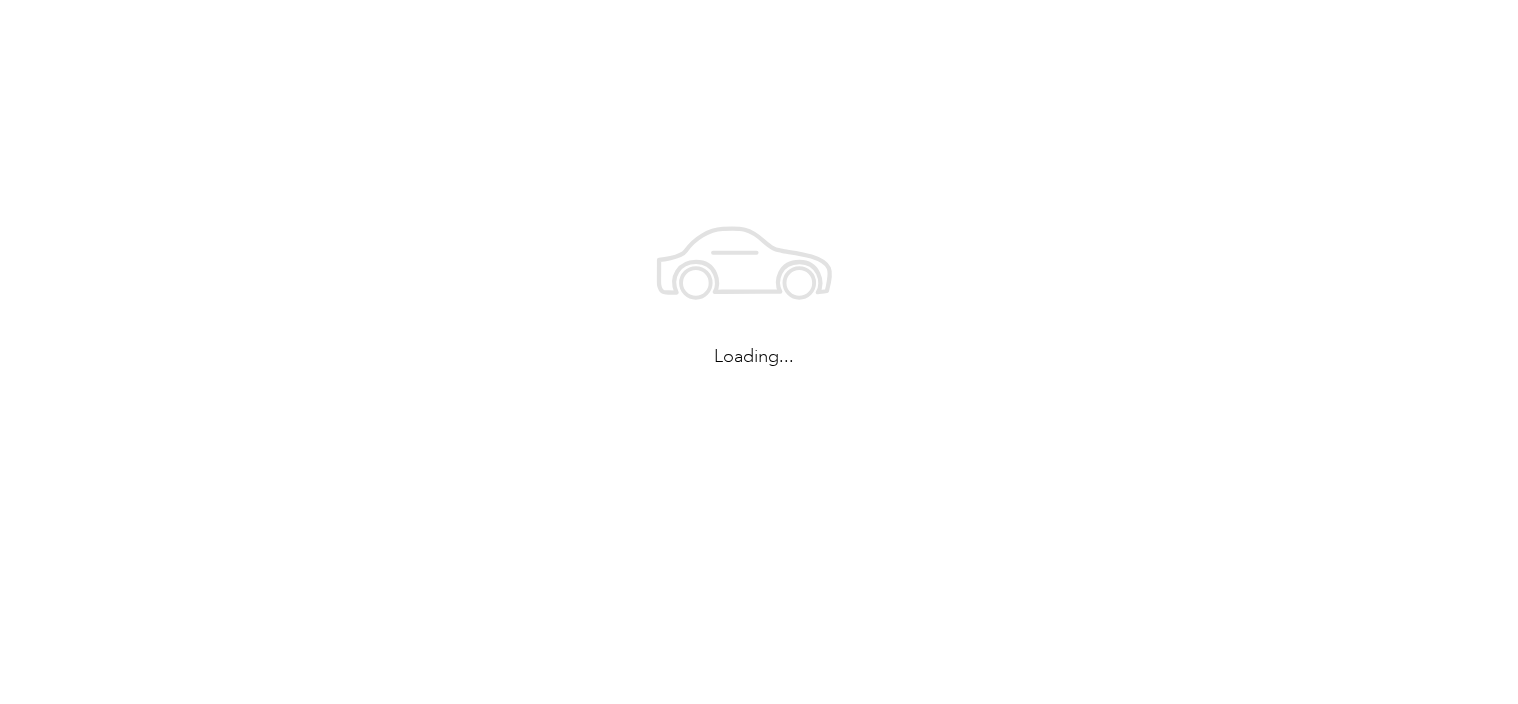 scroll, scrollTop: 0, scrollLeft: 0, axis: both 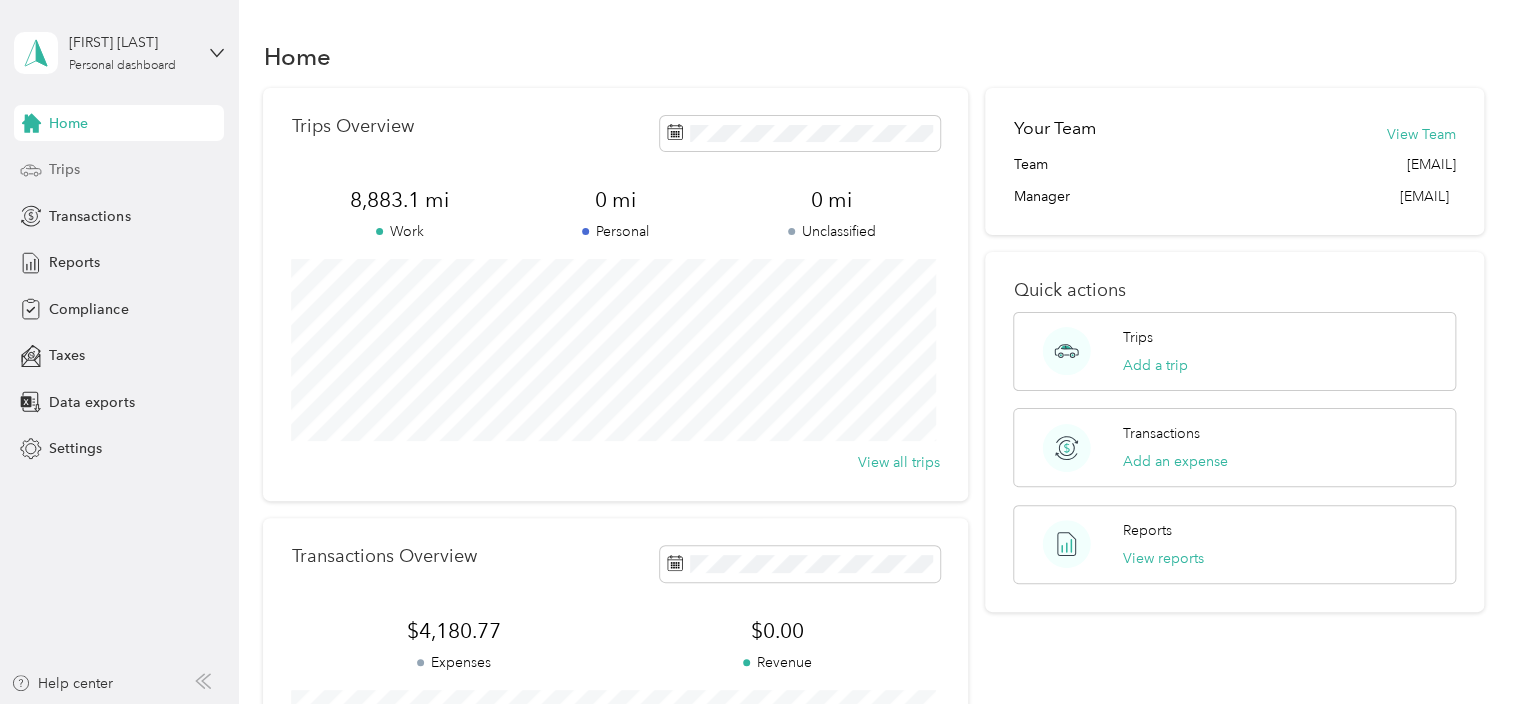 click on "Trips" at bounding box center [64, 169] 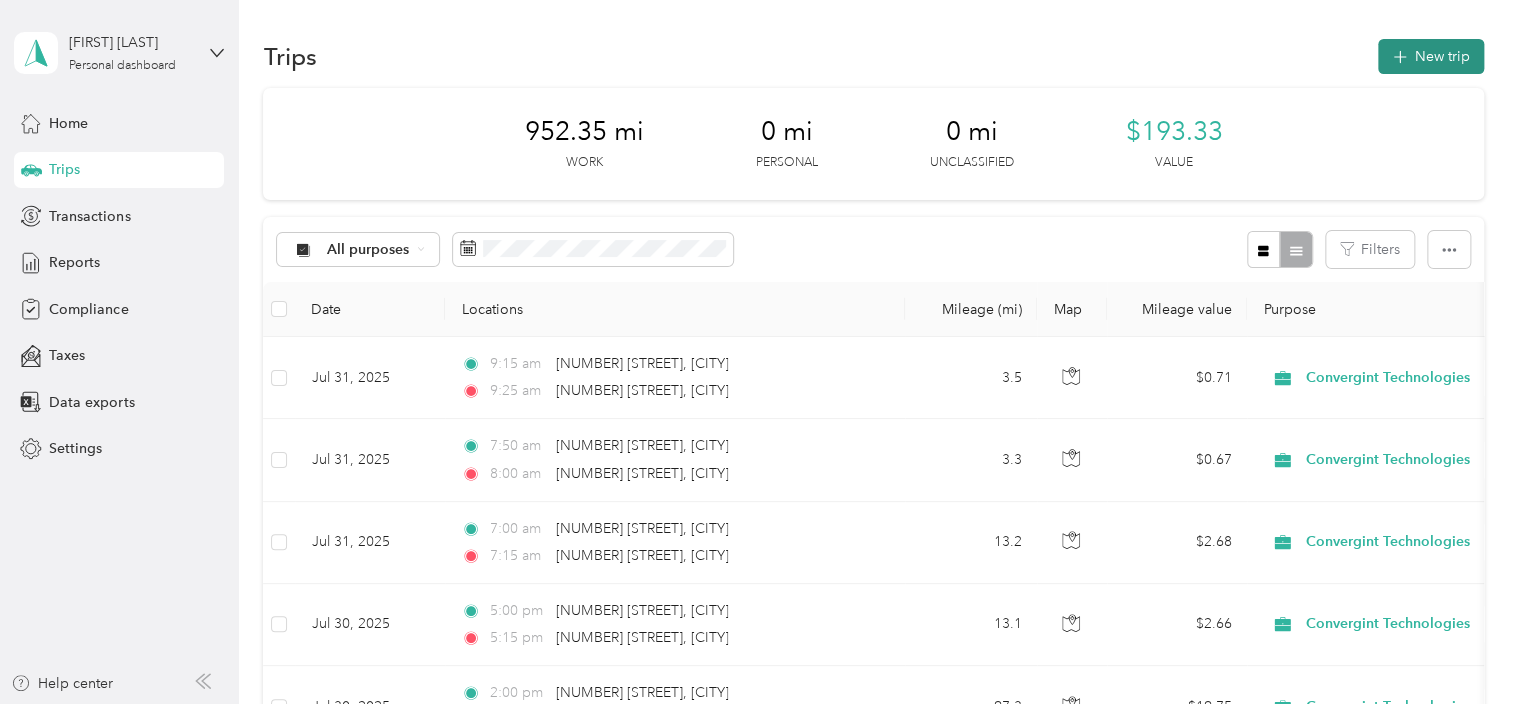 click on "New trip" at bounding box center [1431, 56] 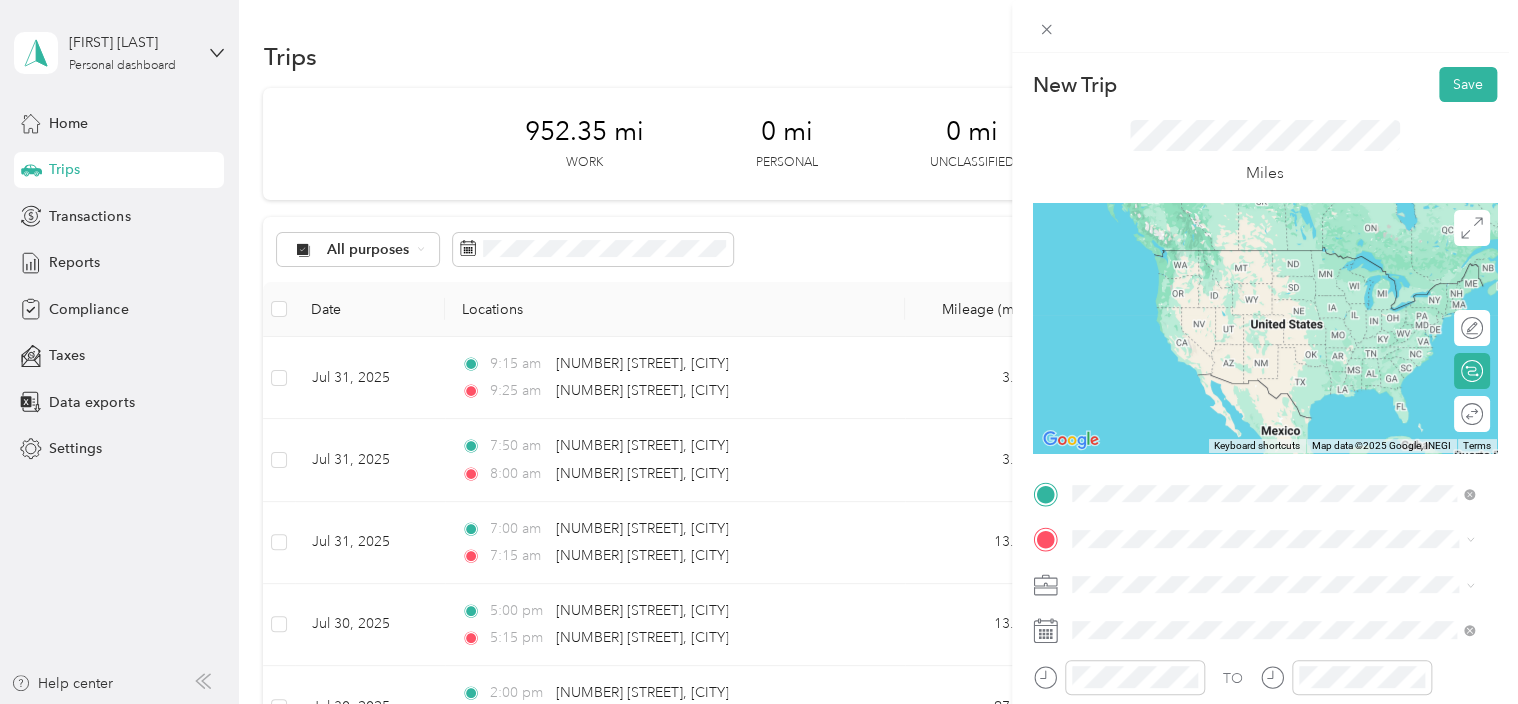 click on "[NUMBER] [STREET]
[CITY], [STATE] [POSTAL_CODE], [COUNTRY]" at bounding box center (1253, 258) 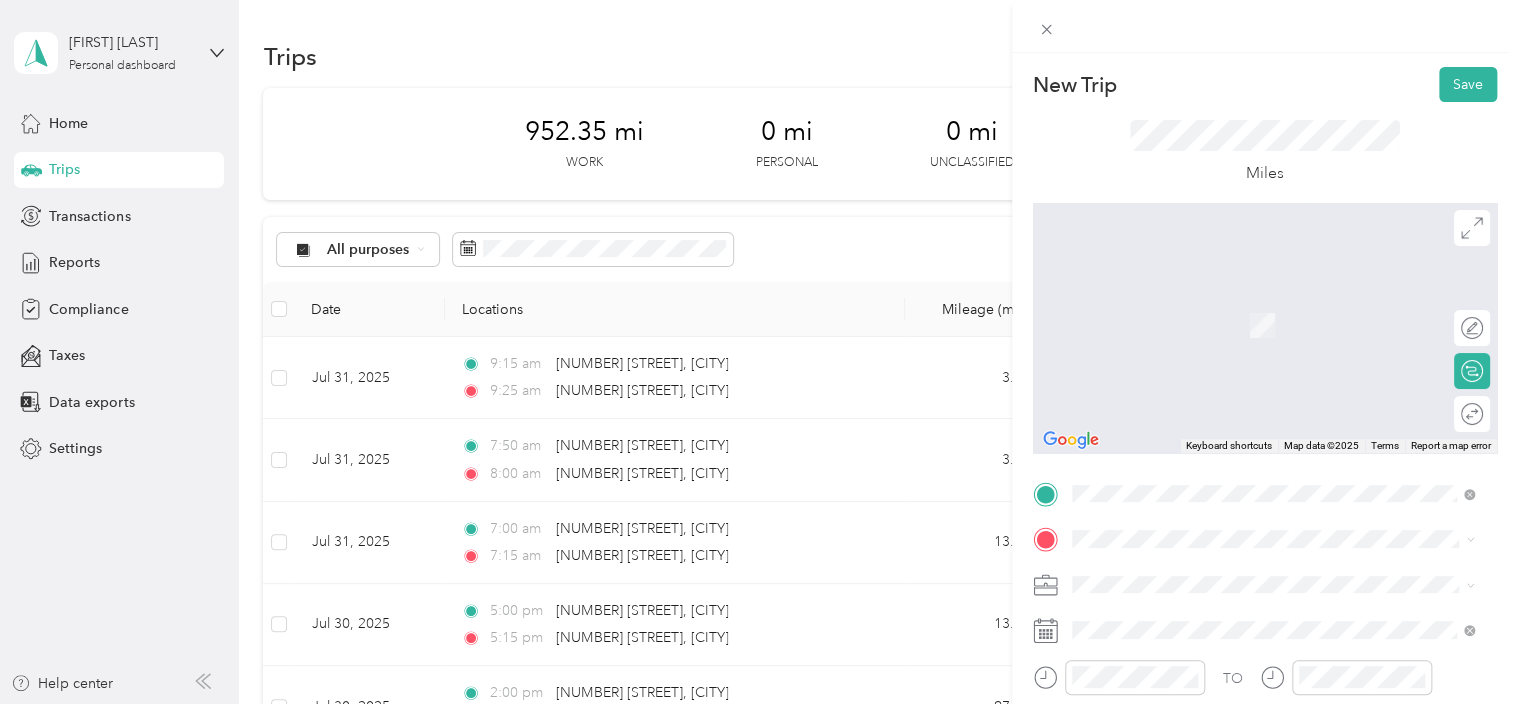 click on "[NUMBER] [STREET]
[CITY], [STATE] [POSTAL_CODE], [COUNTRY]" at bounding box center (1253, 294) 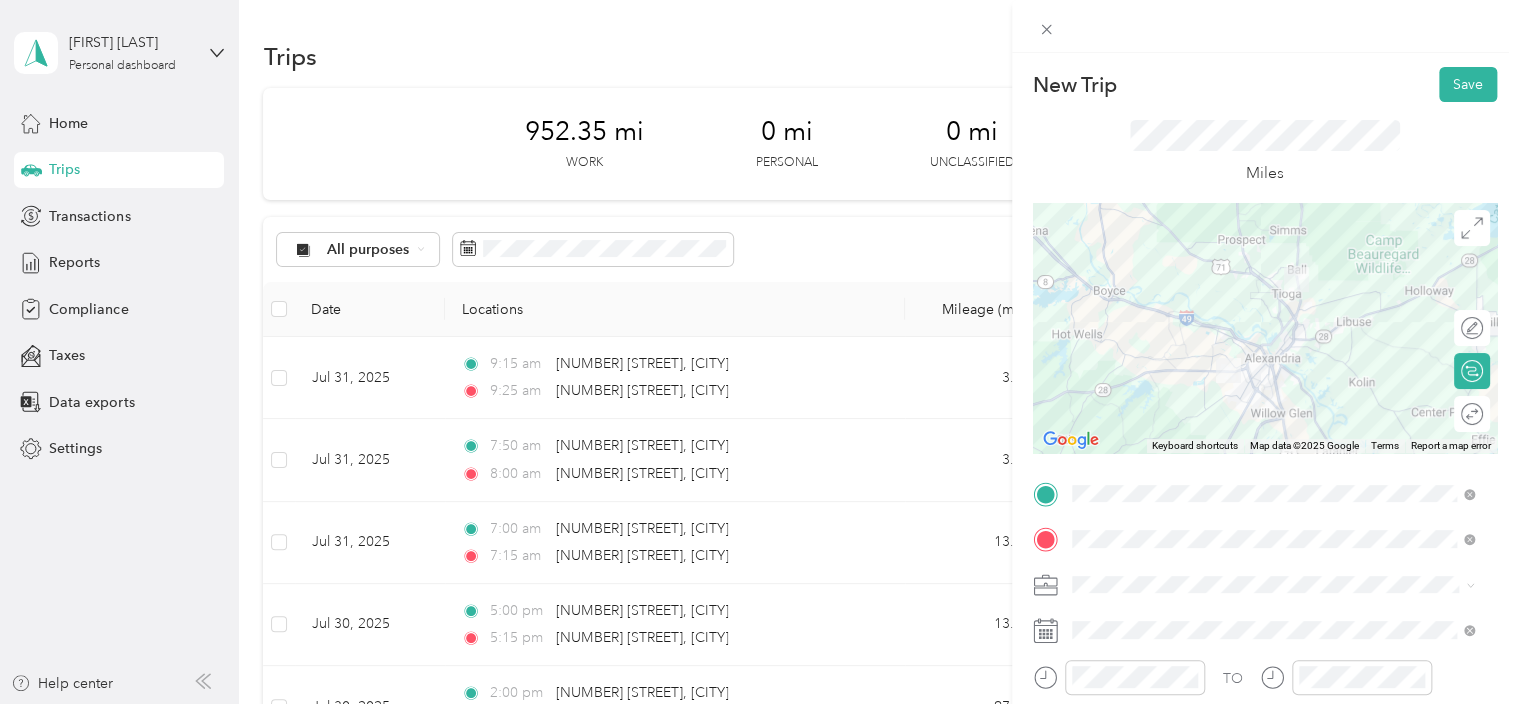 click at bounding box center (1265, 328) 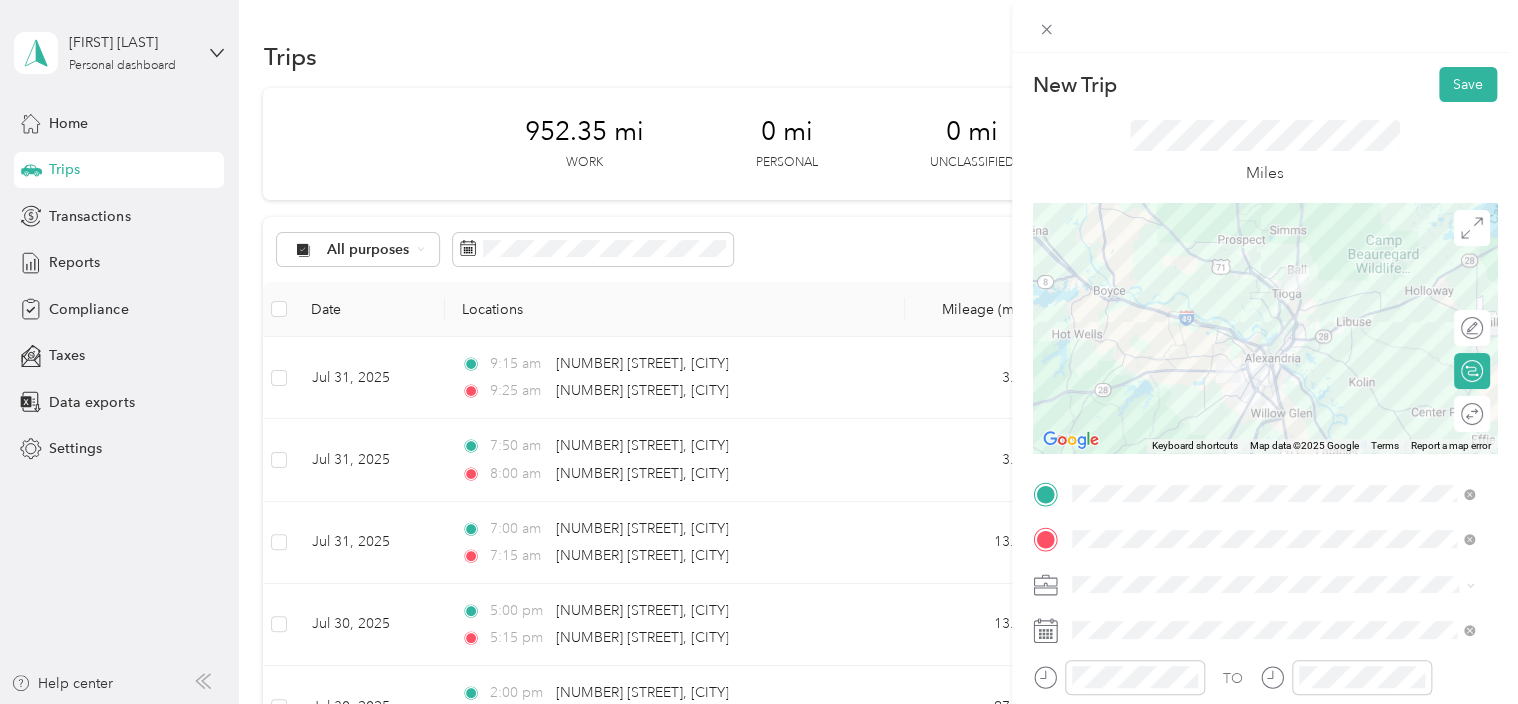 click at bounding box center [1265, 328] 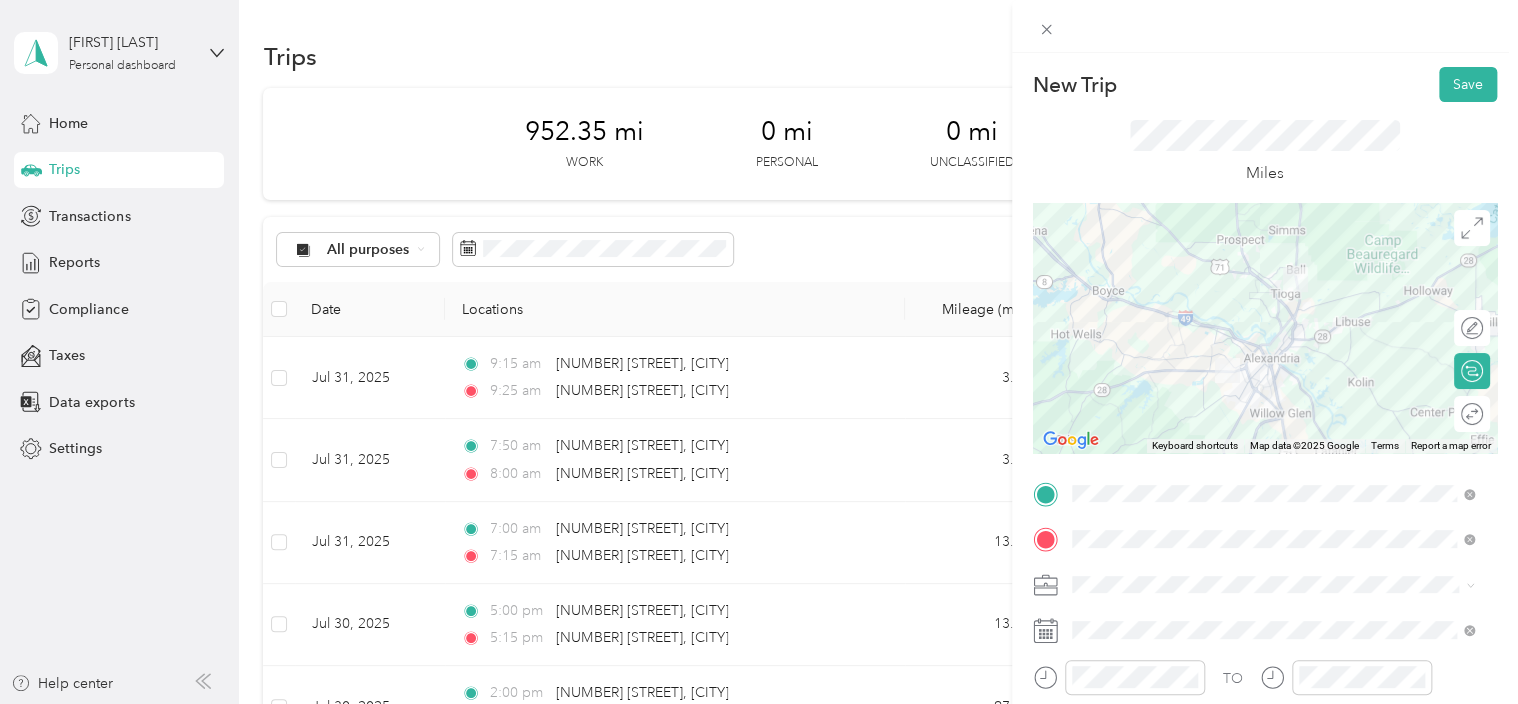 click at bounding box center (1265, 328) 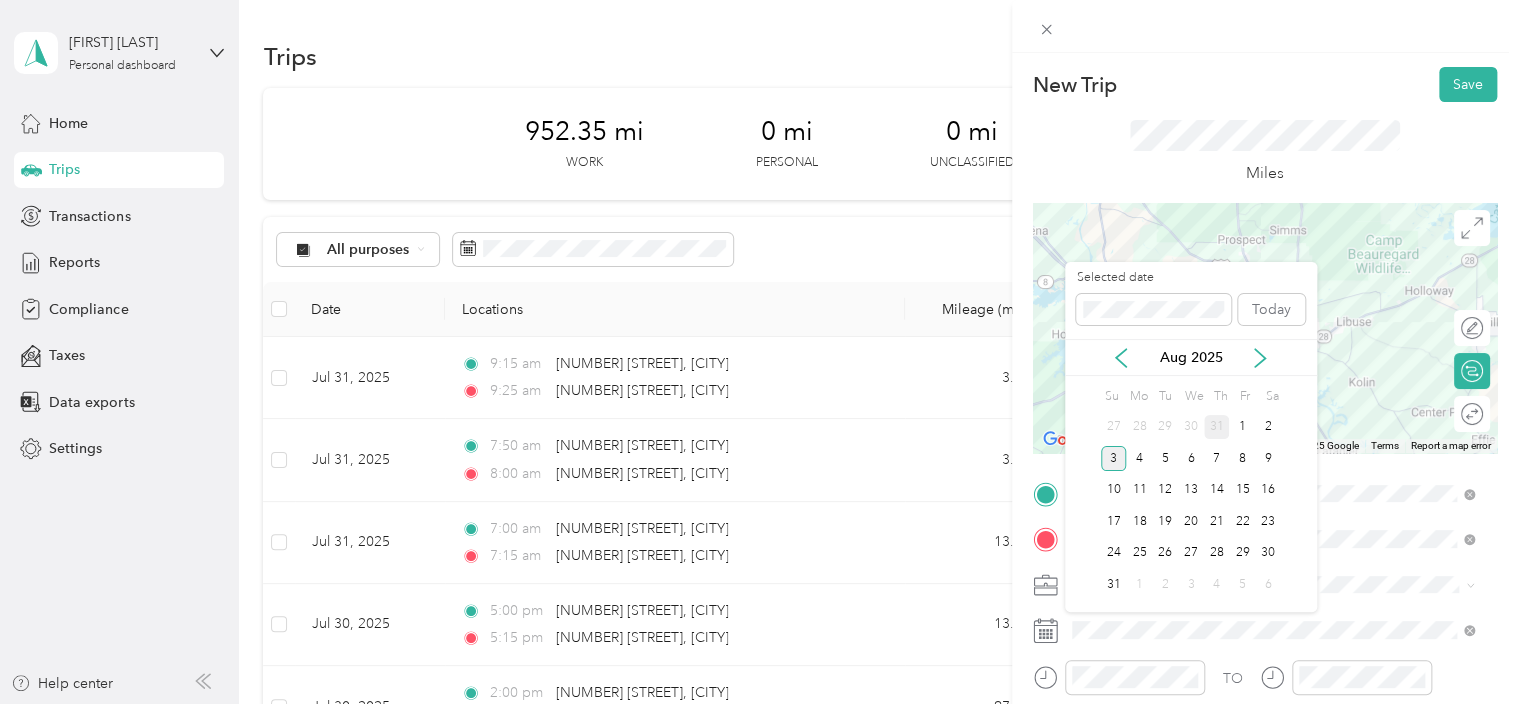 click on "31" at bounding box center (1217, 427) 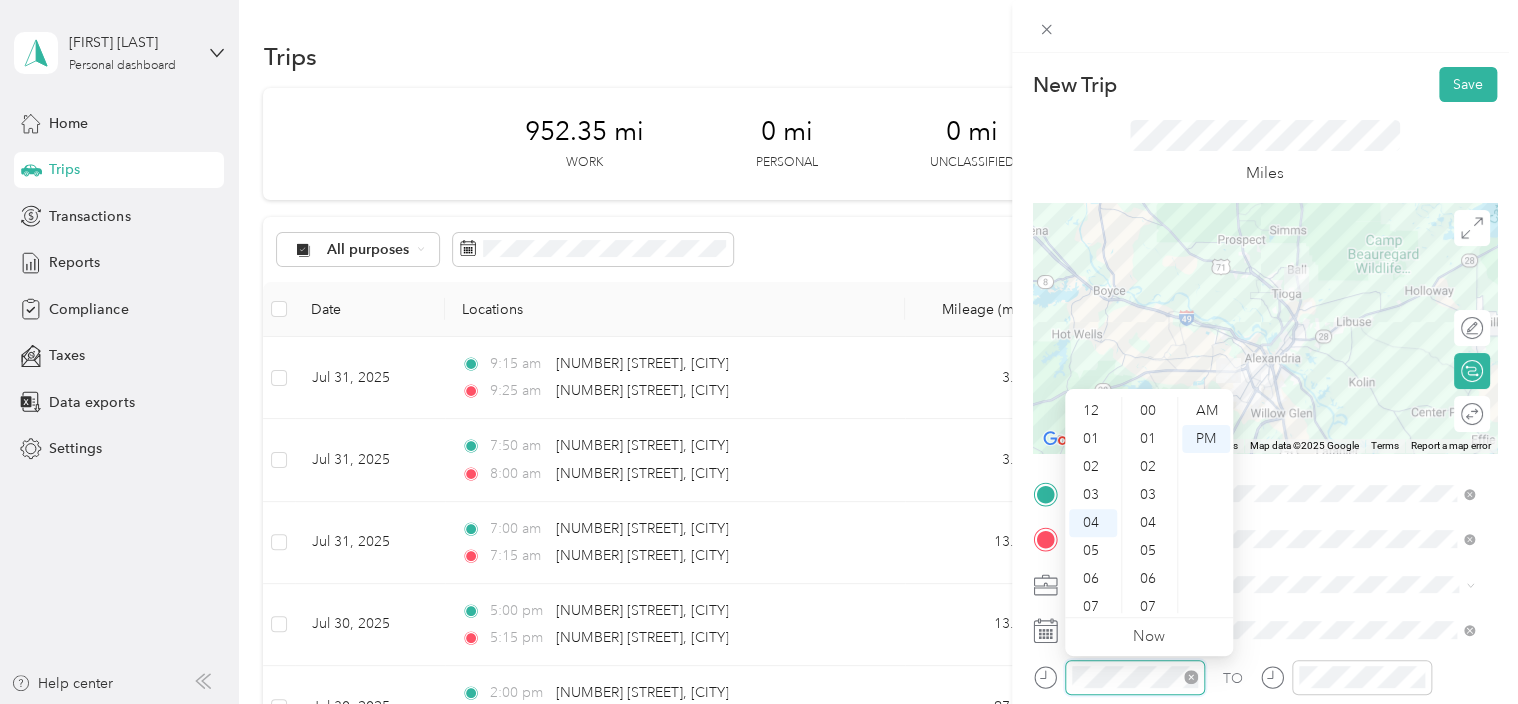 scroll, scrollTop: 112, scrollLeft: 0, axis: vertical 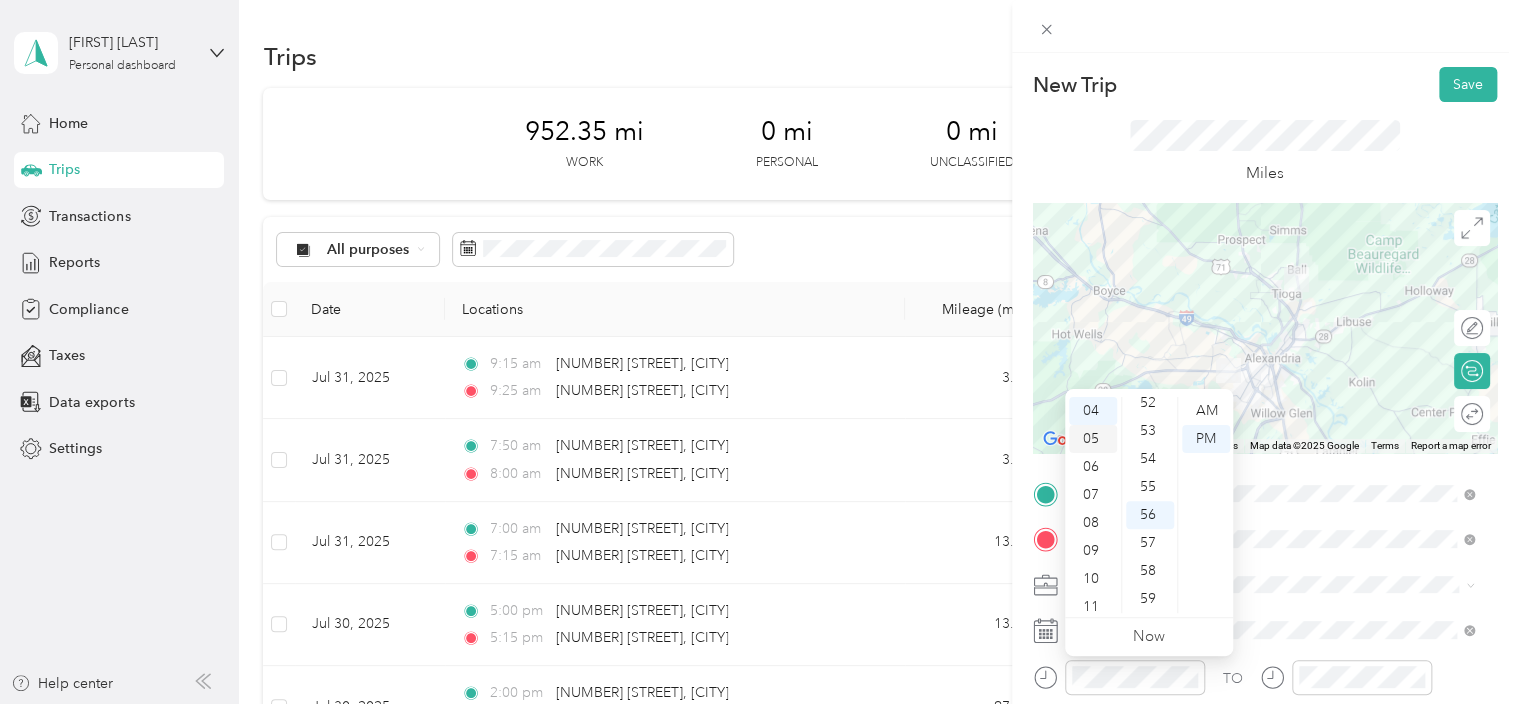 click on "05" at bounding box center [1093, 439] 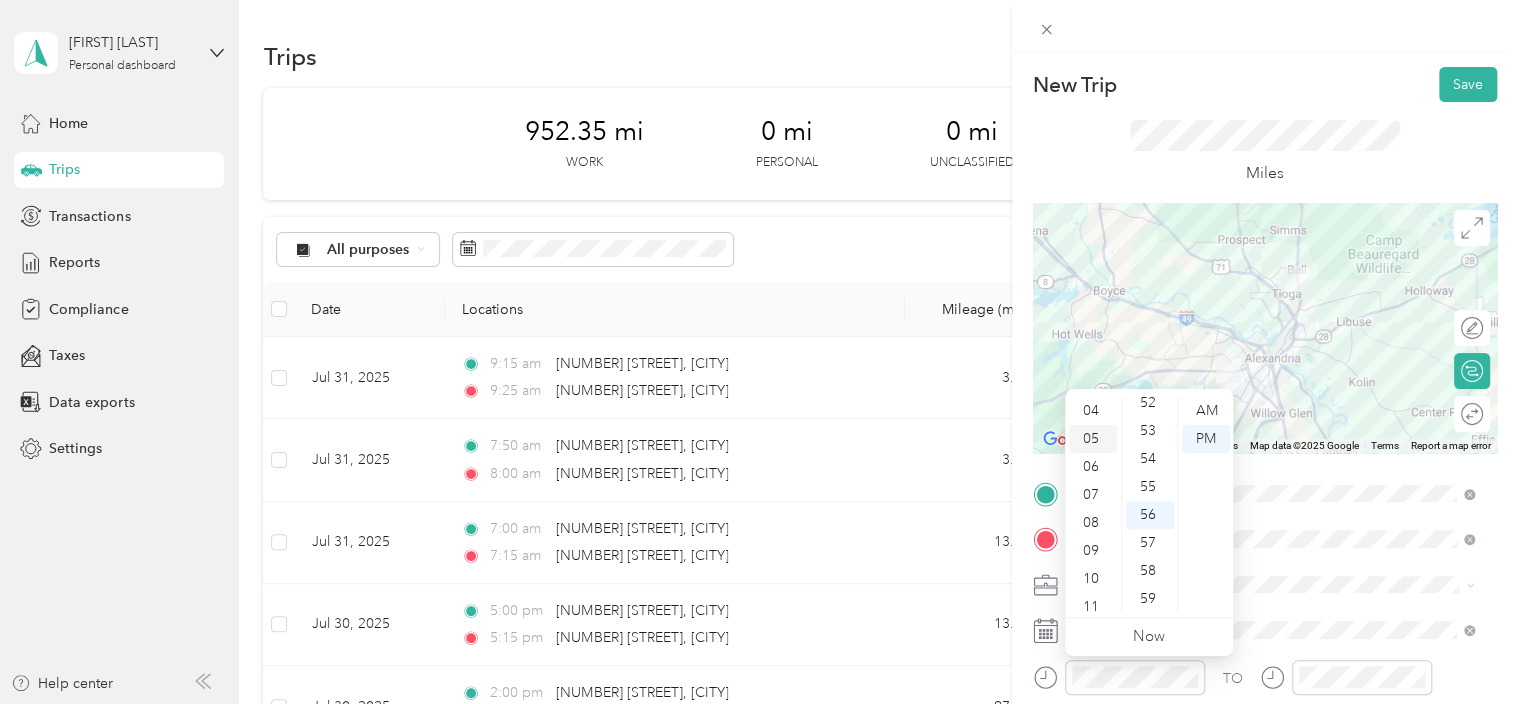 scroll, scrollTop: 120, scrollLeft: 0, axis: vertical 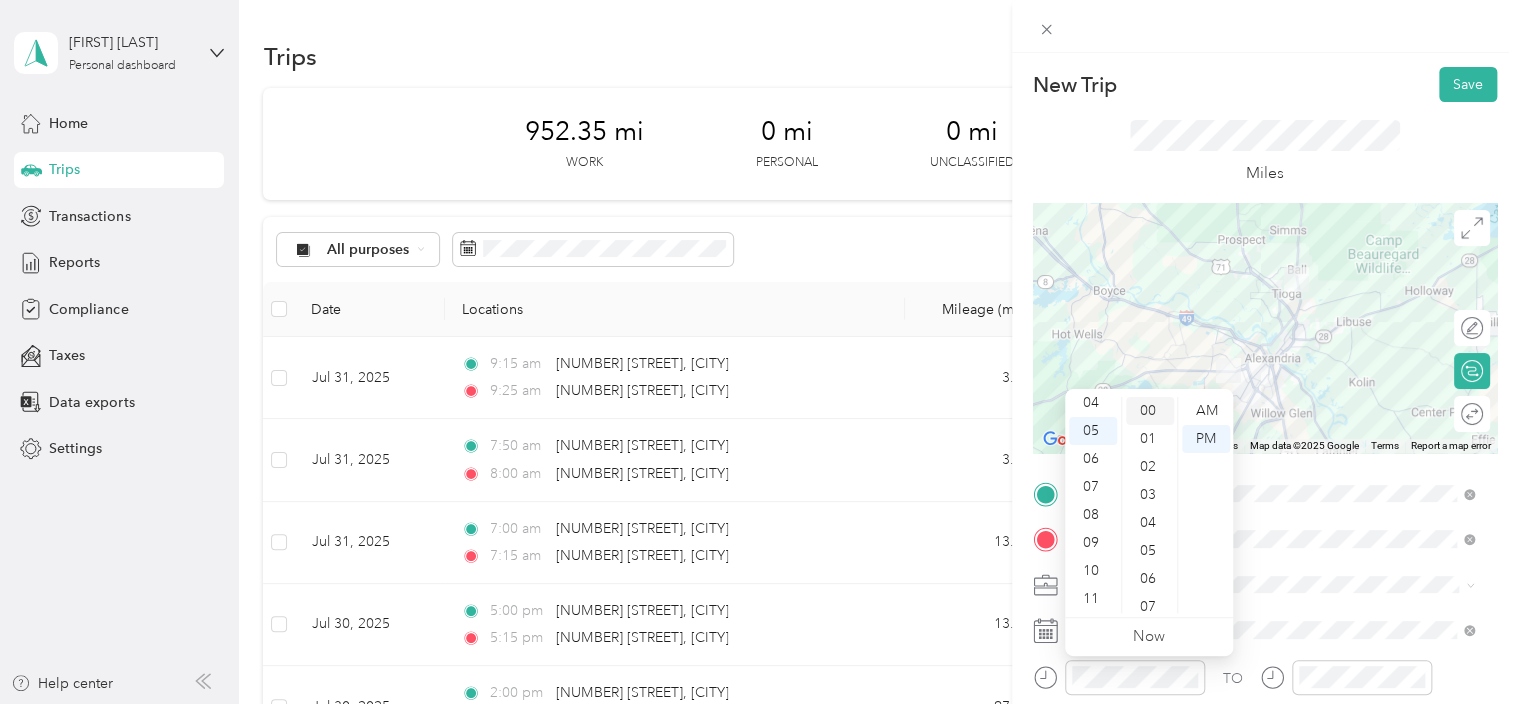 click on "00" at bounding box center (1150, 411) 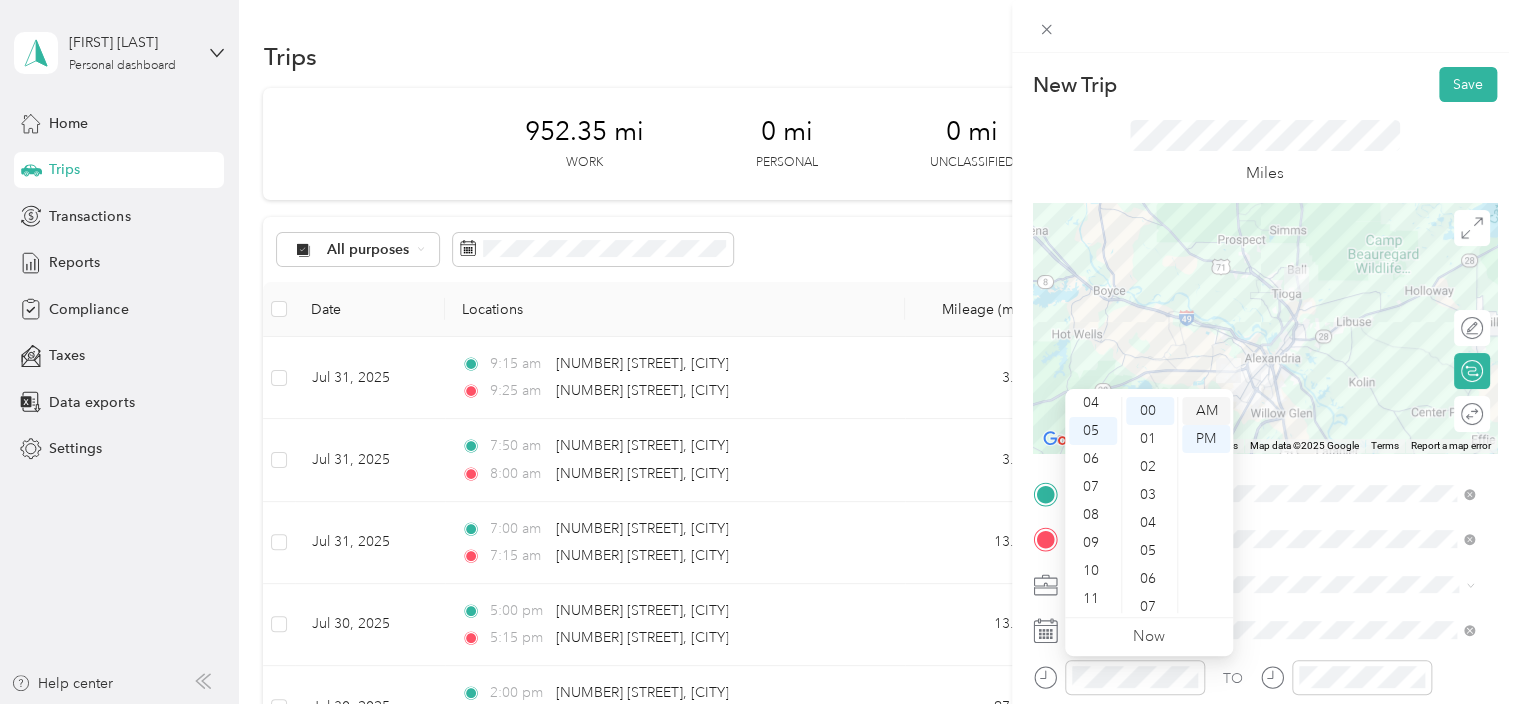 click on "AM" at bounding box center (1206, 411) 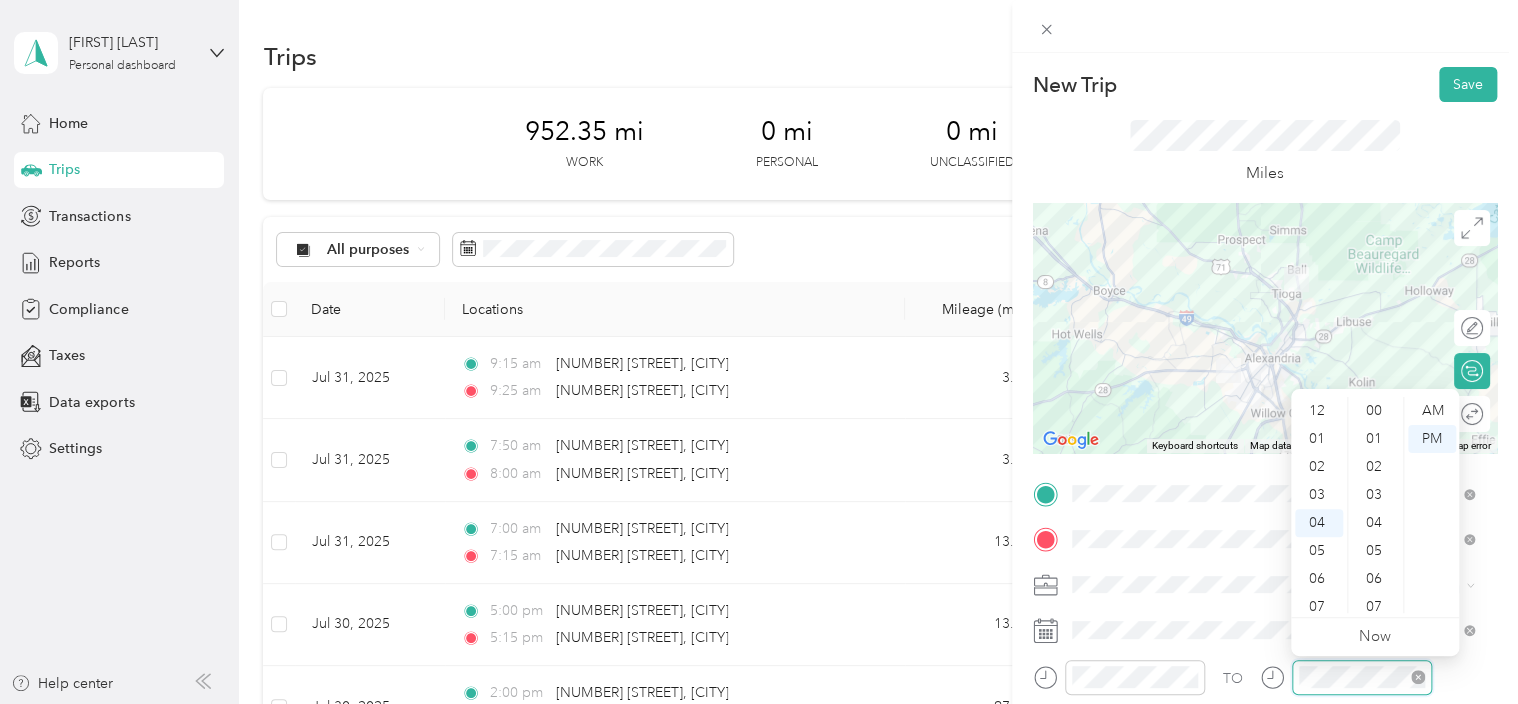 scroll, scrollTop: 112, scrollLeft: 0, axis: vertical 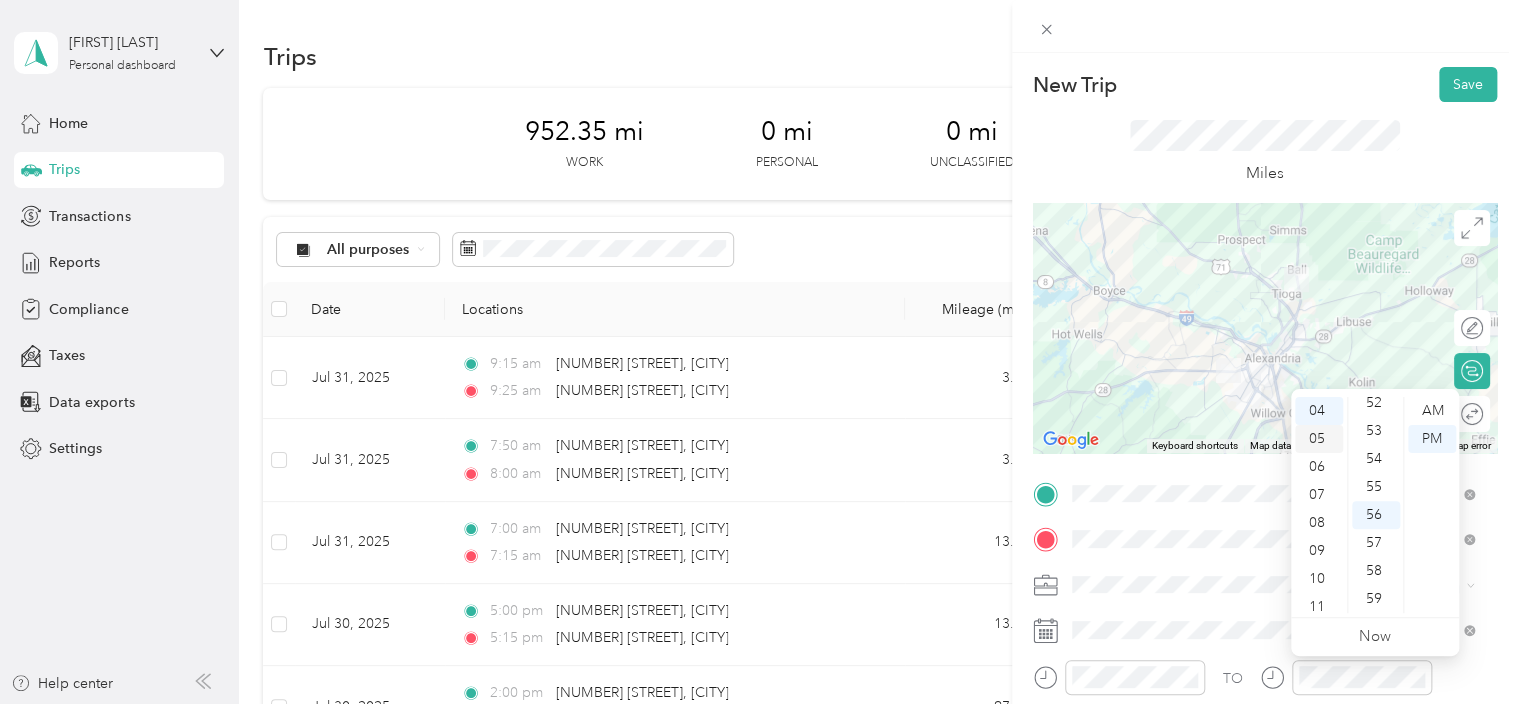 click on "05" at bounding box center [1319, 439] 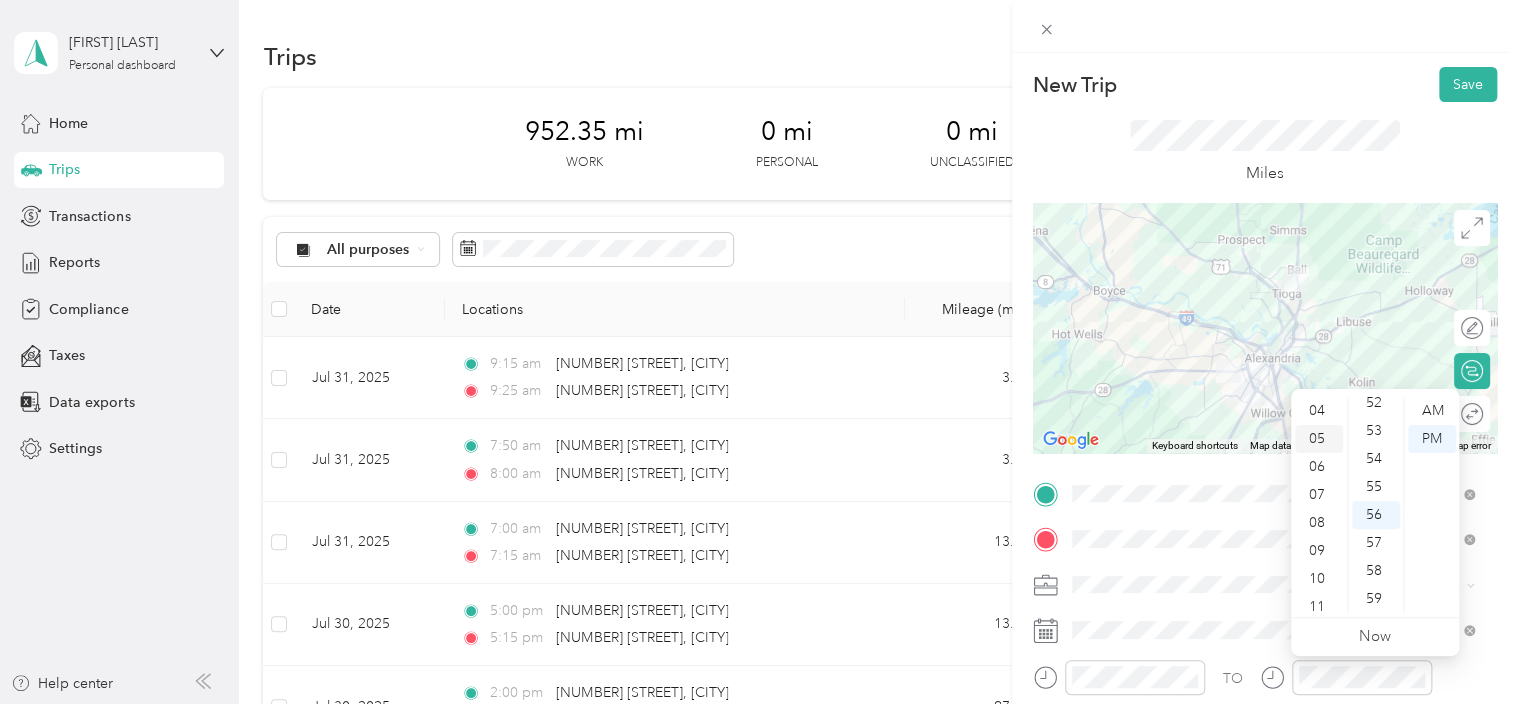 scroll, scrollTop: 120, scrollLeft: 0, axis: vertical 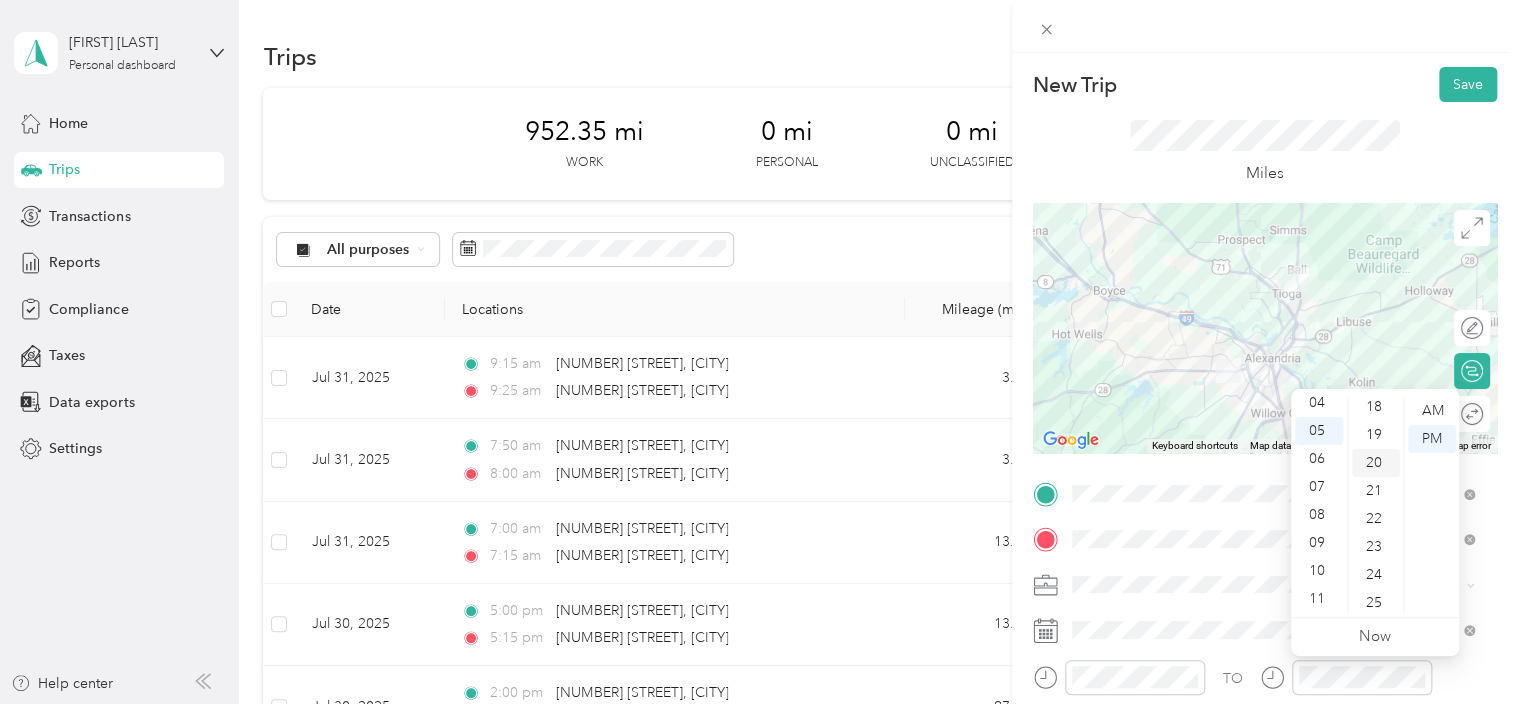 click on "20" at bounding box center [1376, 463] 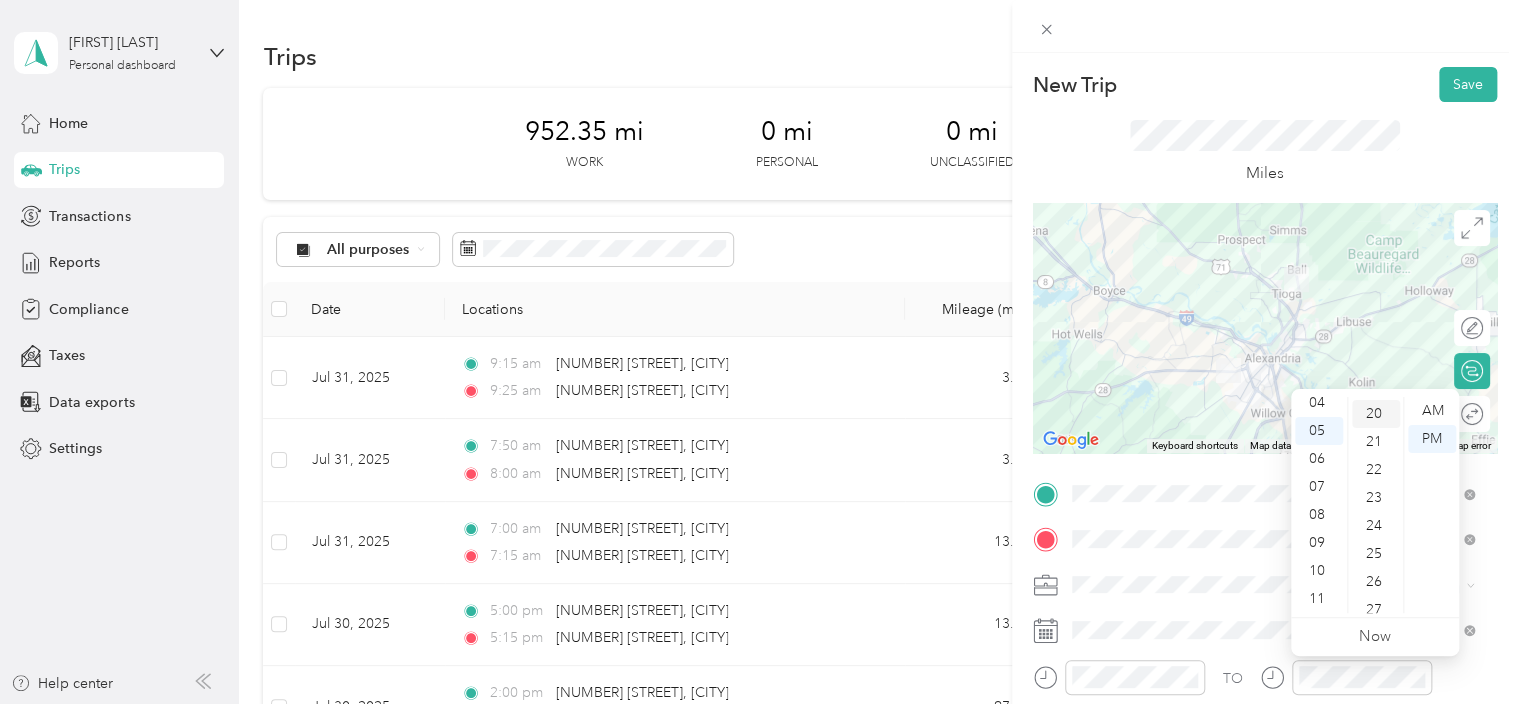 scroll, scrollTop: 560, scrollLeft: 0, axis: vertical 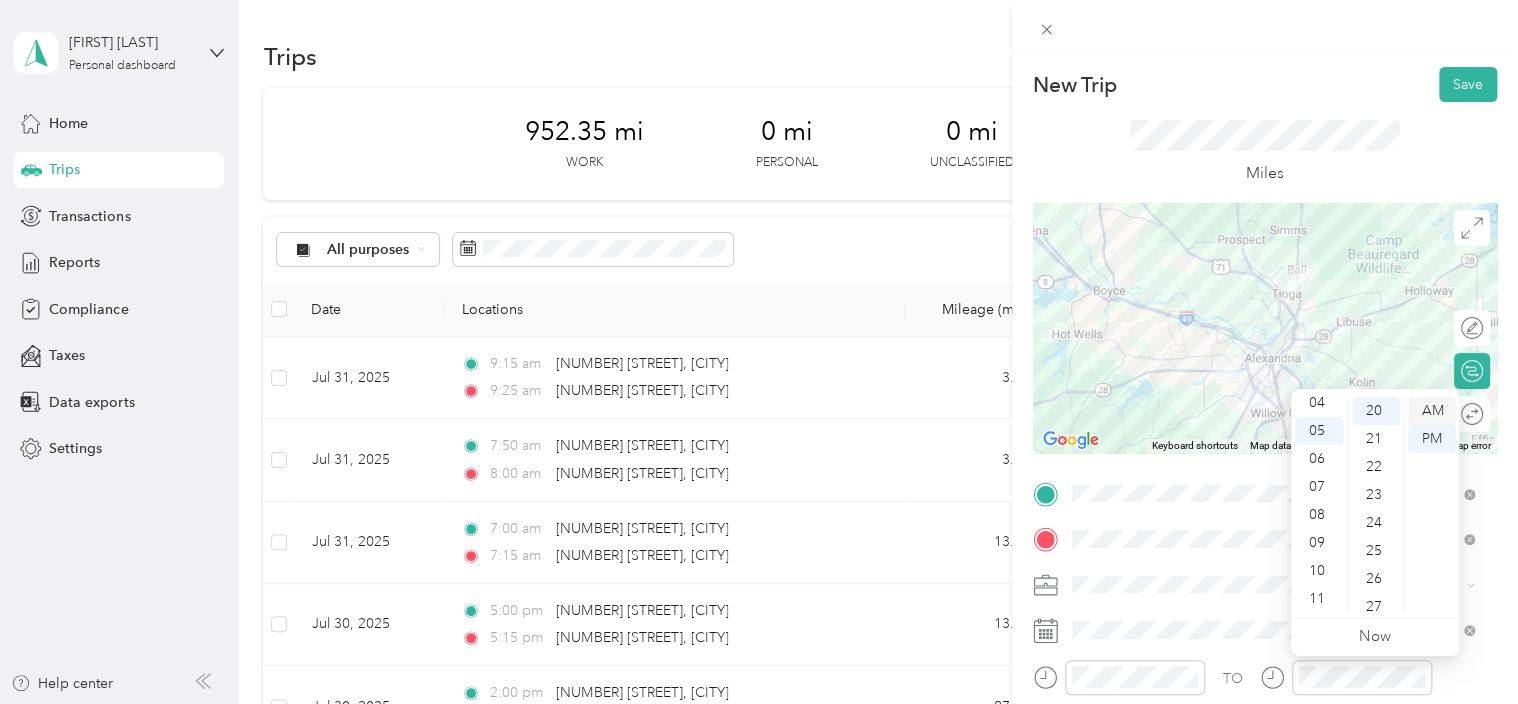 click on "AM" at bounding box center [1432, 411] 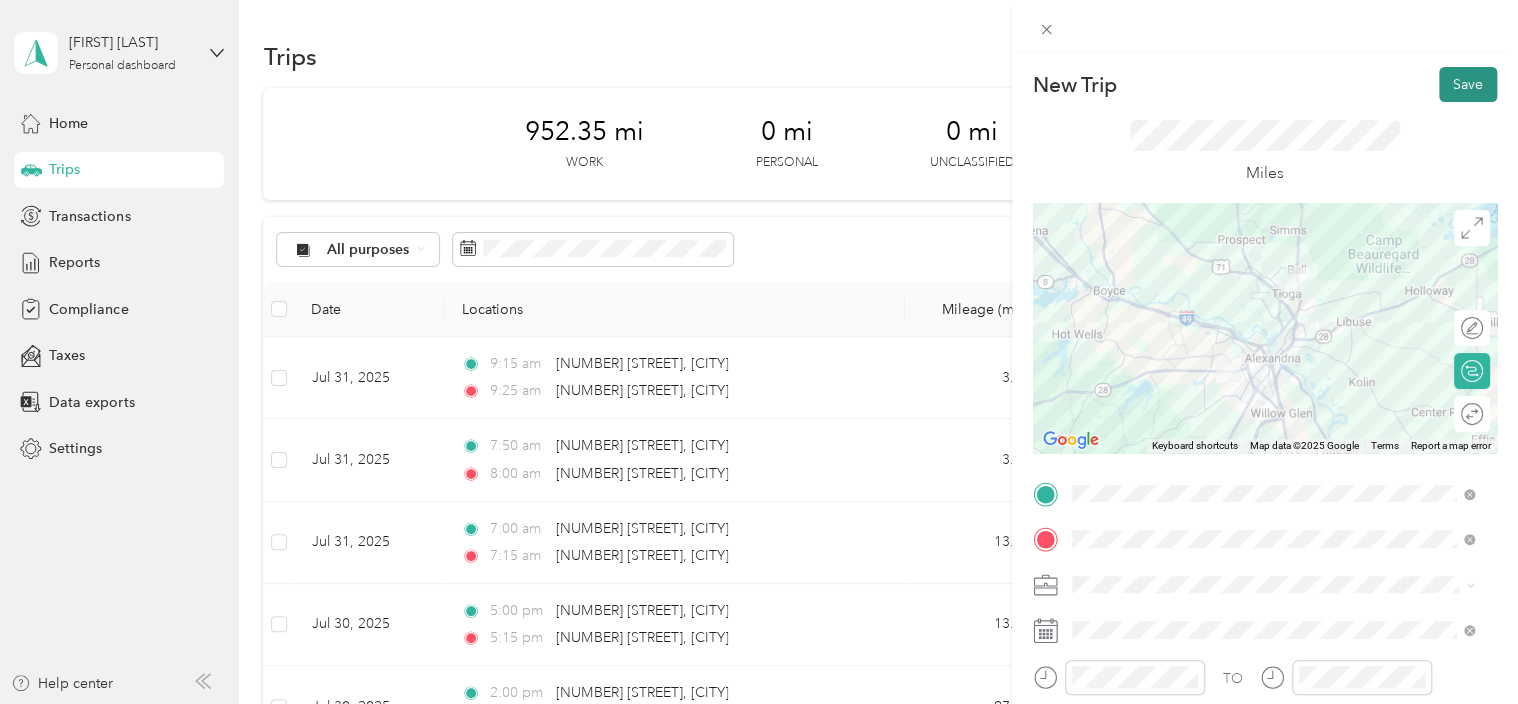 click on "Save" at bounding box center [1468, 84] 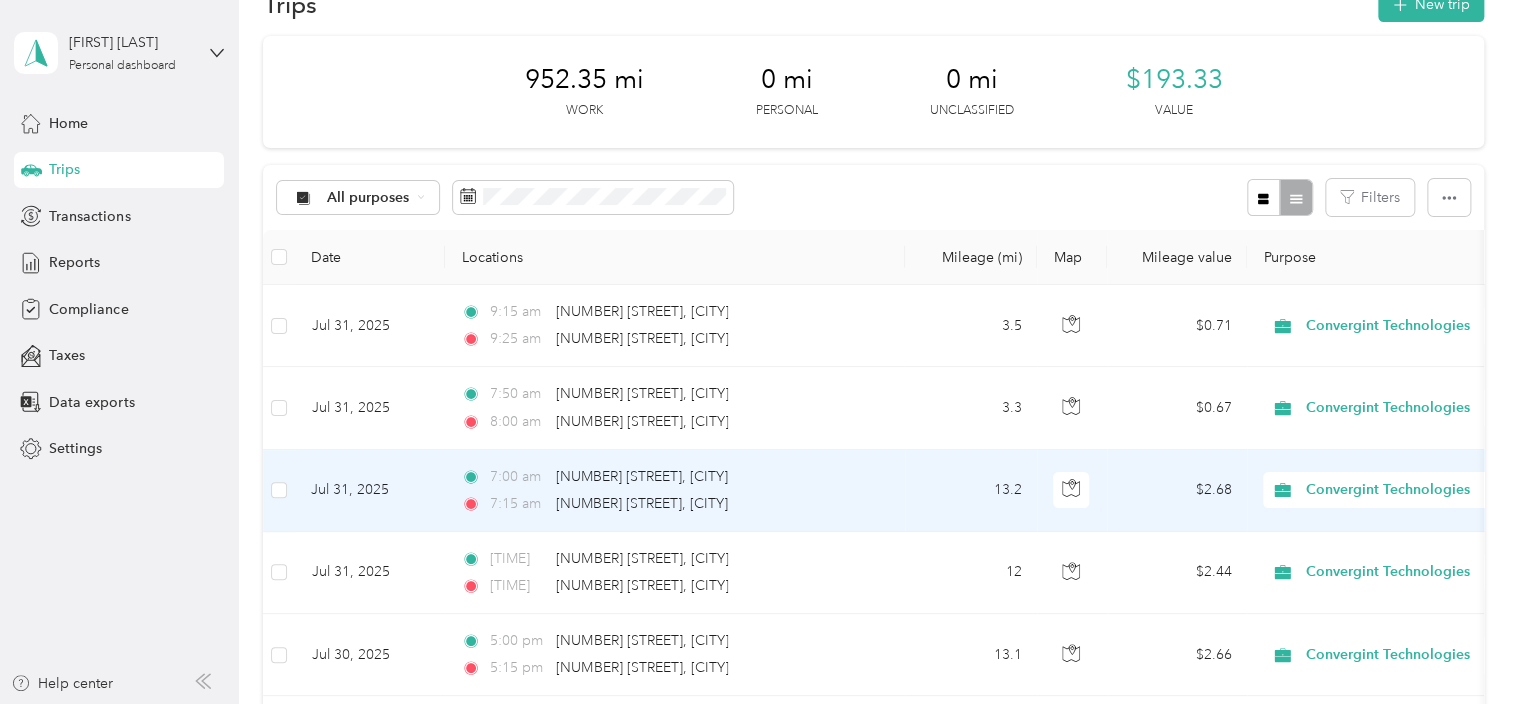 scroll, scrollTop: 43, scrollLeft: 0, axis: vertical 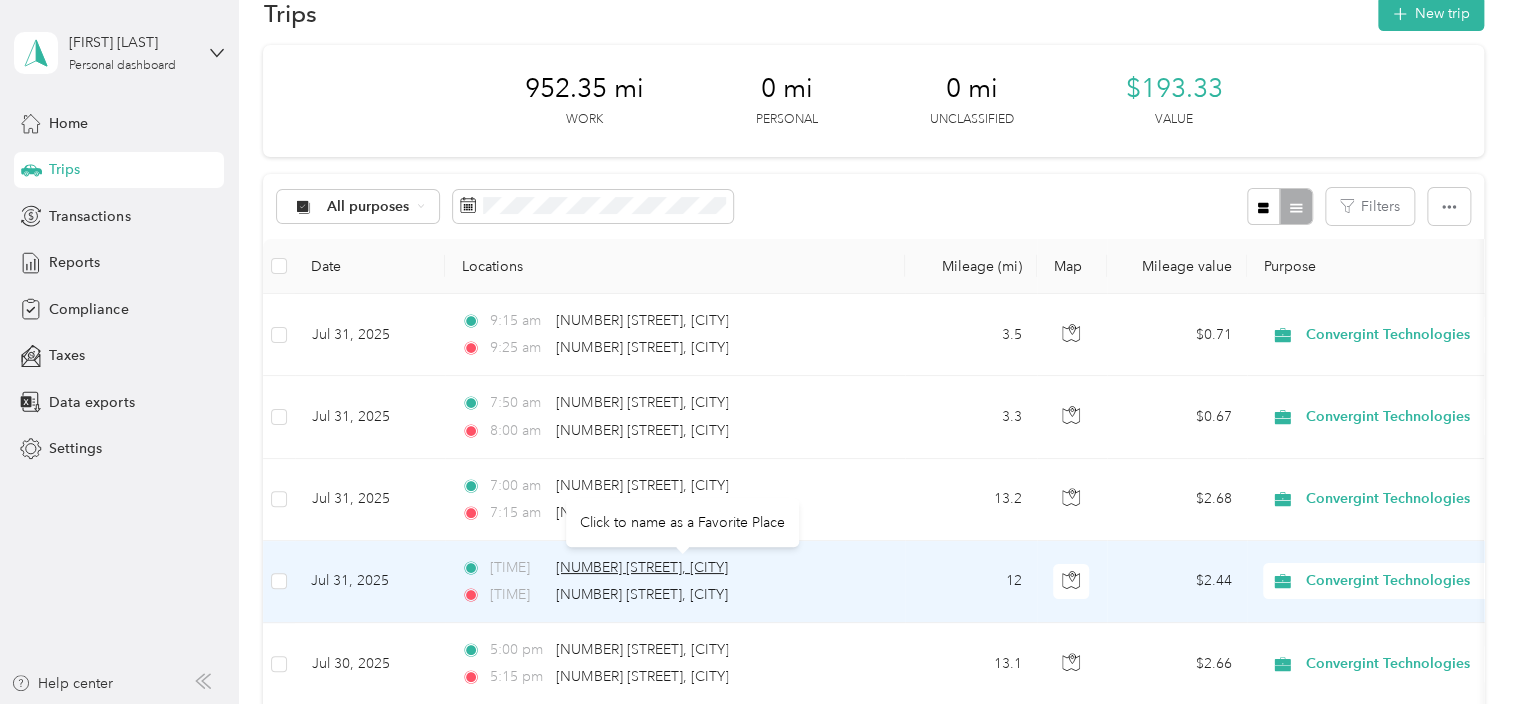 click on "[NUMBER] [STREET], [CITY]" at bounding box center [642, 567] 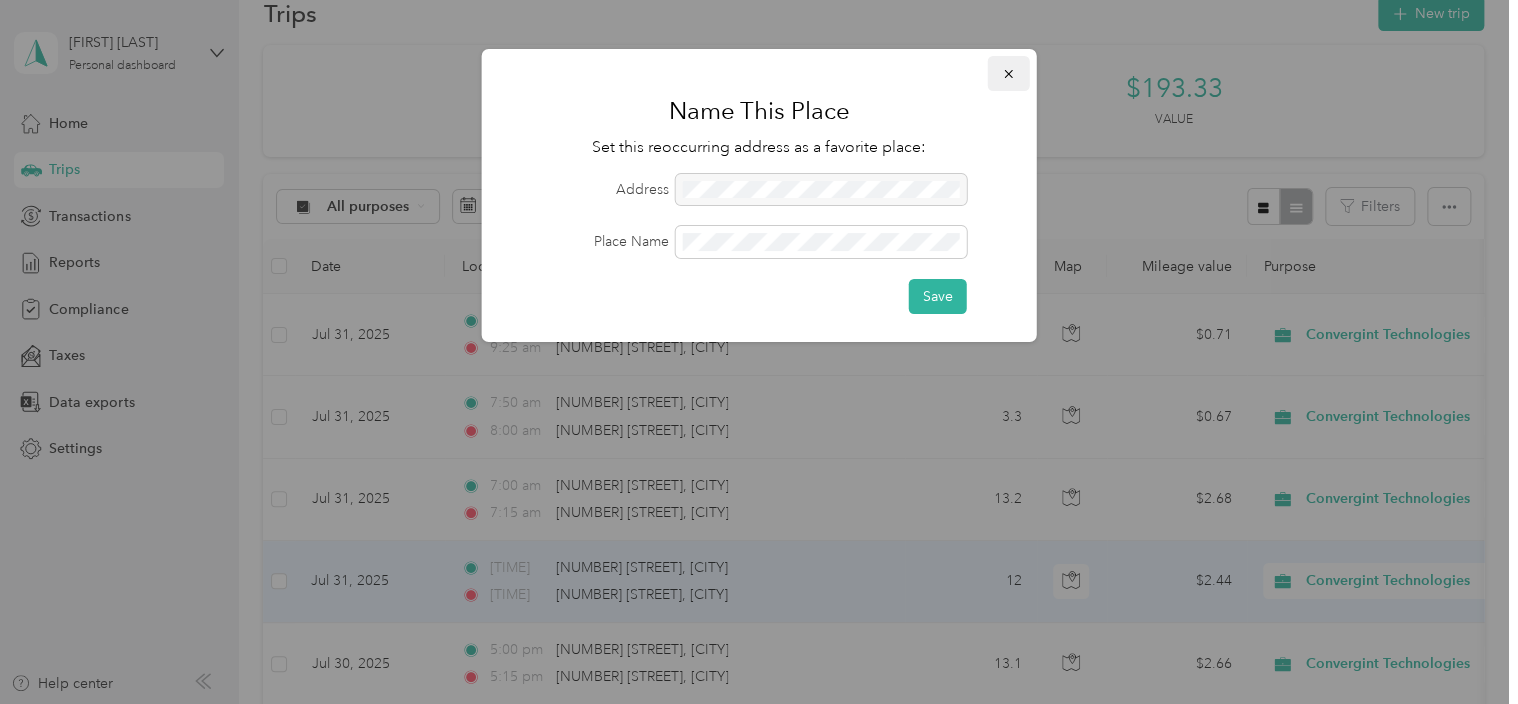 click 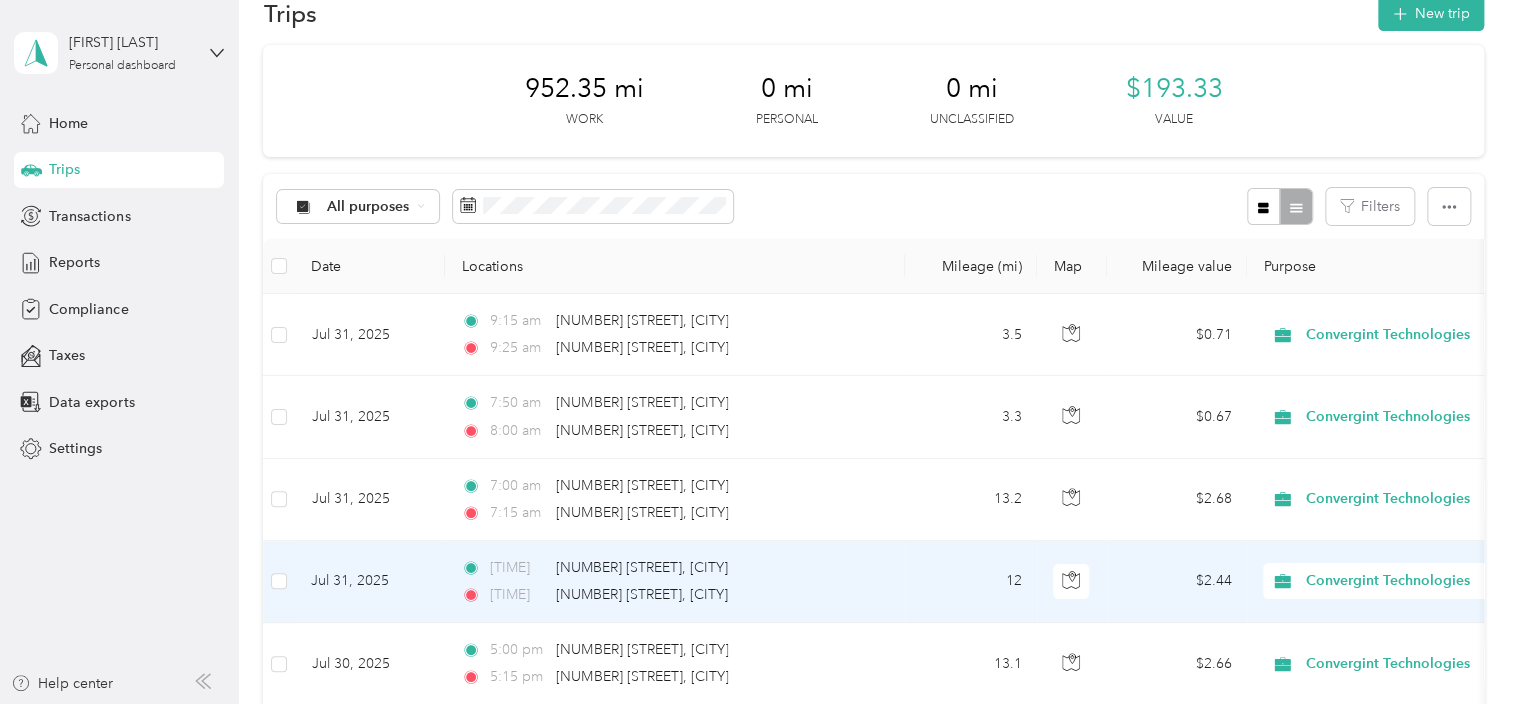 click on "[TIME] [NUMBER] [STREET], [CITY]" at bounding box center [671, 568] 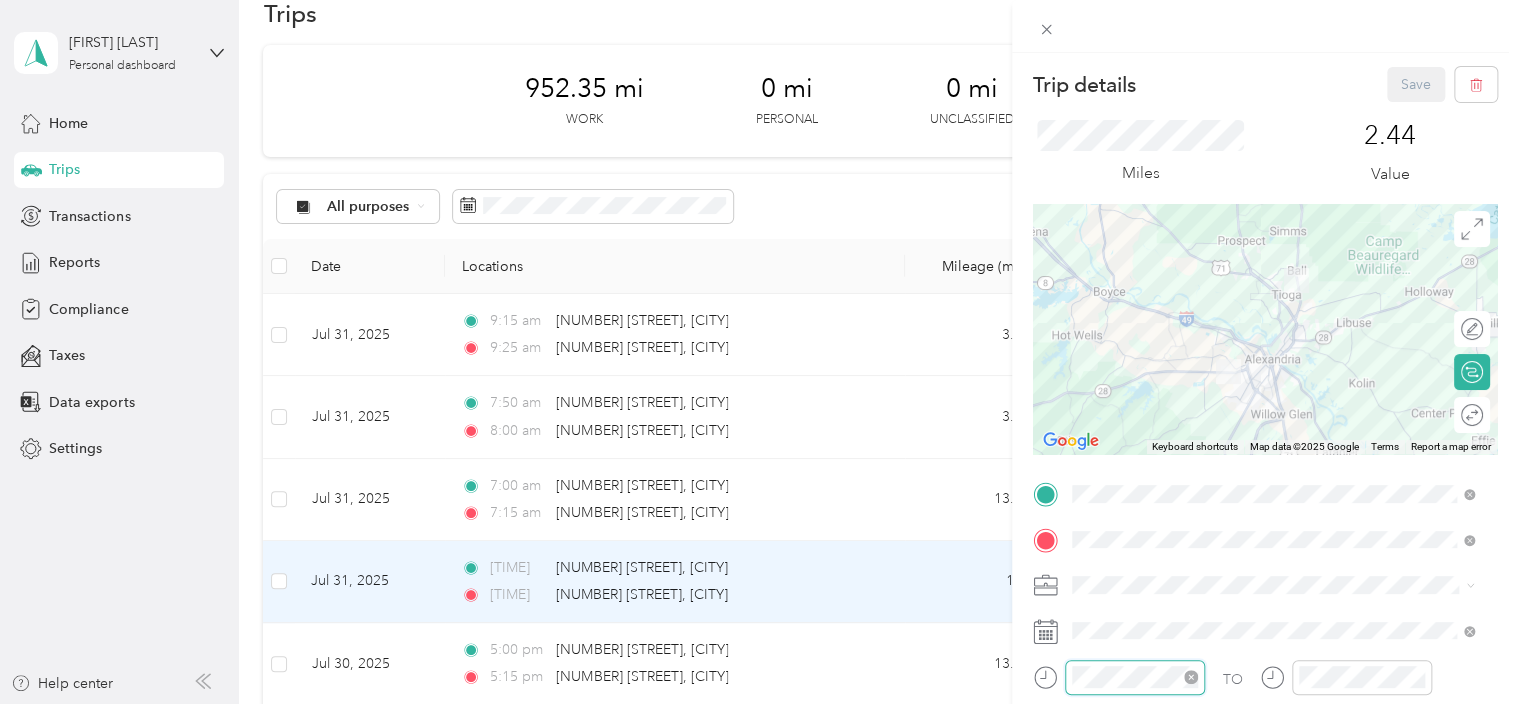 scroll, scrollTop: 120, scrollLeft: 0, axis: vertical 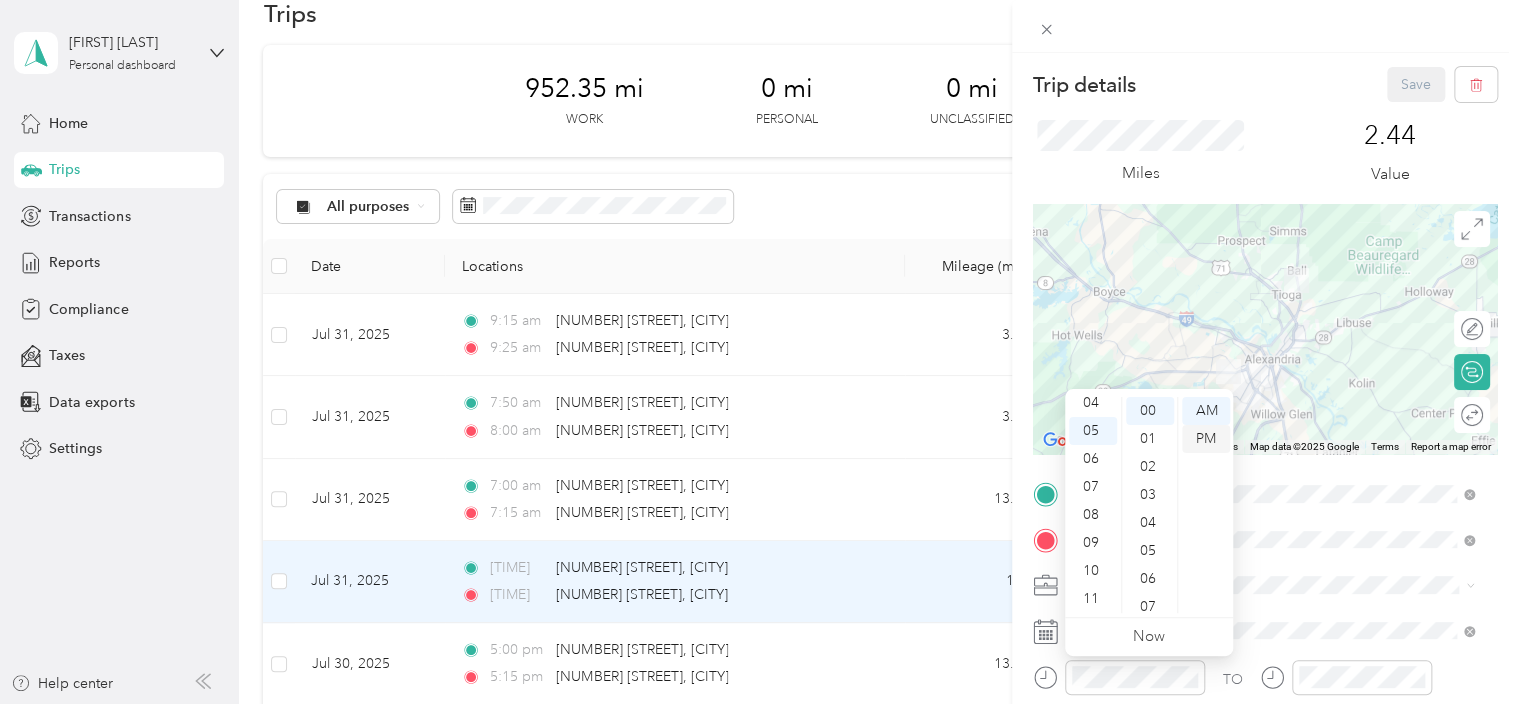 click on "PM" at bounding box center (1206, 439) 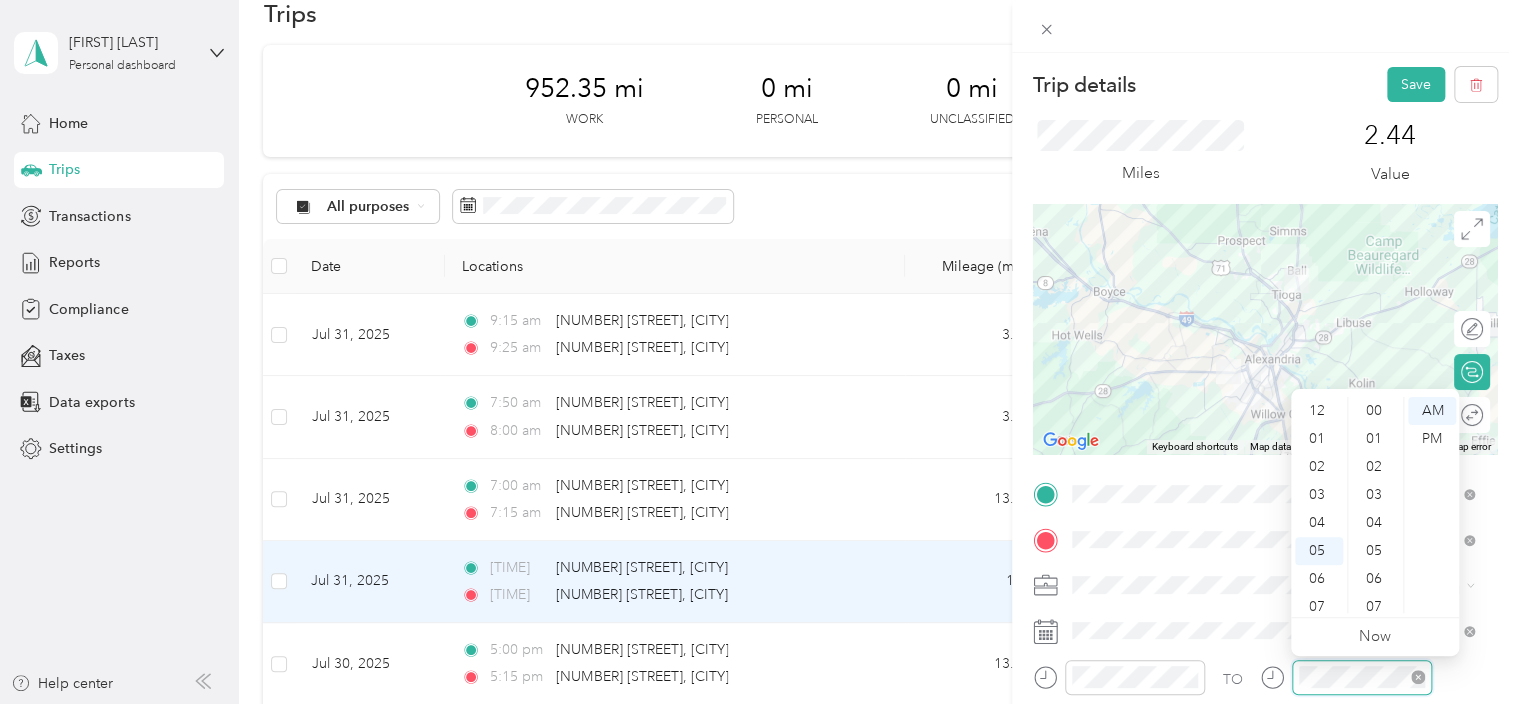 scroll, scrollTop: 560, scrollLeft: 0, axis: vertical 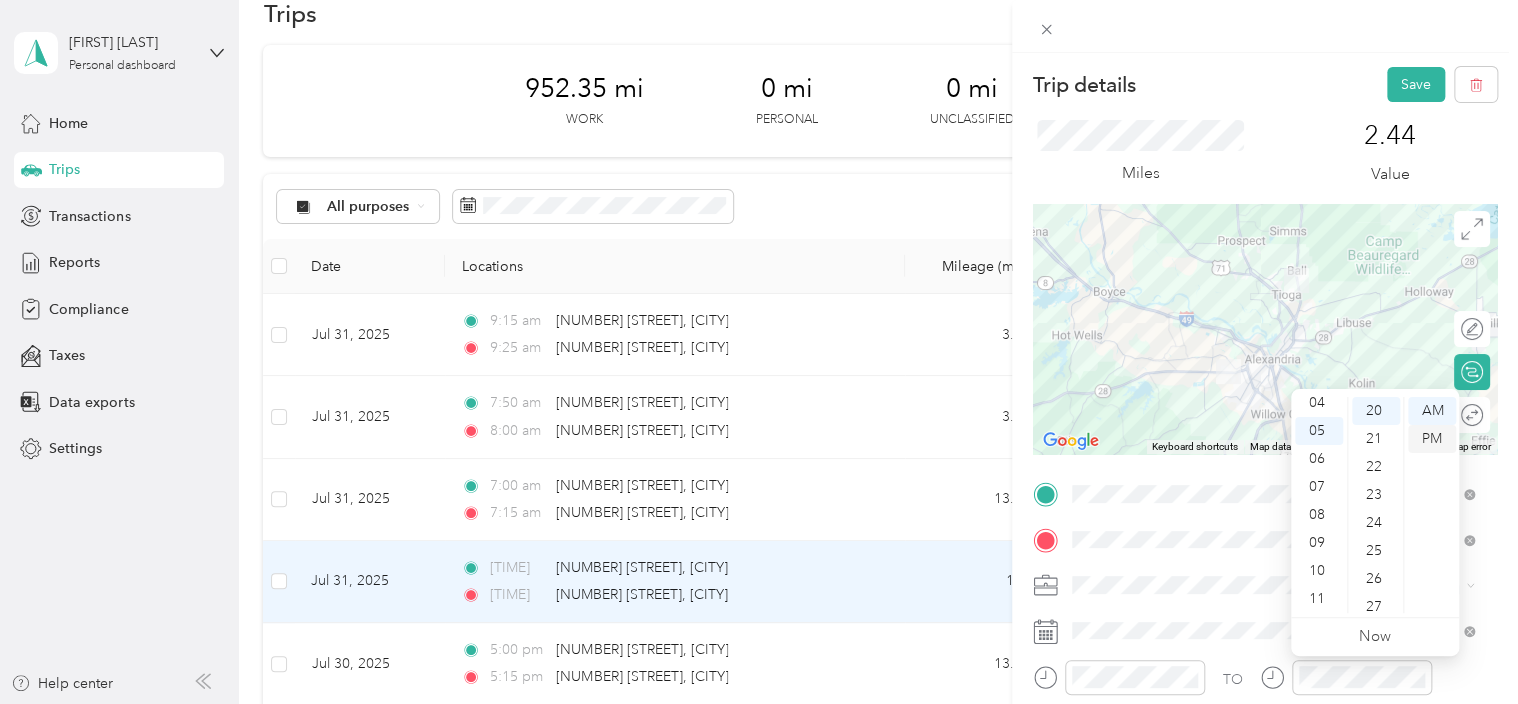 click on "PM" at bounding box center [1432, 439] 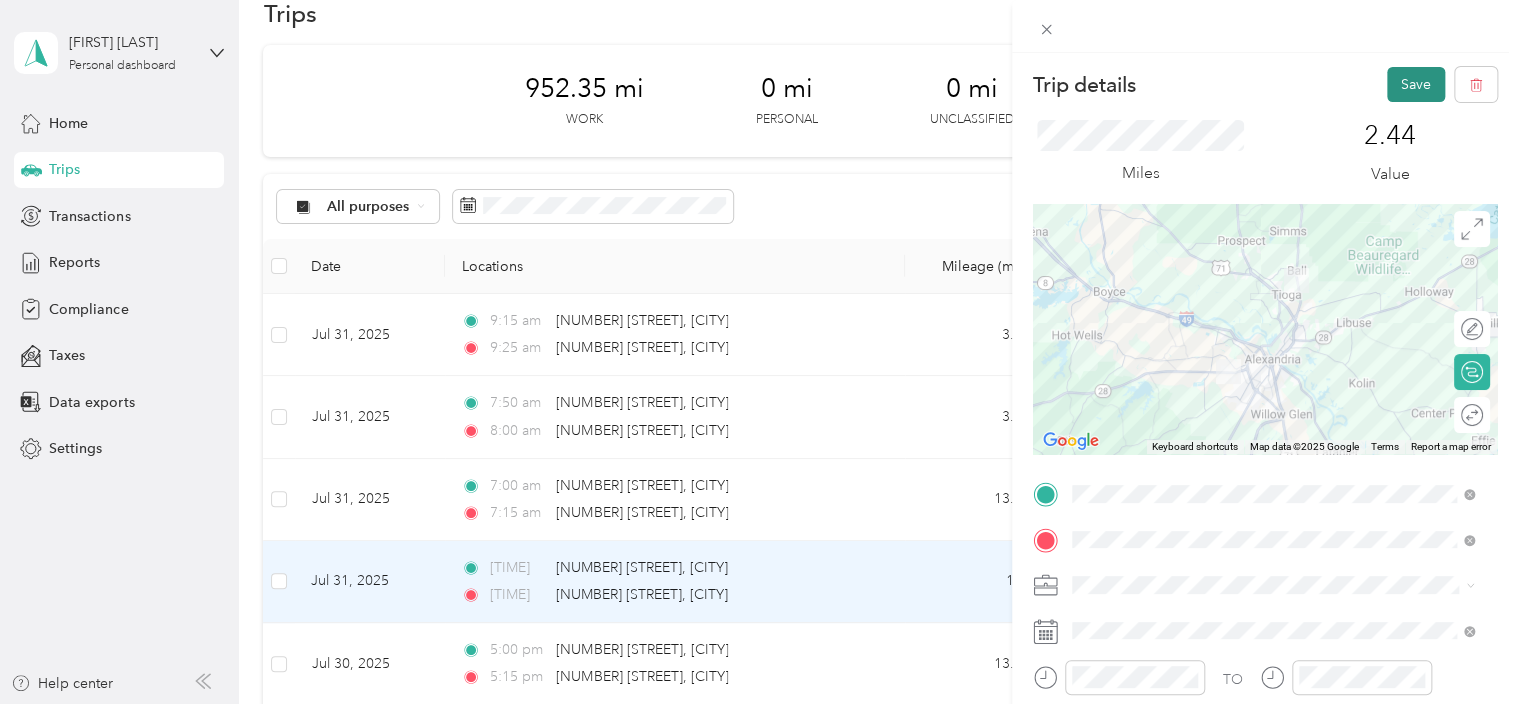 click on "Save" at bounding box center [1416, 84] 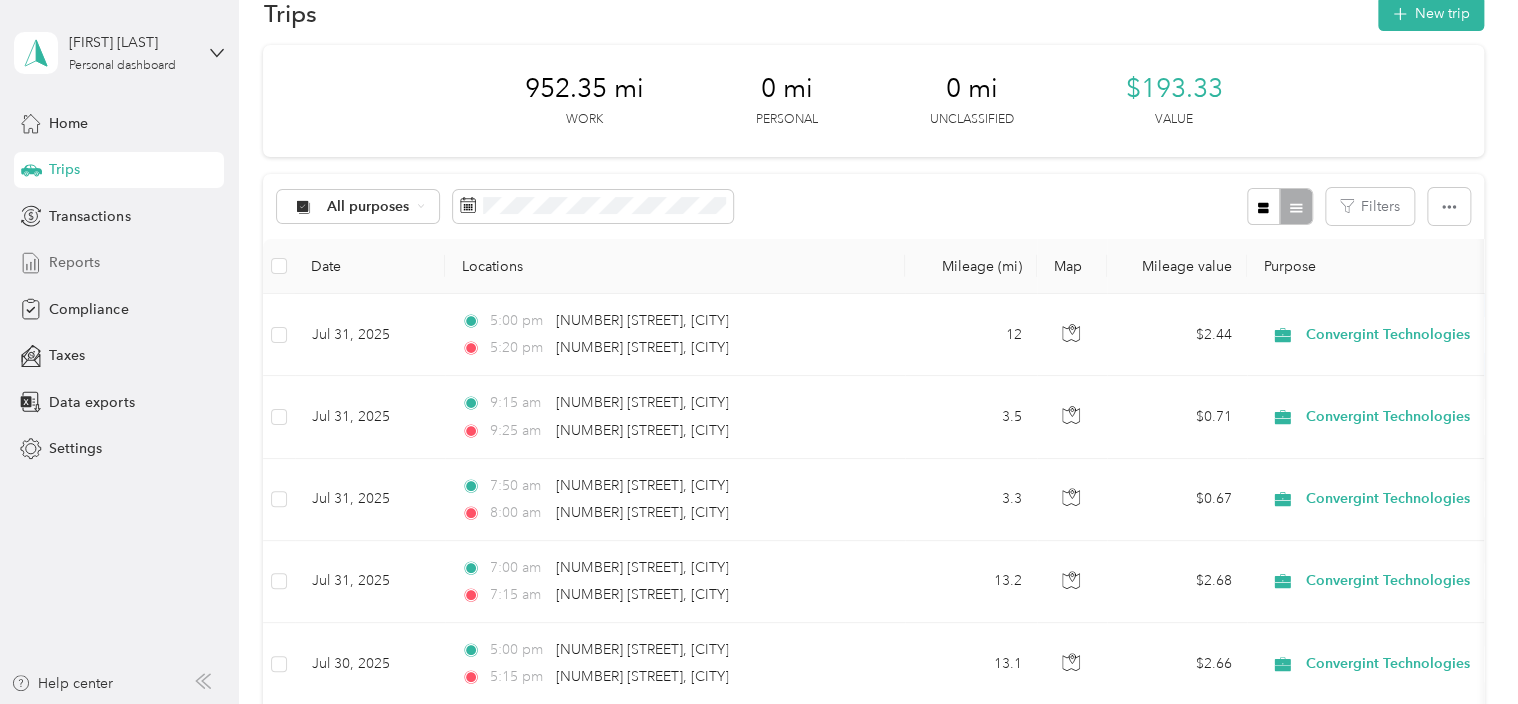 click on "Reports" at bounding box center (74, 262) 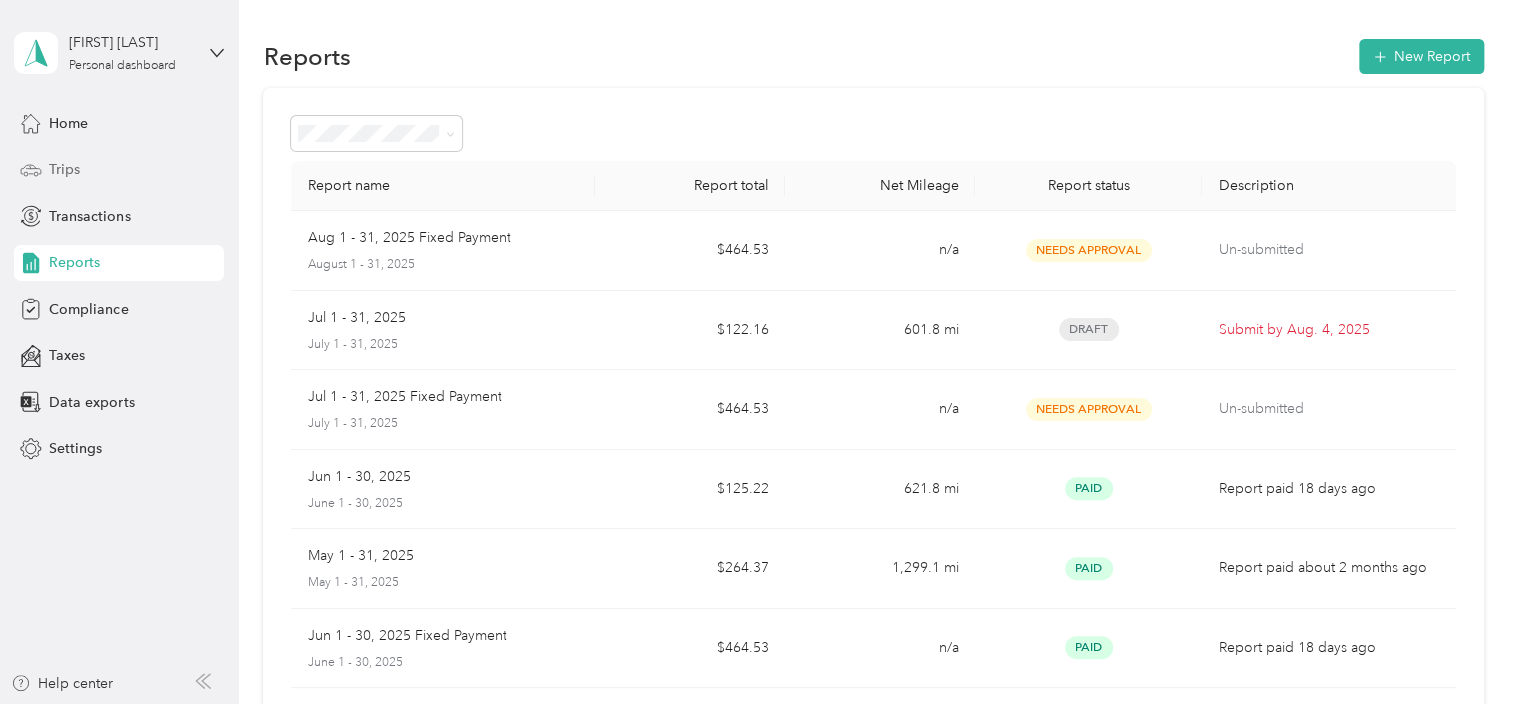click on "Trips" at bounding box center [64, 169] 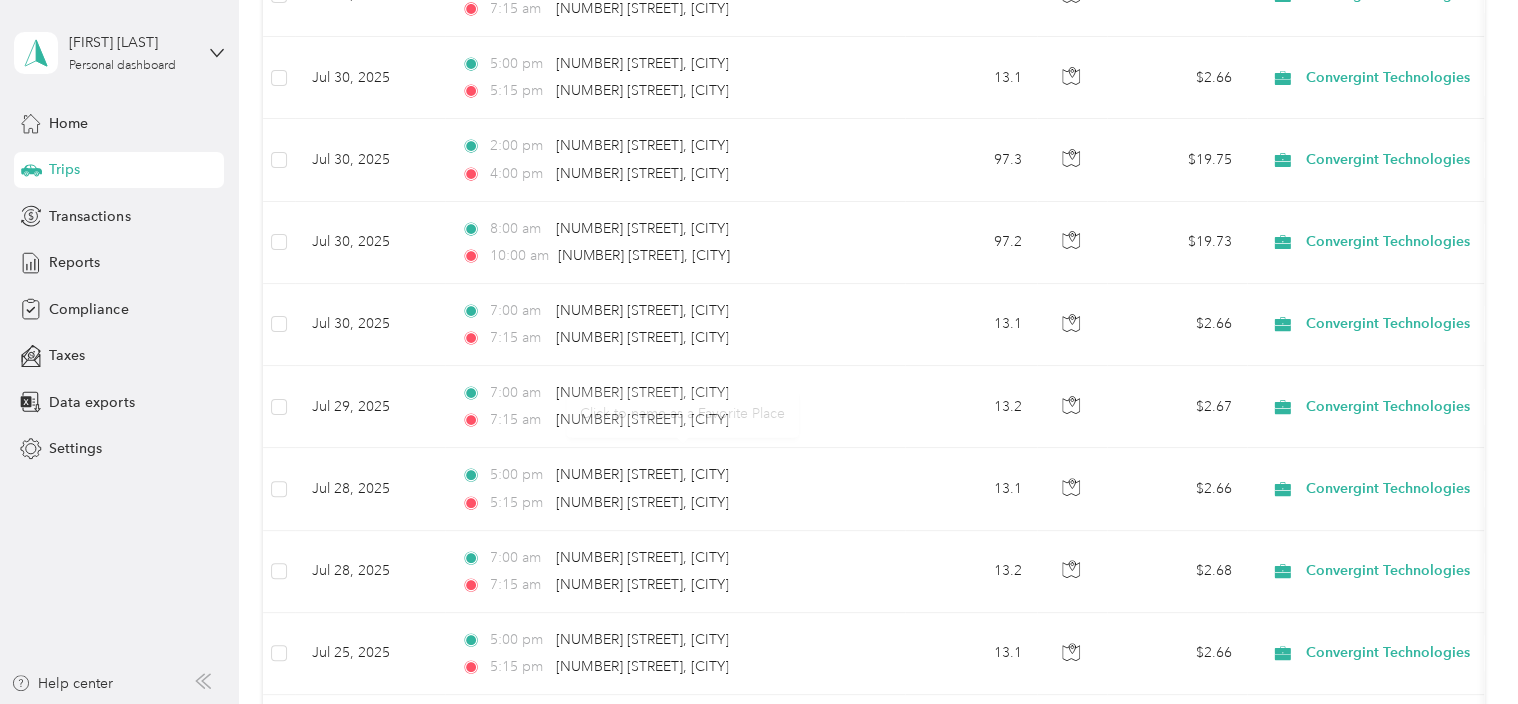 scroll, scrollTop: 0, scrollLeft: 0, axis: both 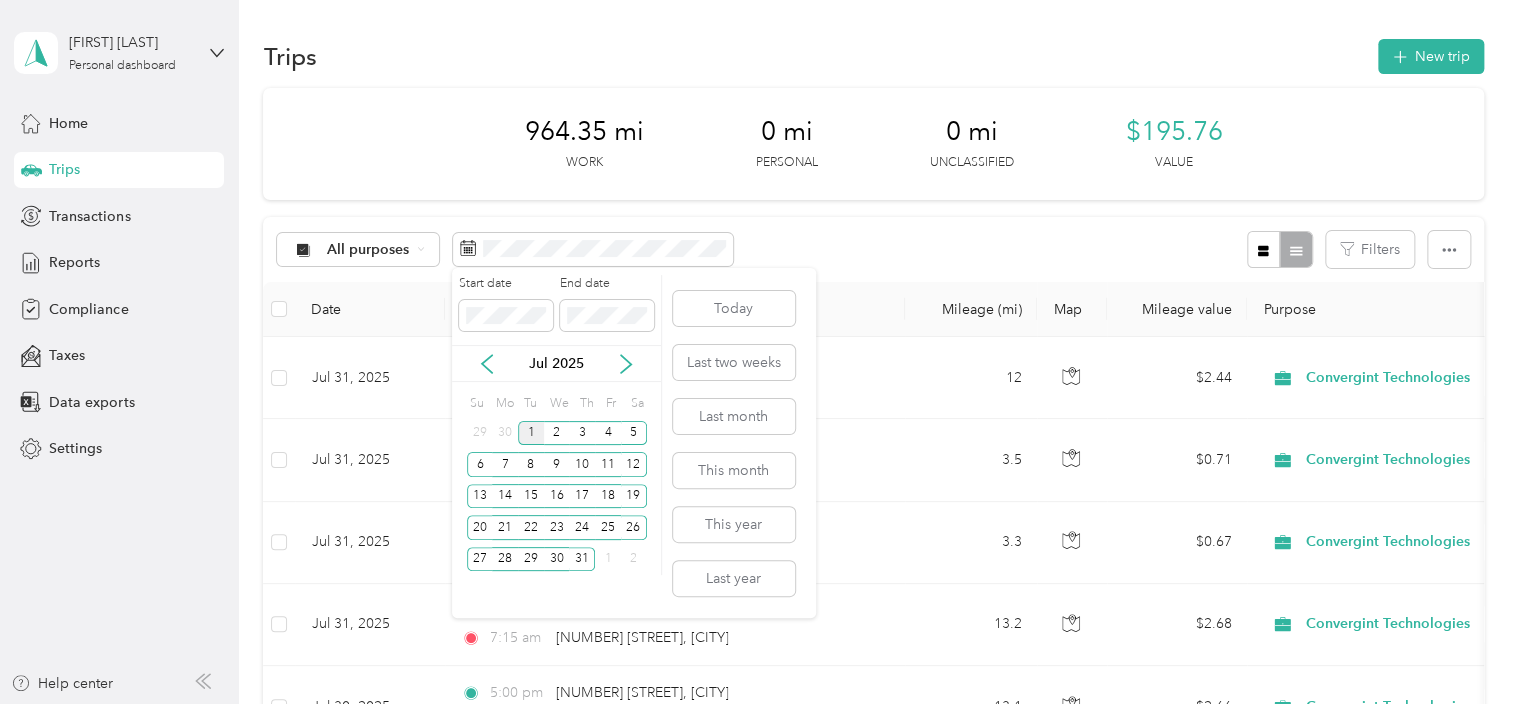 click on "1" at bounding box center [531, 433] 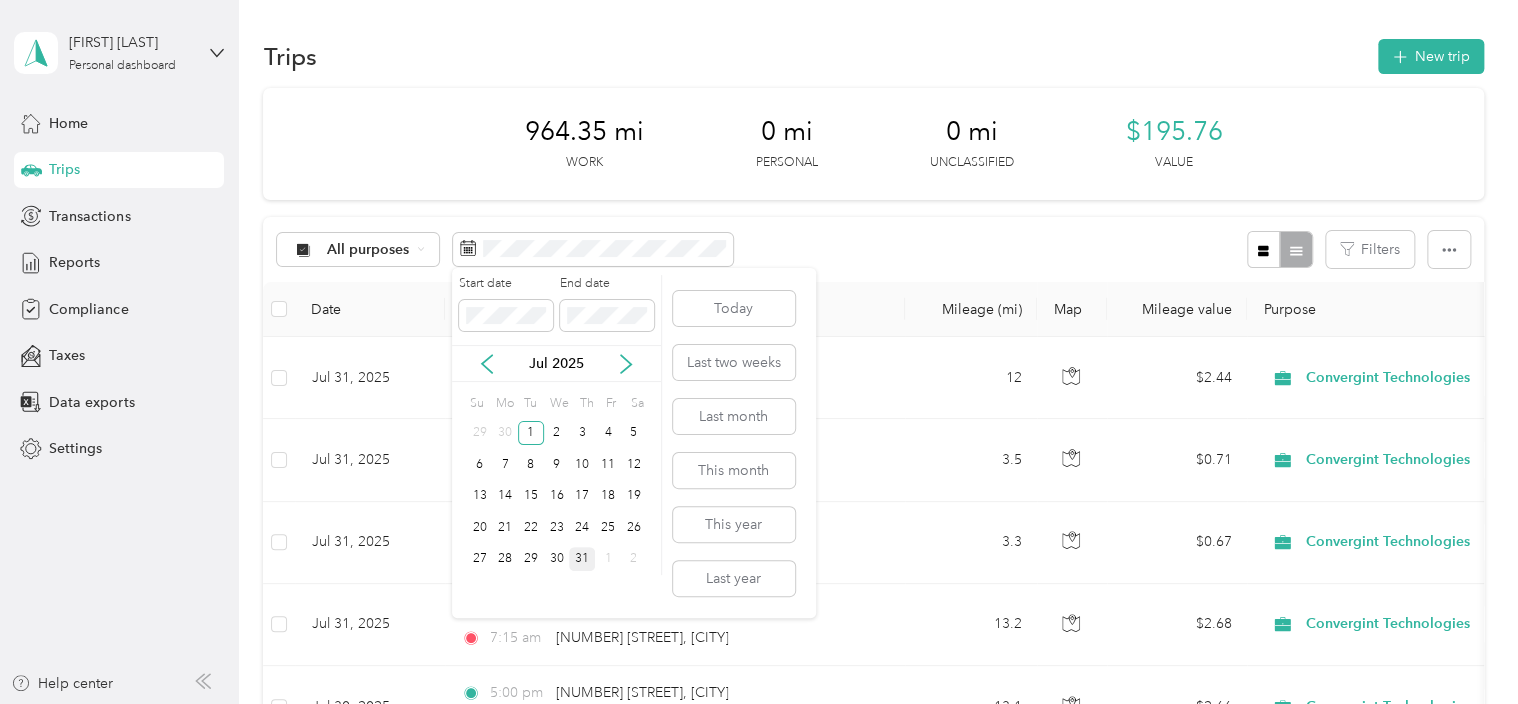 click on "31" at bounding box center (582, 559) 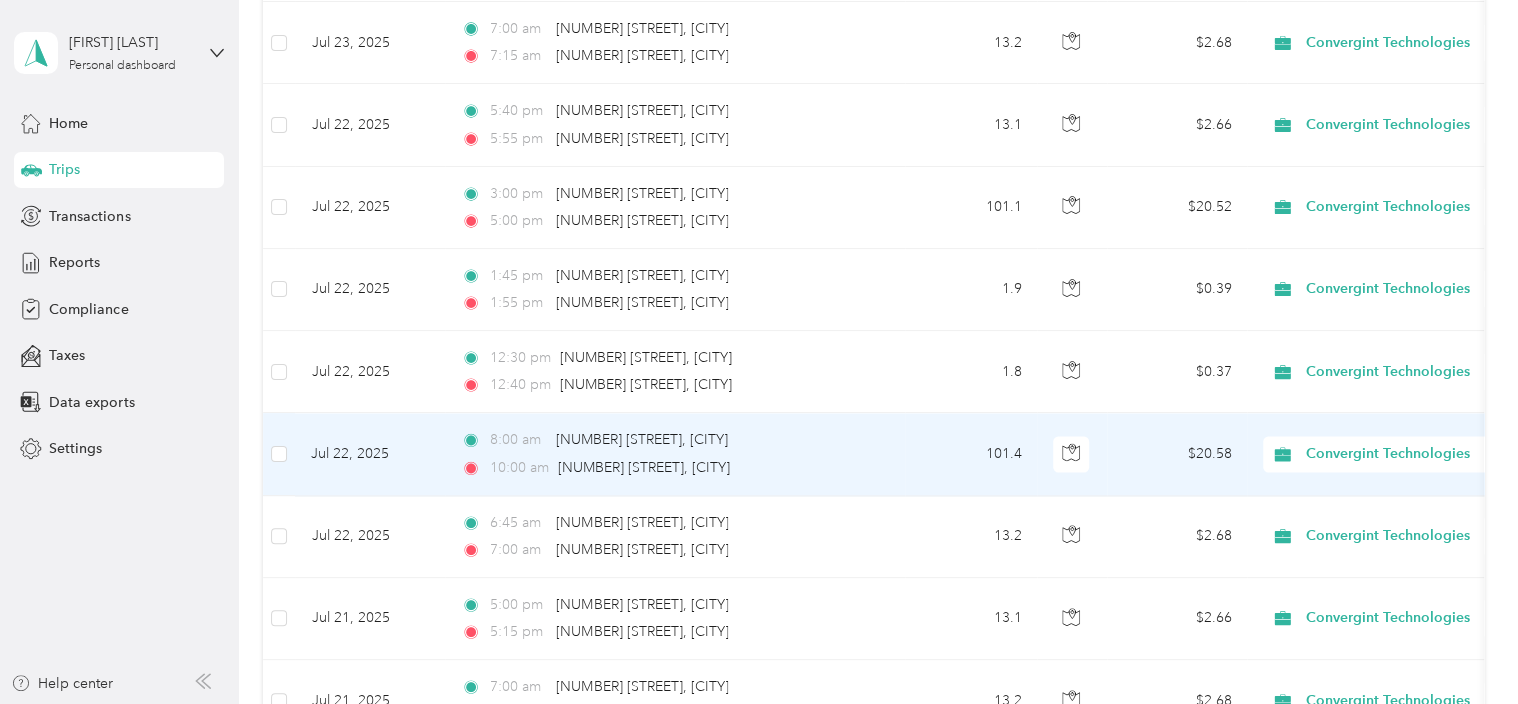 scroll, scrollTop: 2045, scrollLeft: 0, axis: vertical 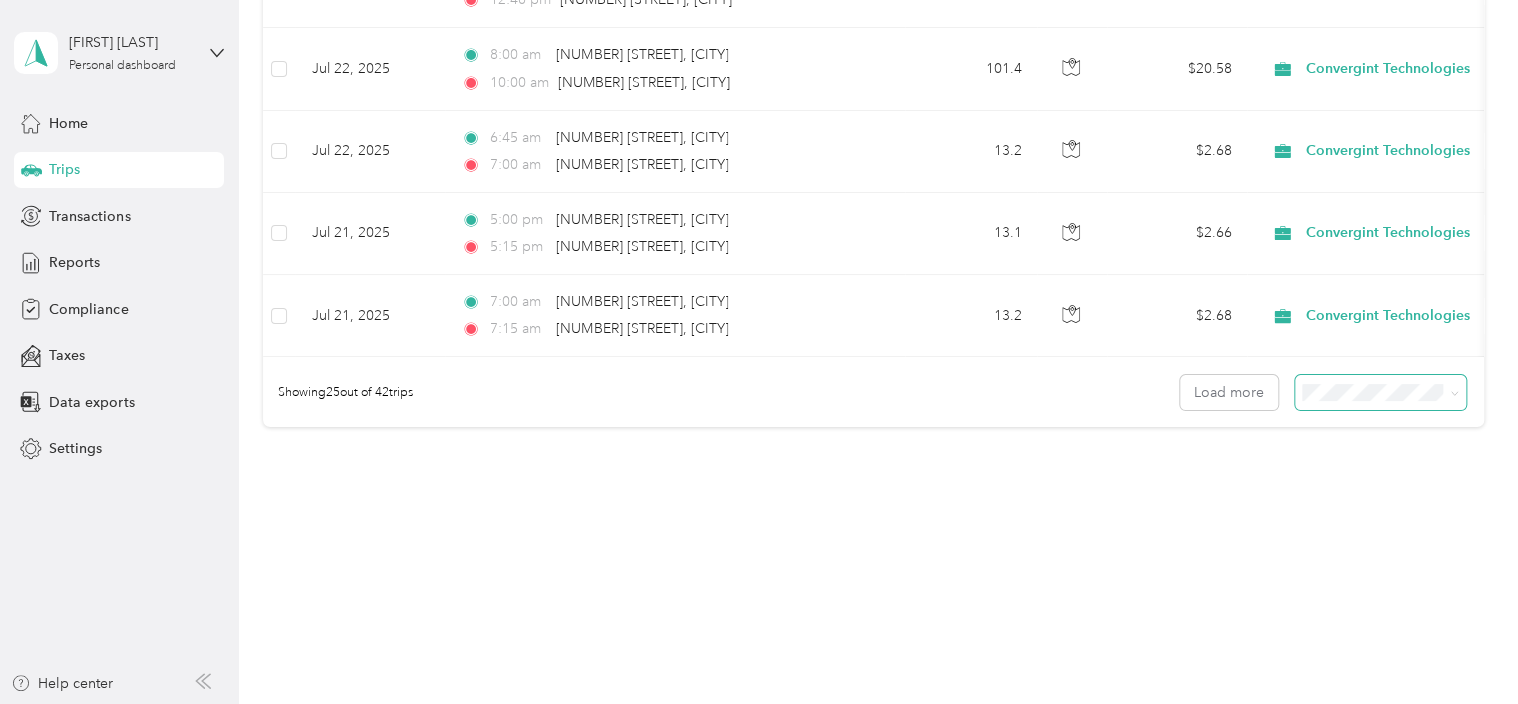 click 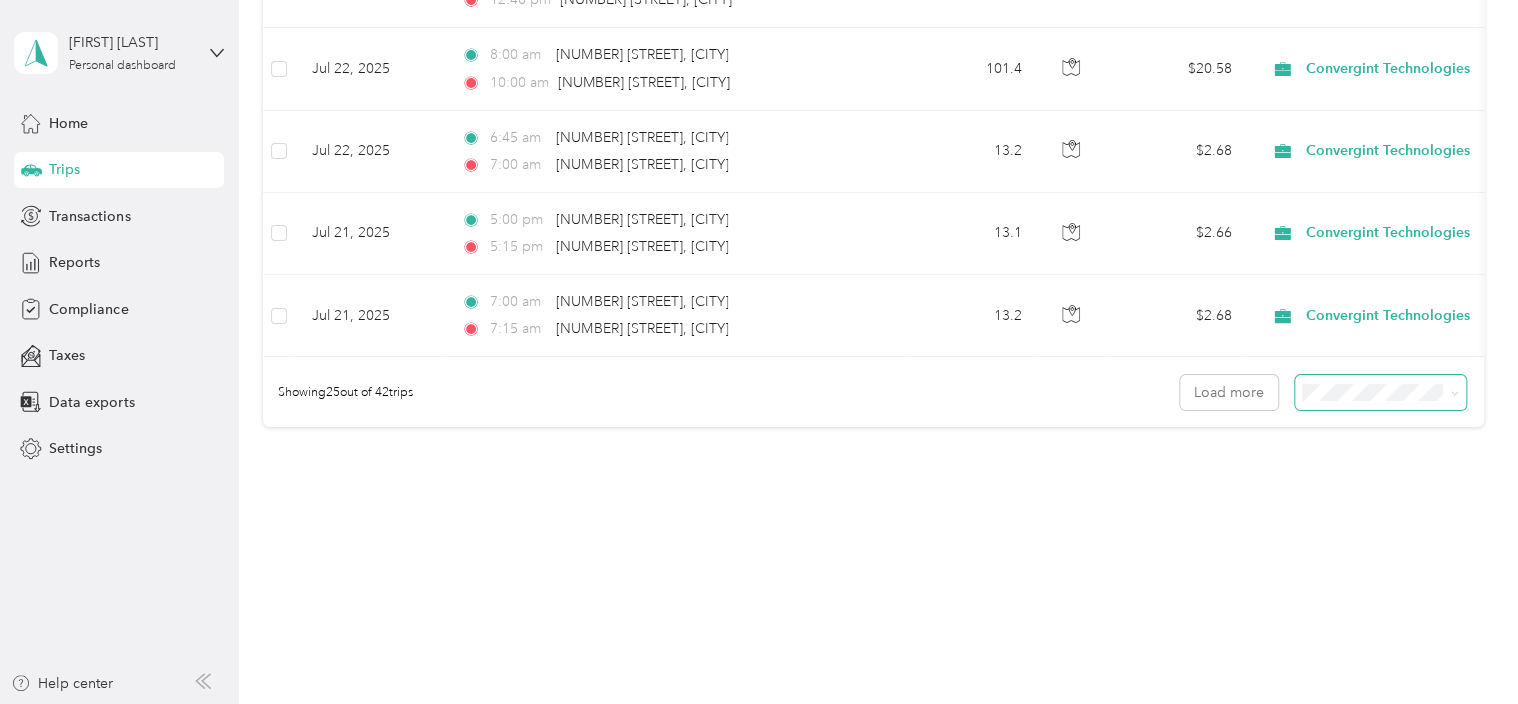 click on "25 per load 50 per load 100 per load" at bounding box center [1375, 464] 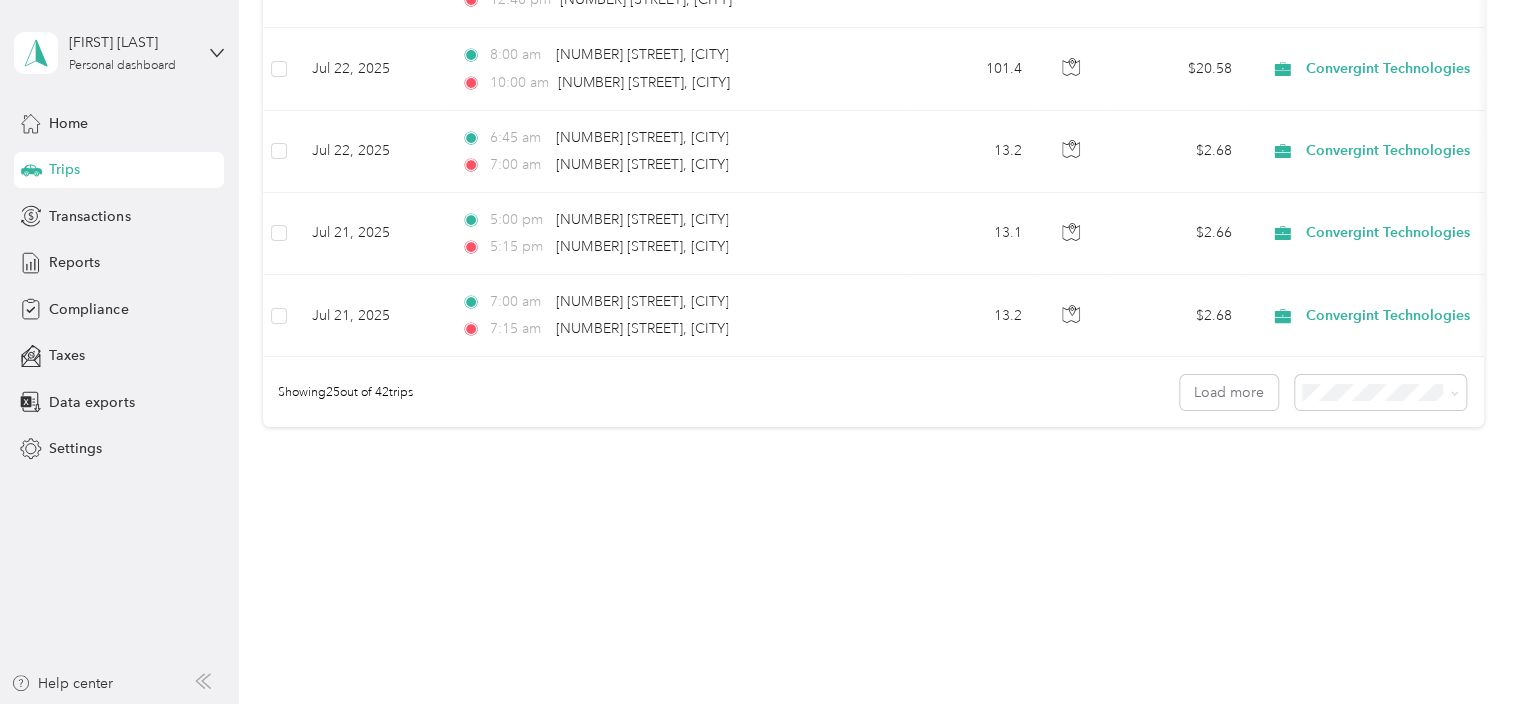 click 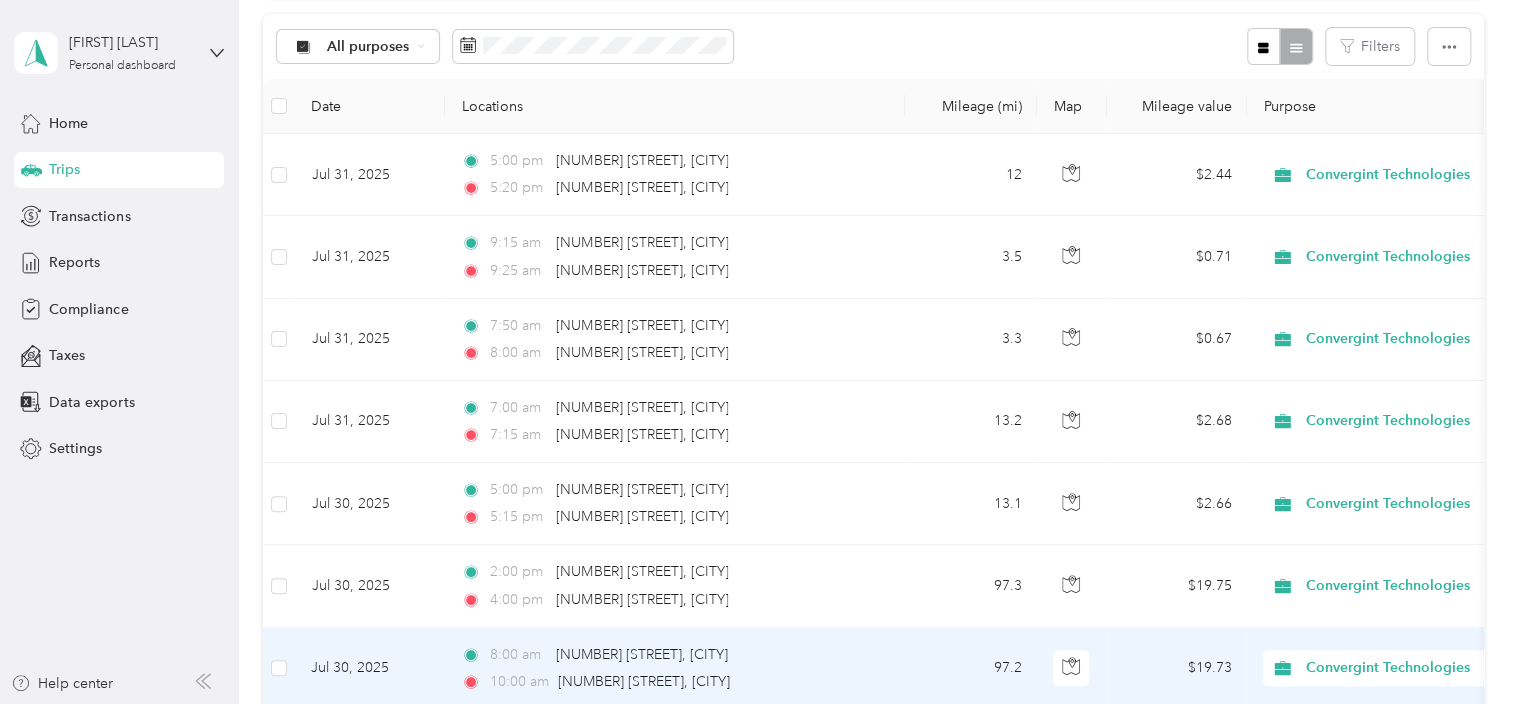 scroll, scrollTop: 0, scrollLeft: 0, axis: both 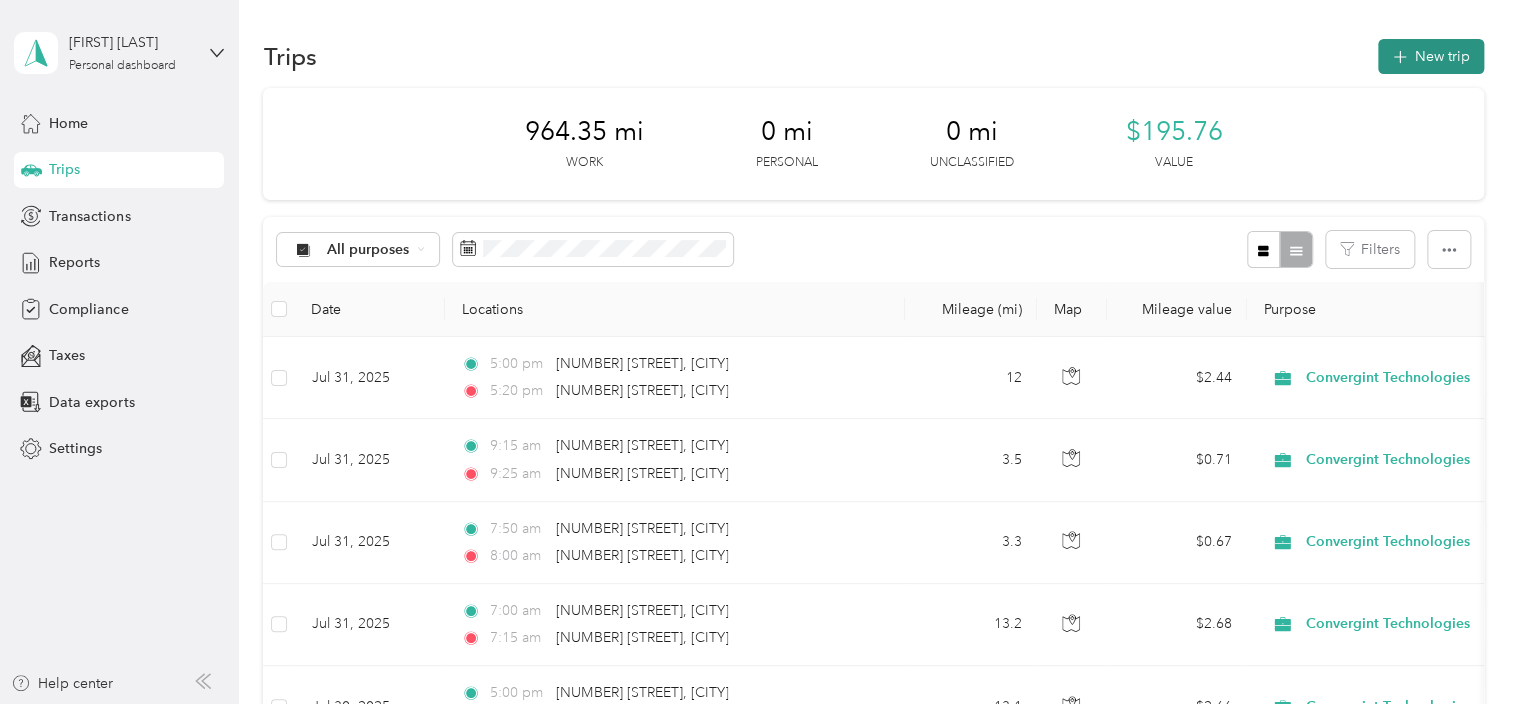 click on "New trip" at bounding box center [1431, 56] 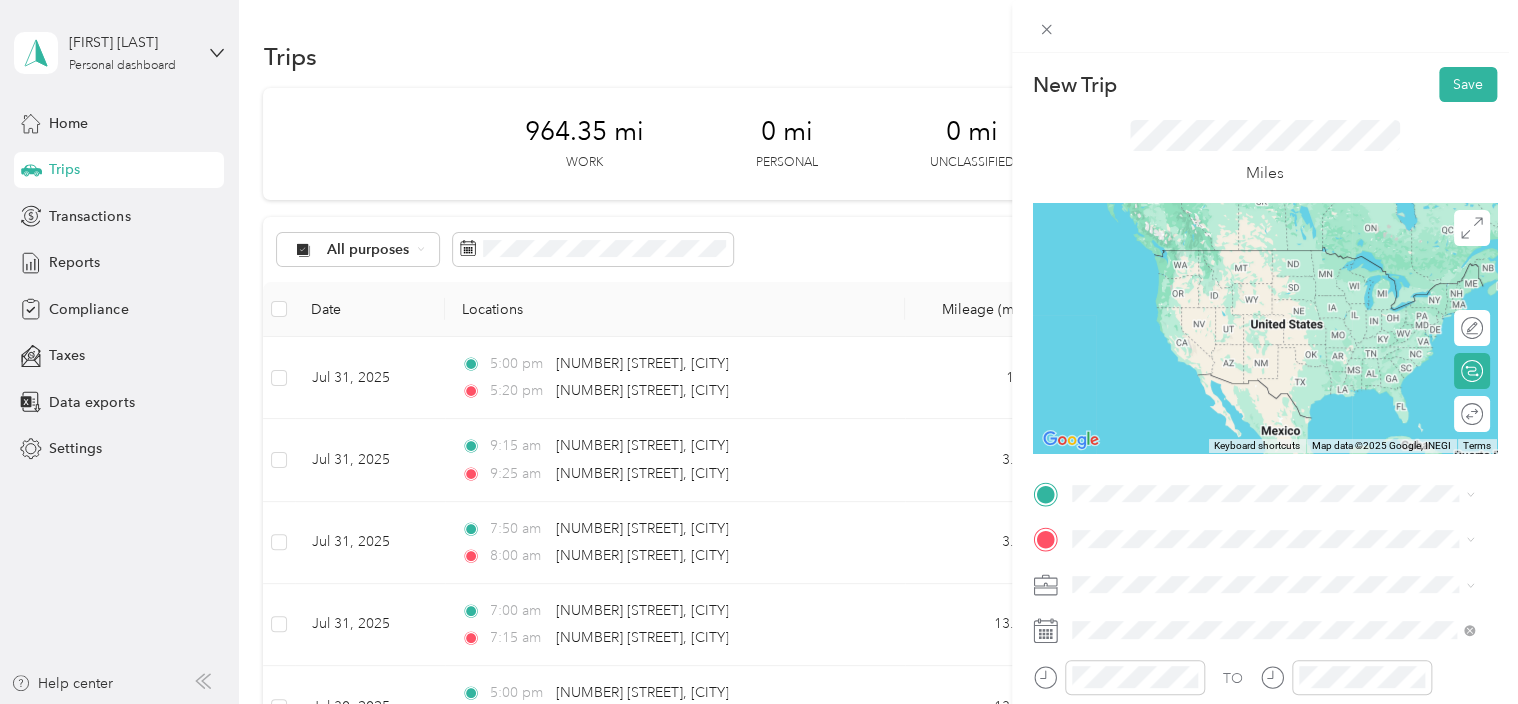 click on "[NUMBER] [STREET]
[CITY], [STATE] [POSTAL_CODE], [COUNTRY]" at bounding box center [1253, 247] 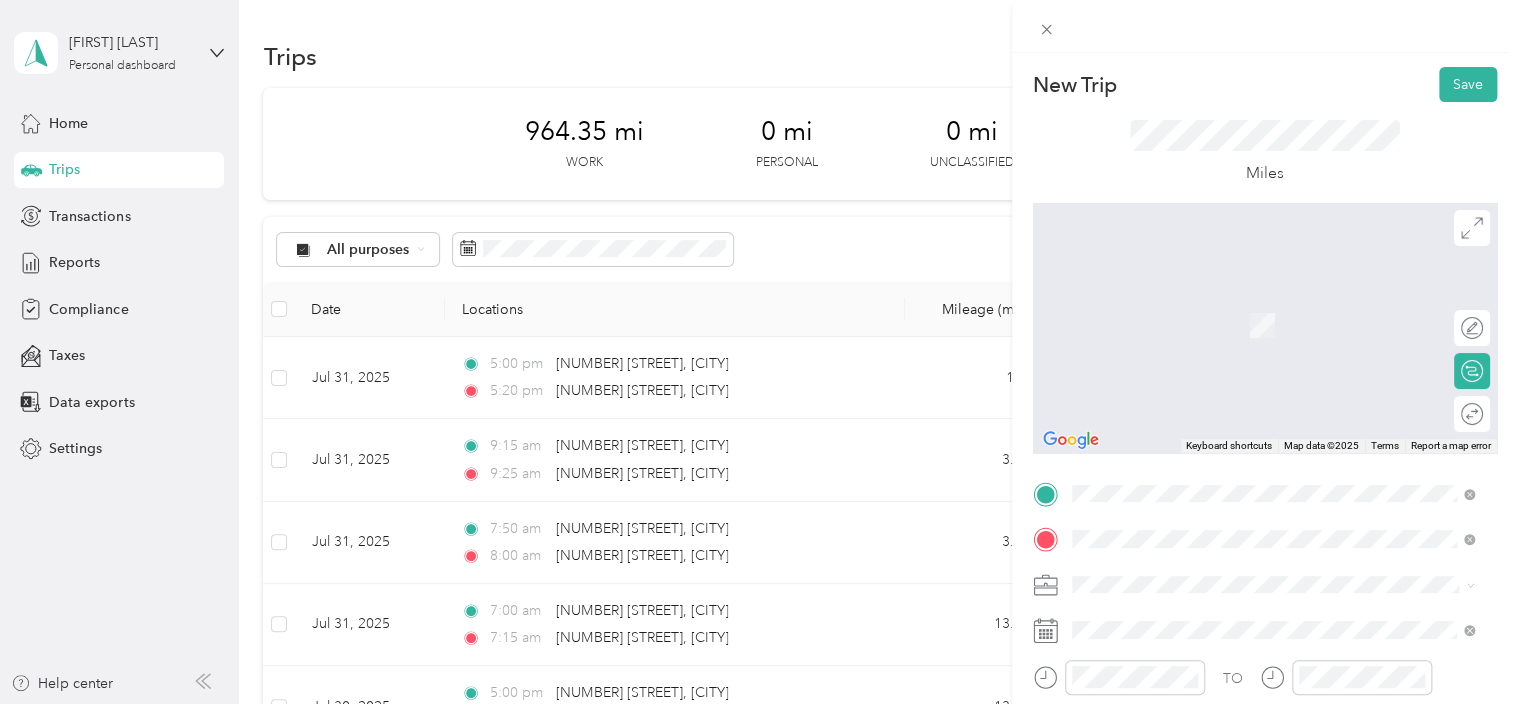 click on "[NUMBER] [STREET]
[CITY], [STATE] [POSTAL_CODE], [COUNTRY]" at bounding box center (1273, 304) 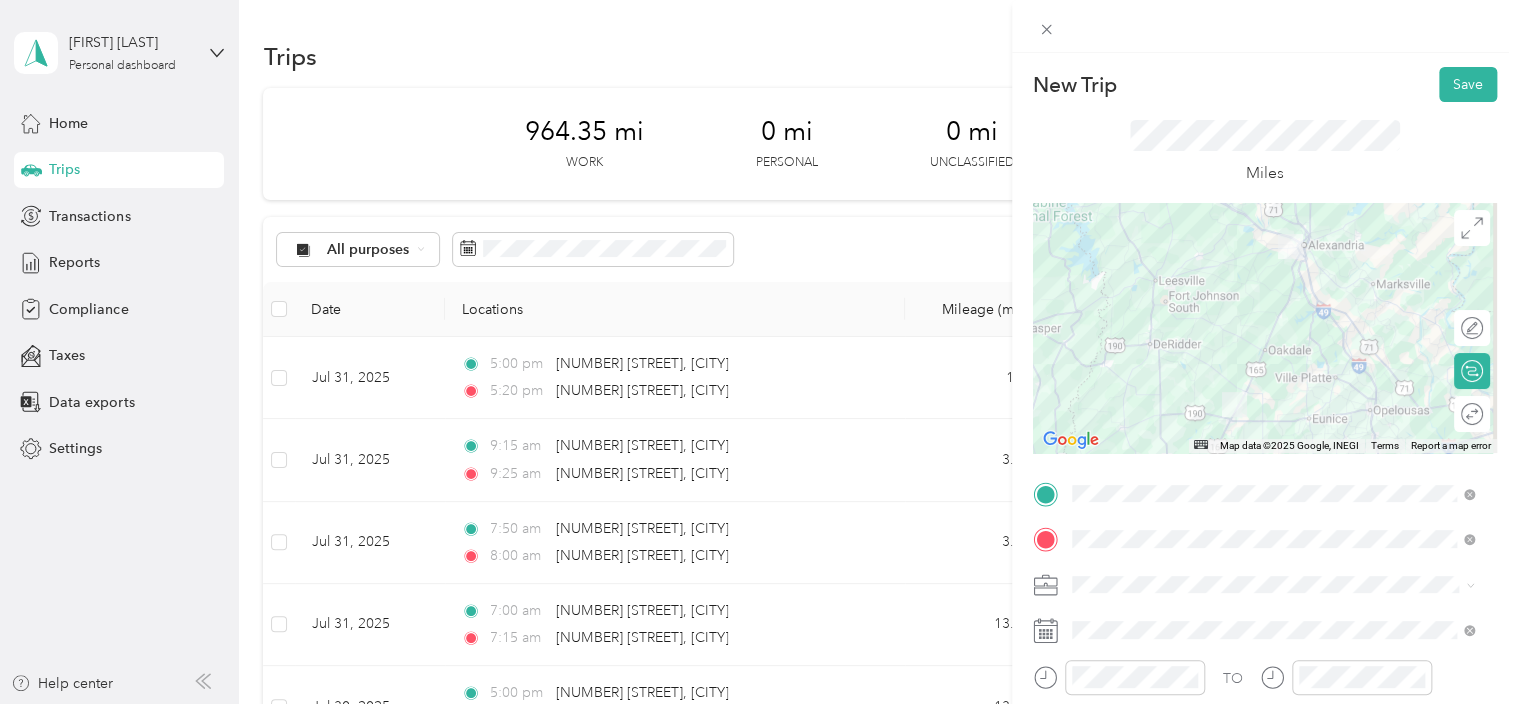 click at bounding box center (1265, 328) 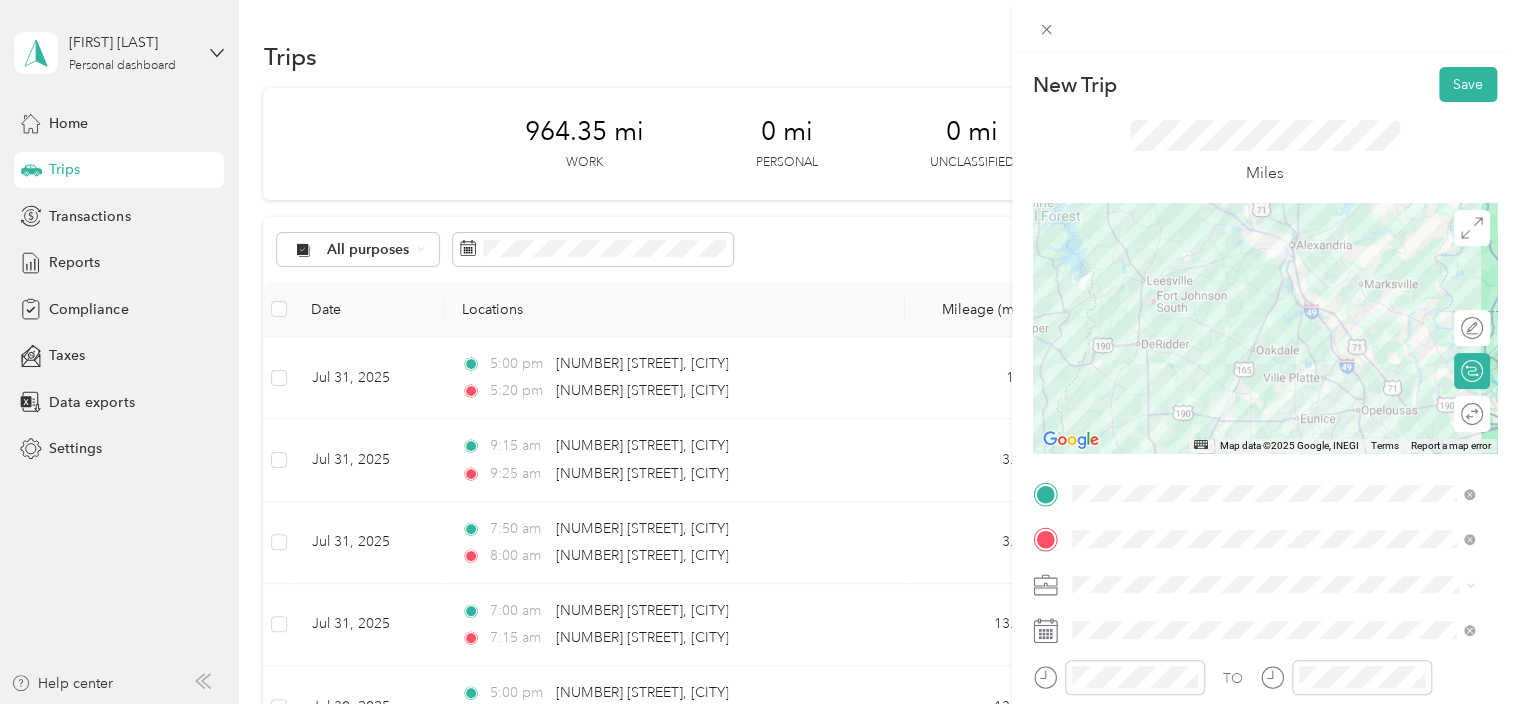 click at bounding box center [1265, 328] 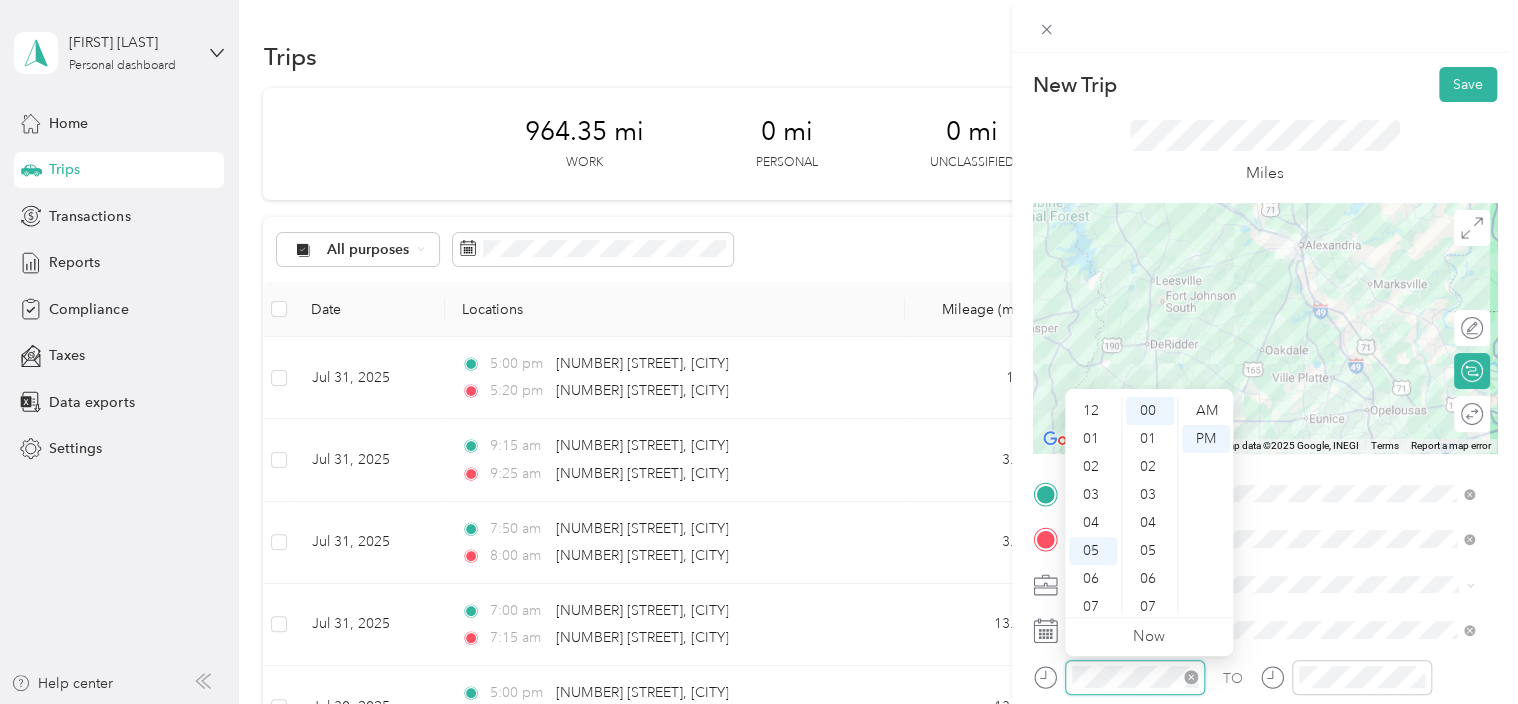 scroll, scrollTop: 120, scrollLeft: 0, axis: vertical 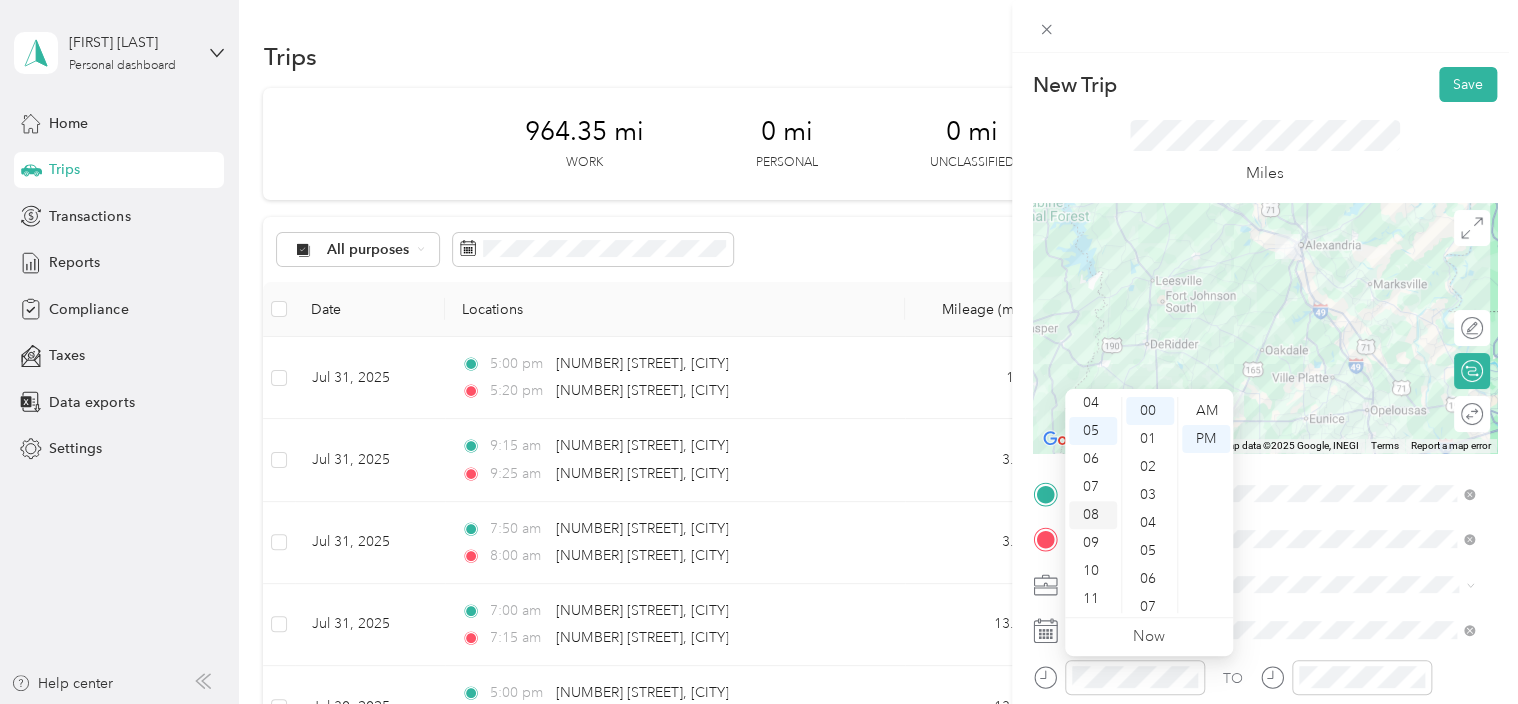 click on "08" at bounding box center [1093, 515] 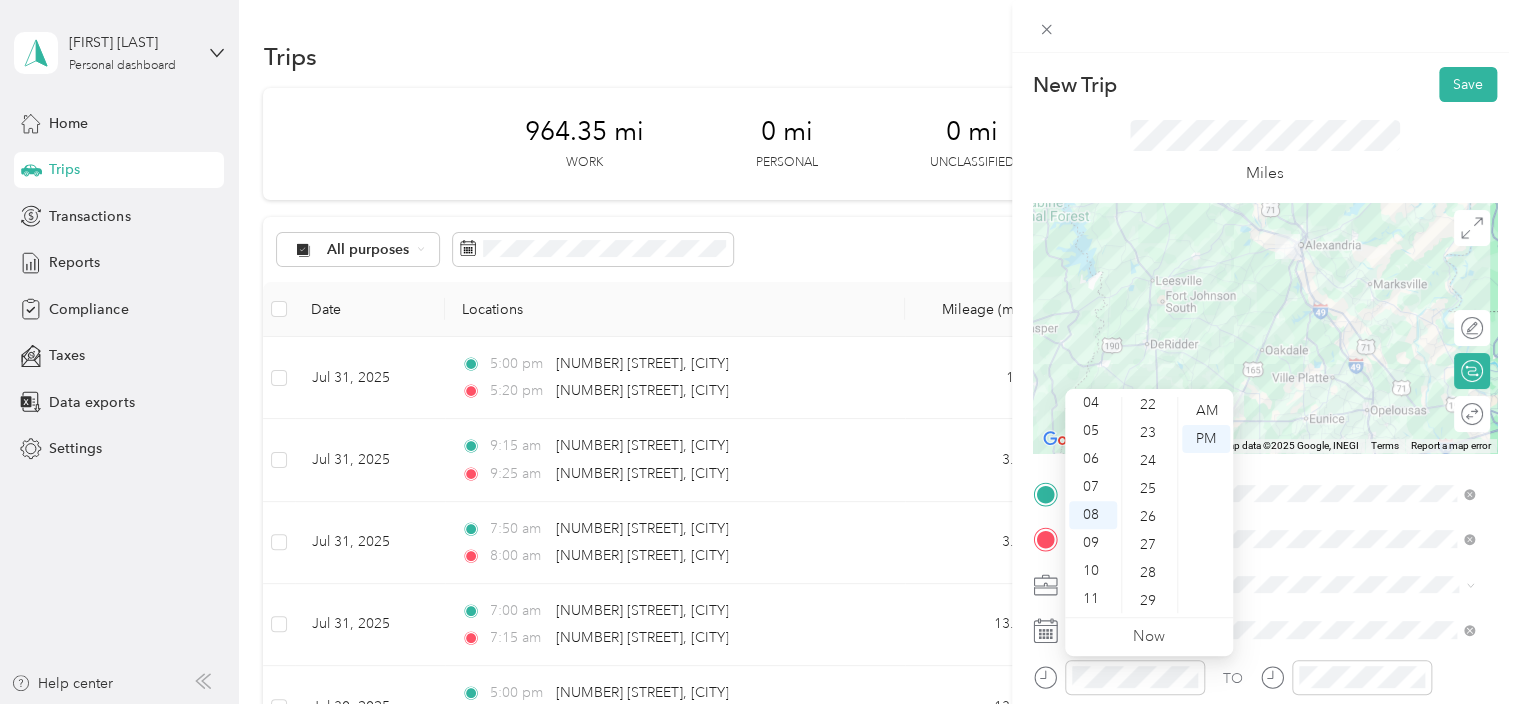 scroll, scrollTop: 687, scrollLeft: 0, axis: vertical 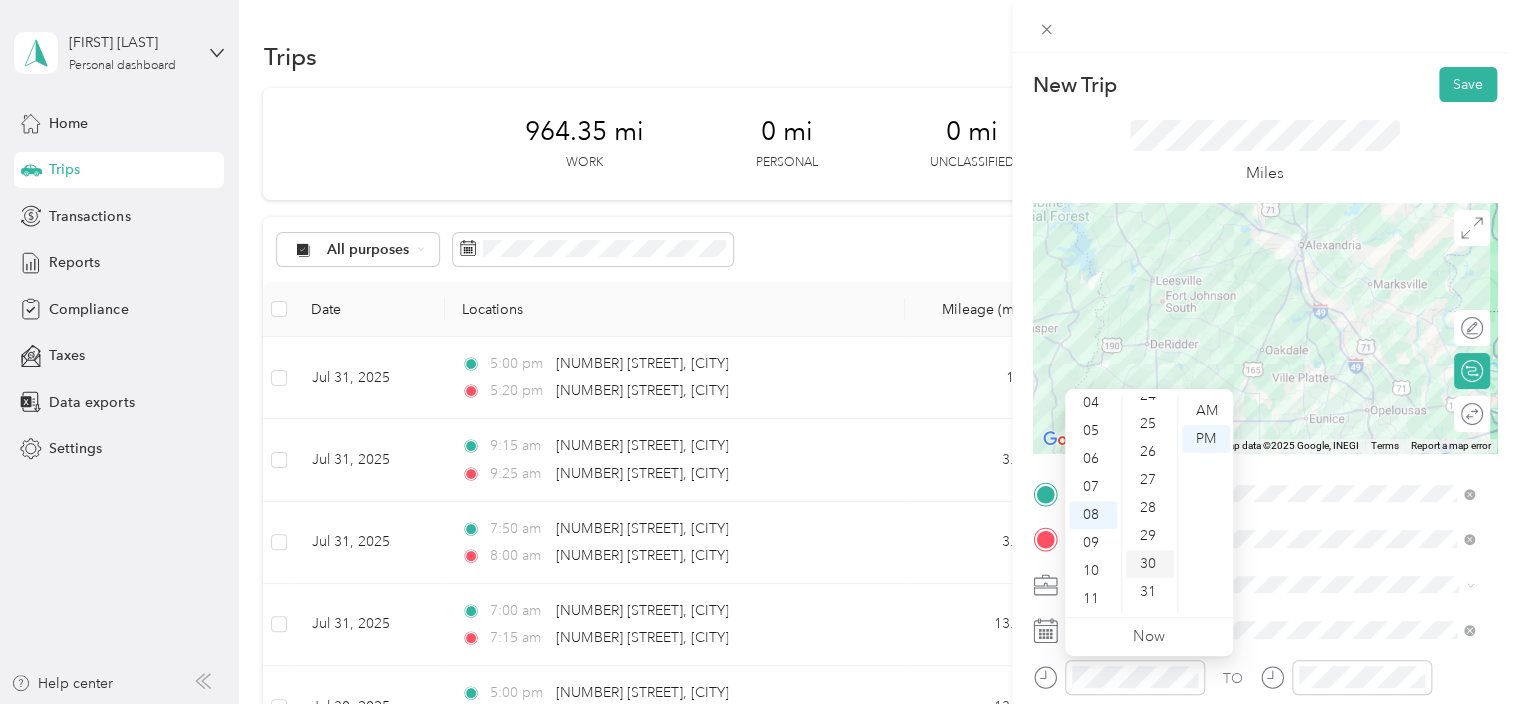 click on "30" at bounding box center (1150, 564) 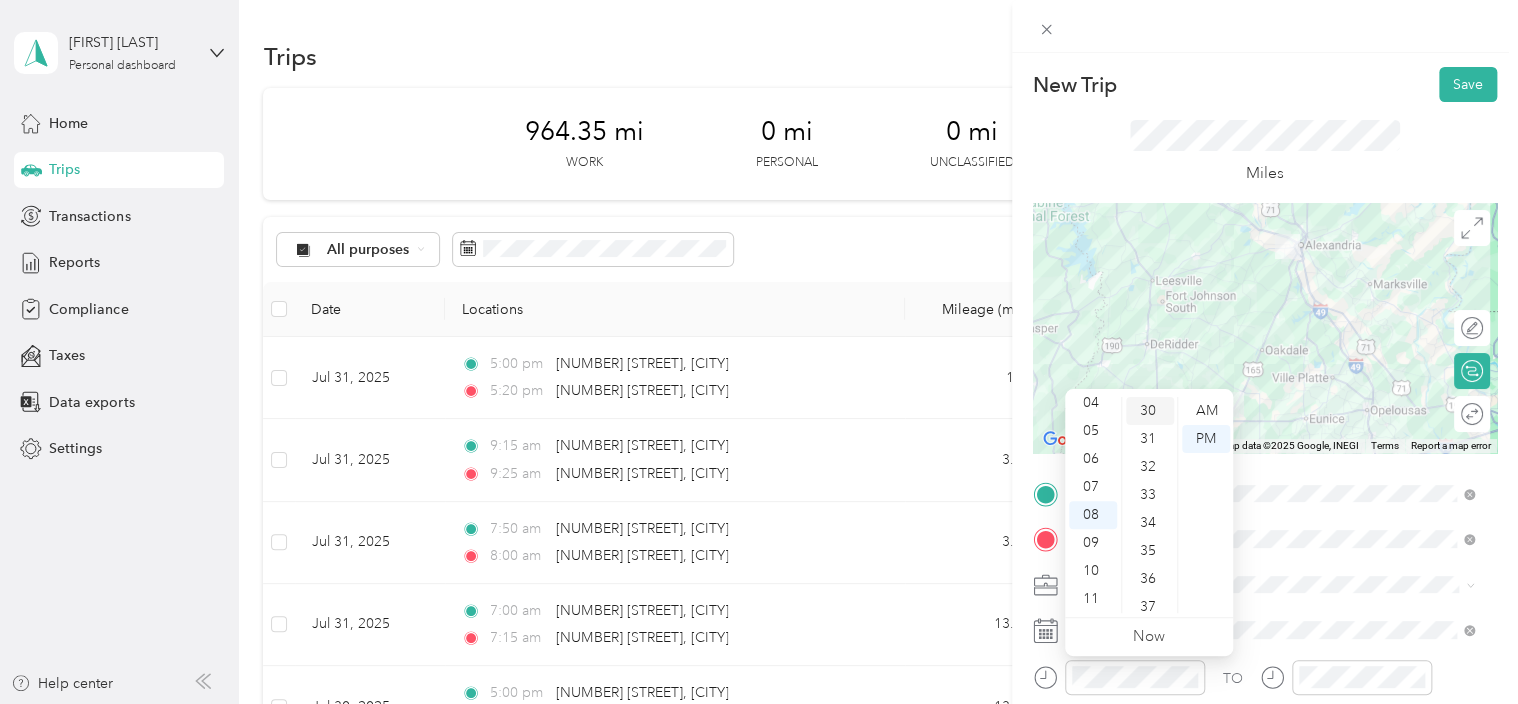 scroll, scrollTop: 840, scrollLeft: 0, axis: vertical 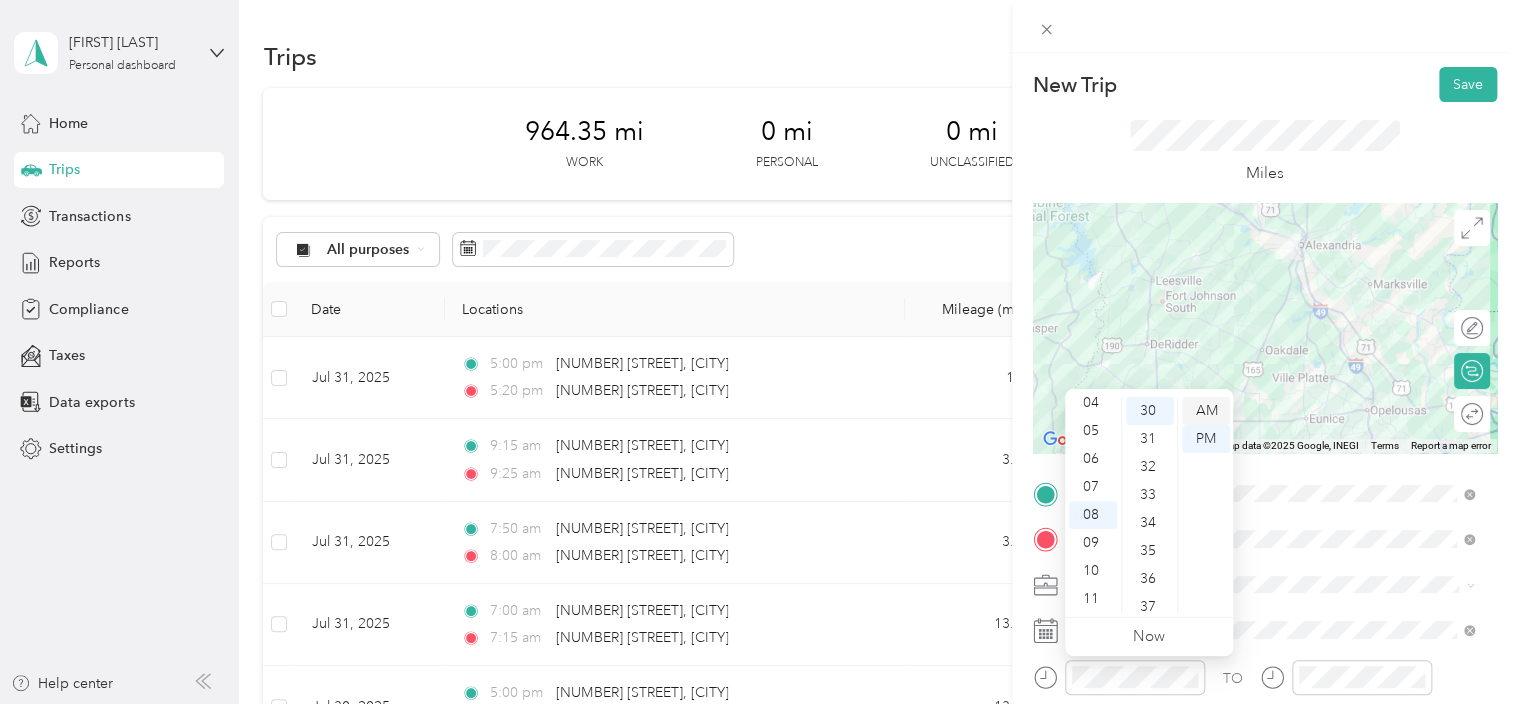 click on "AM" at bounding box center (1206, 411) 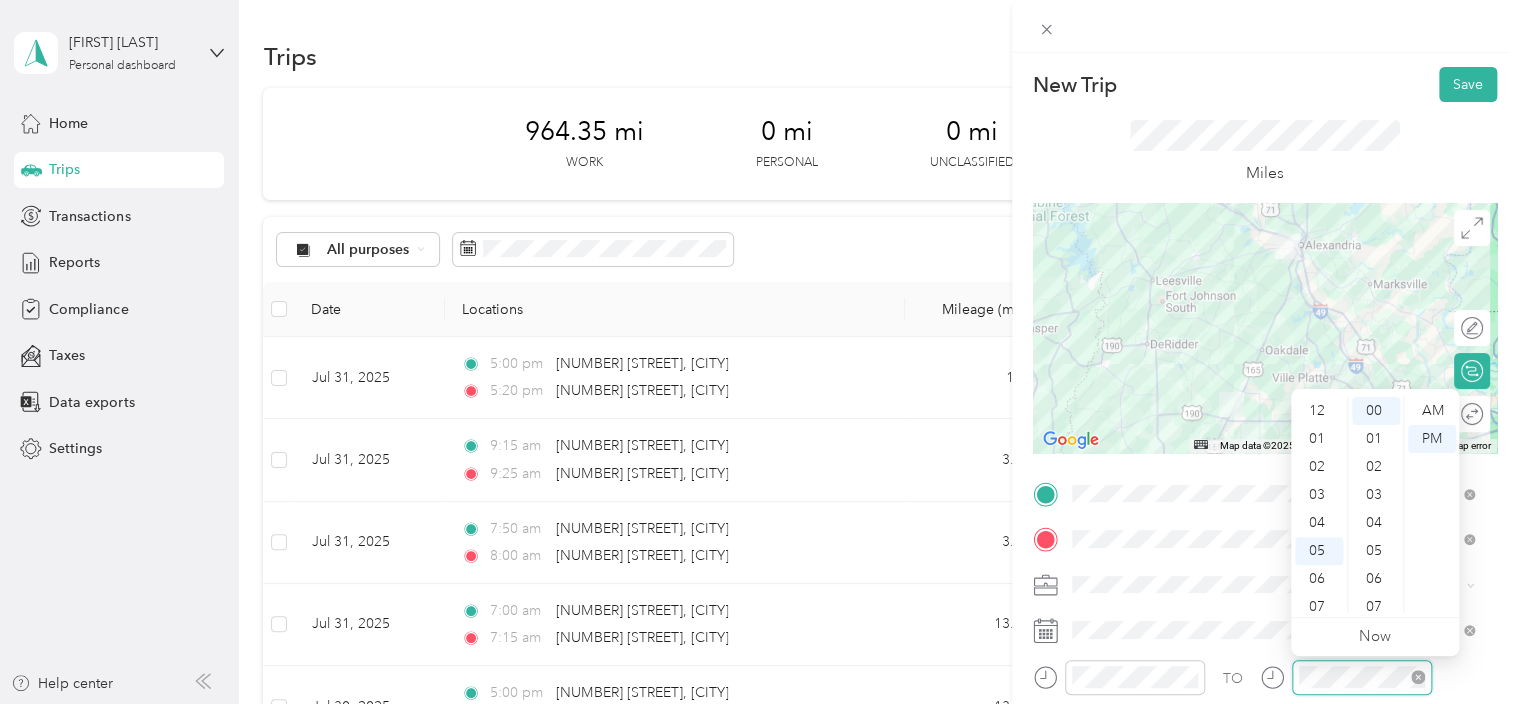 scroll, scrollTop: 120, scrollLeft: 0, axis: vertical 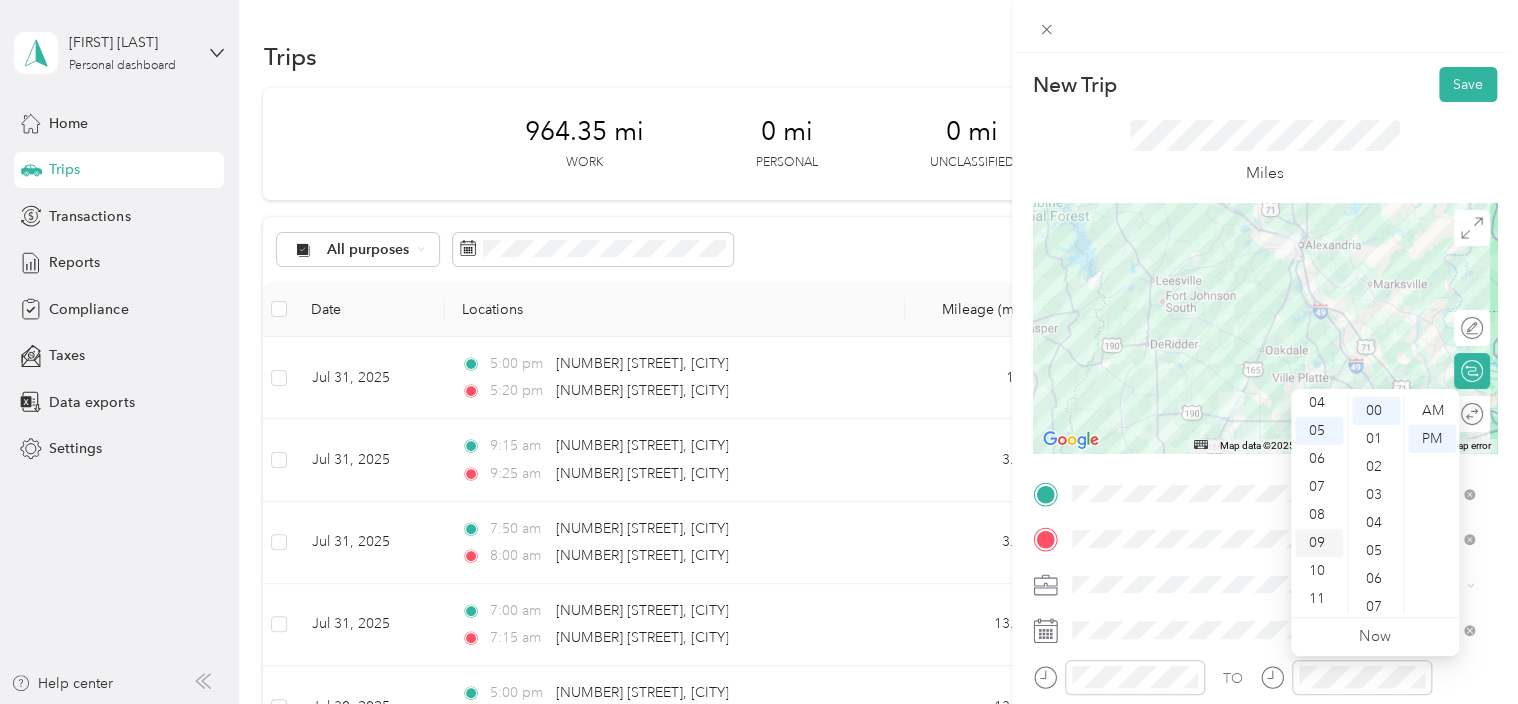 click on "09" at bounding box center [1319, 543] 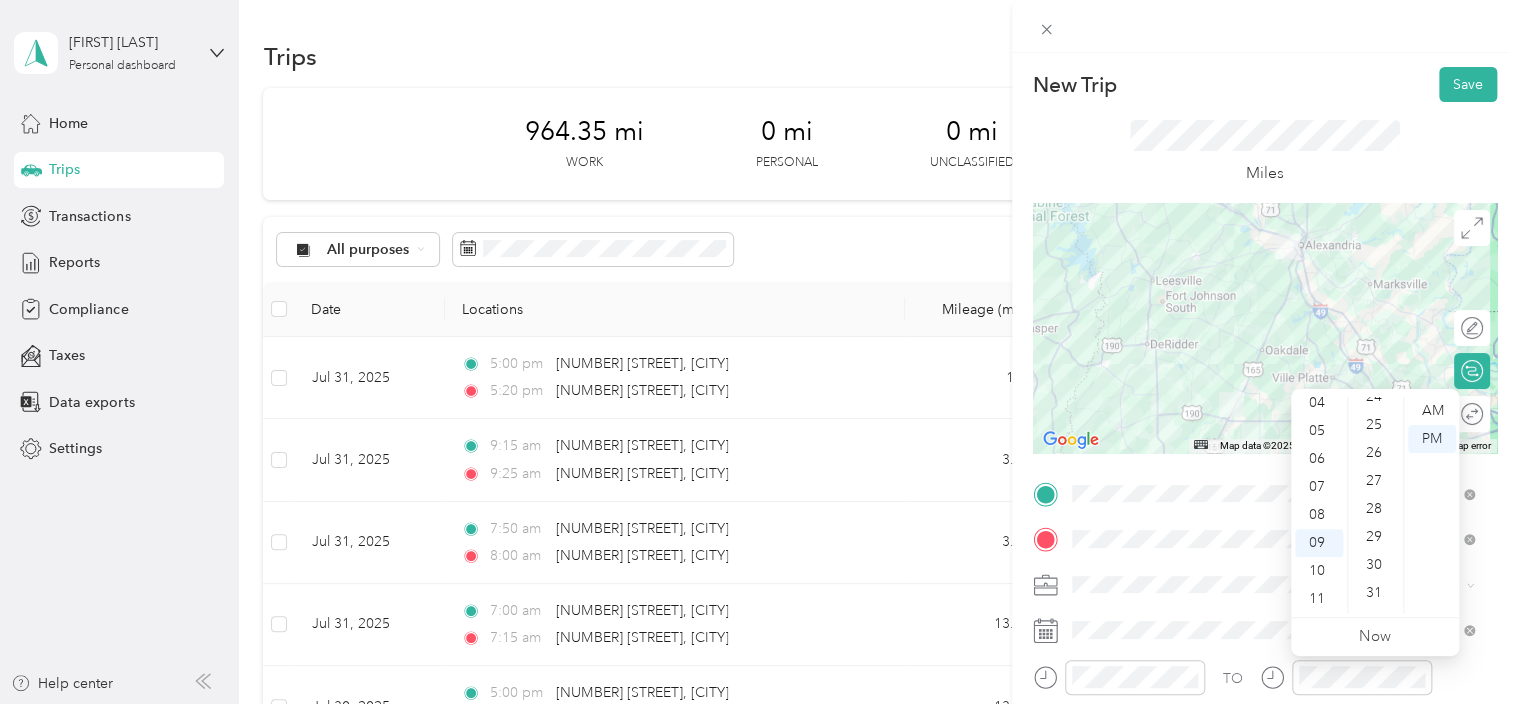 scroll, scrollTop: 687, scrollLeft: 0, axis: vertical 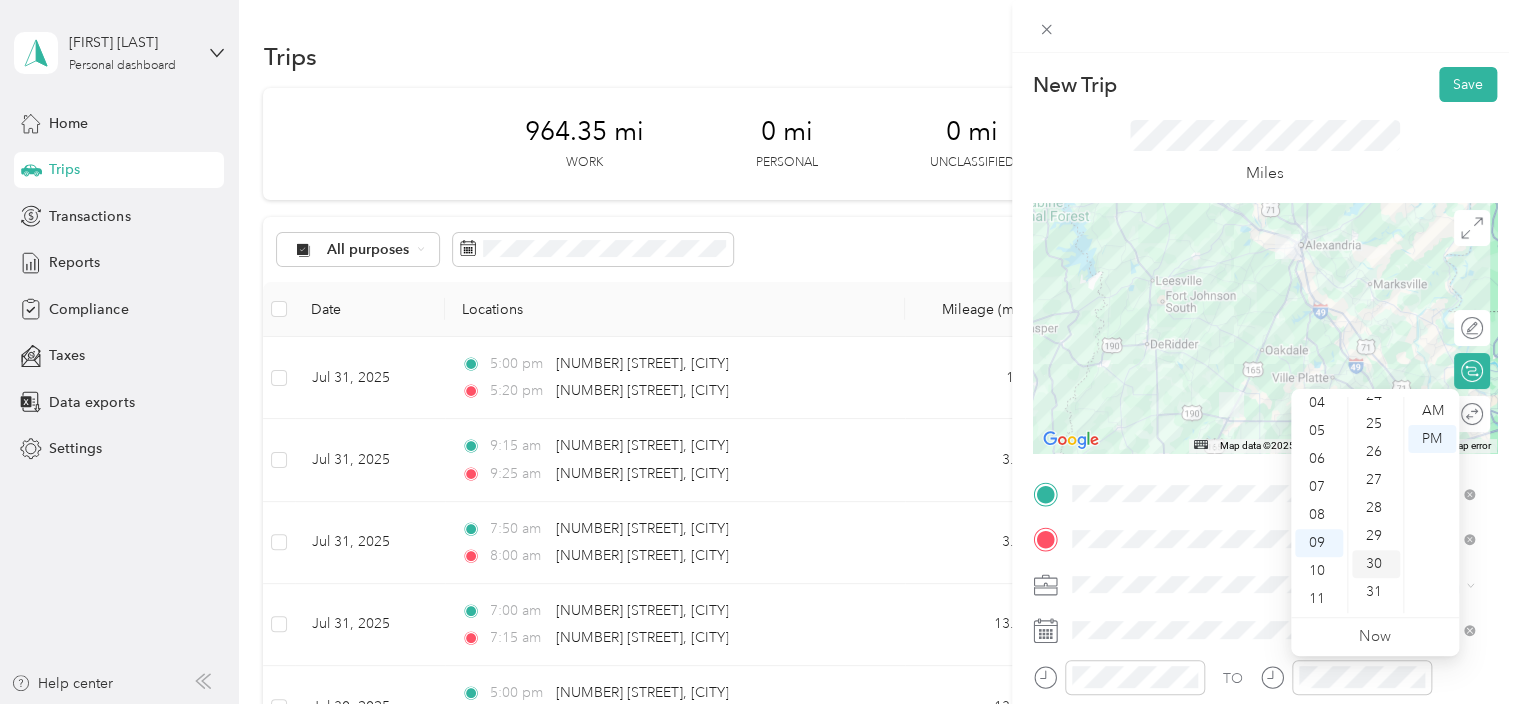 click on "30" at bounding box center [1376, 564] 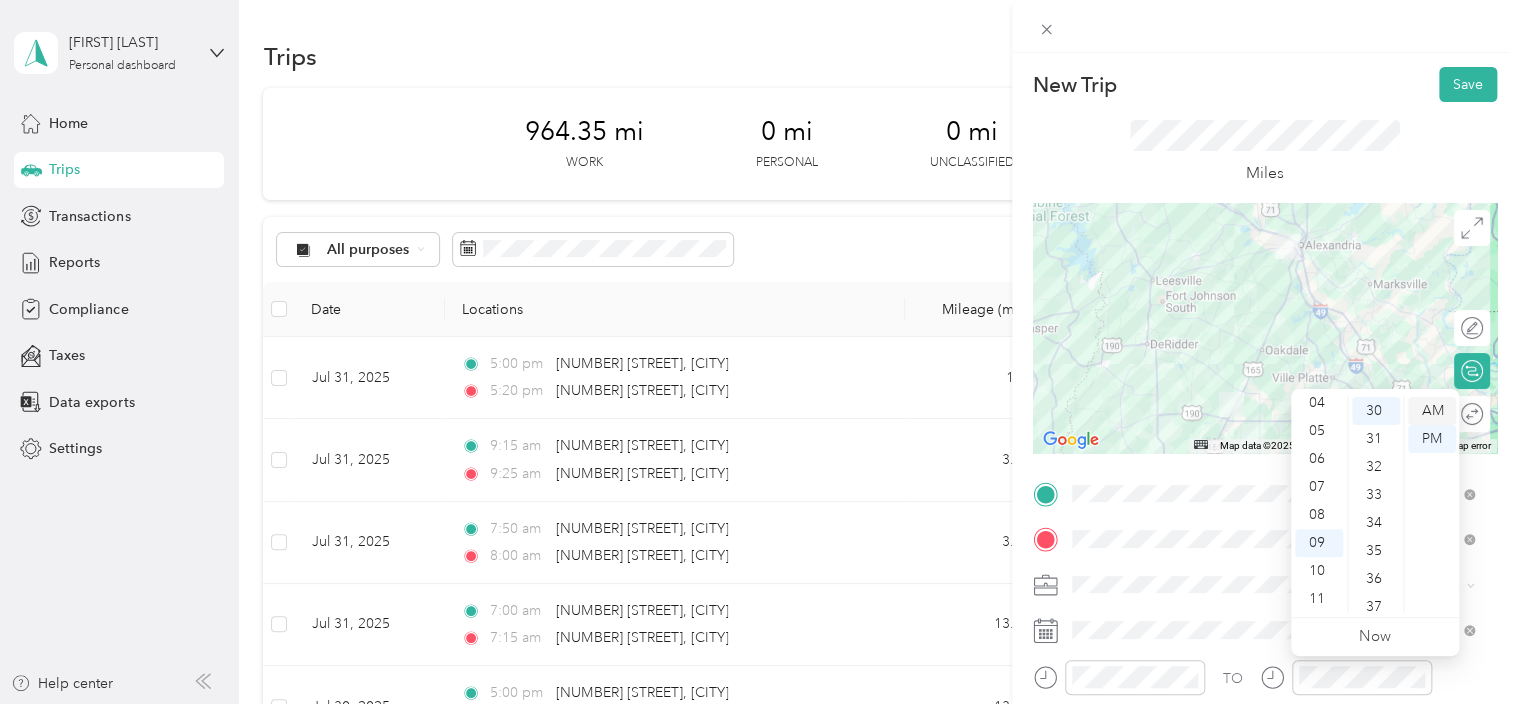 click on "AM" at bounding box center (1432, 411) 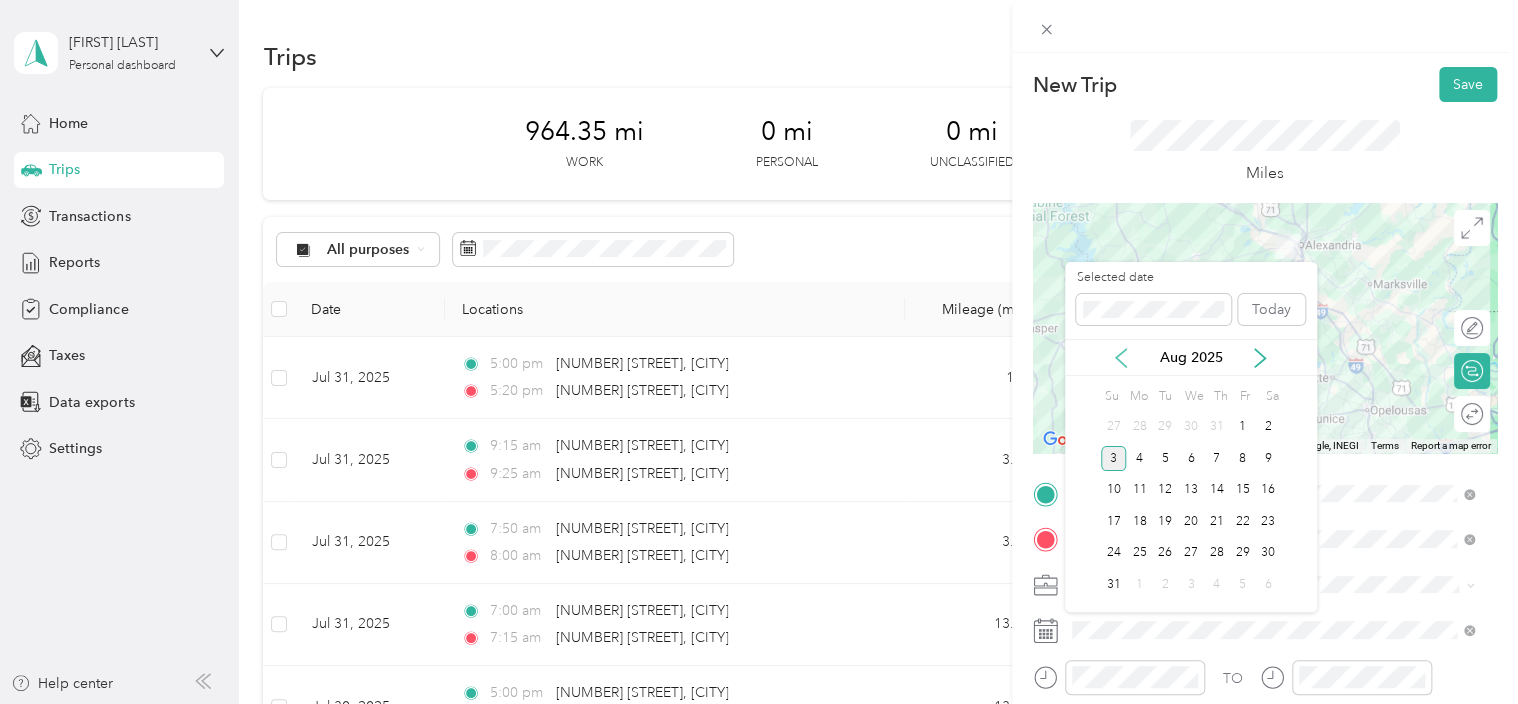 click 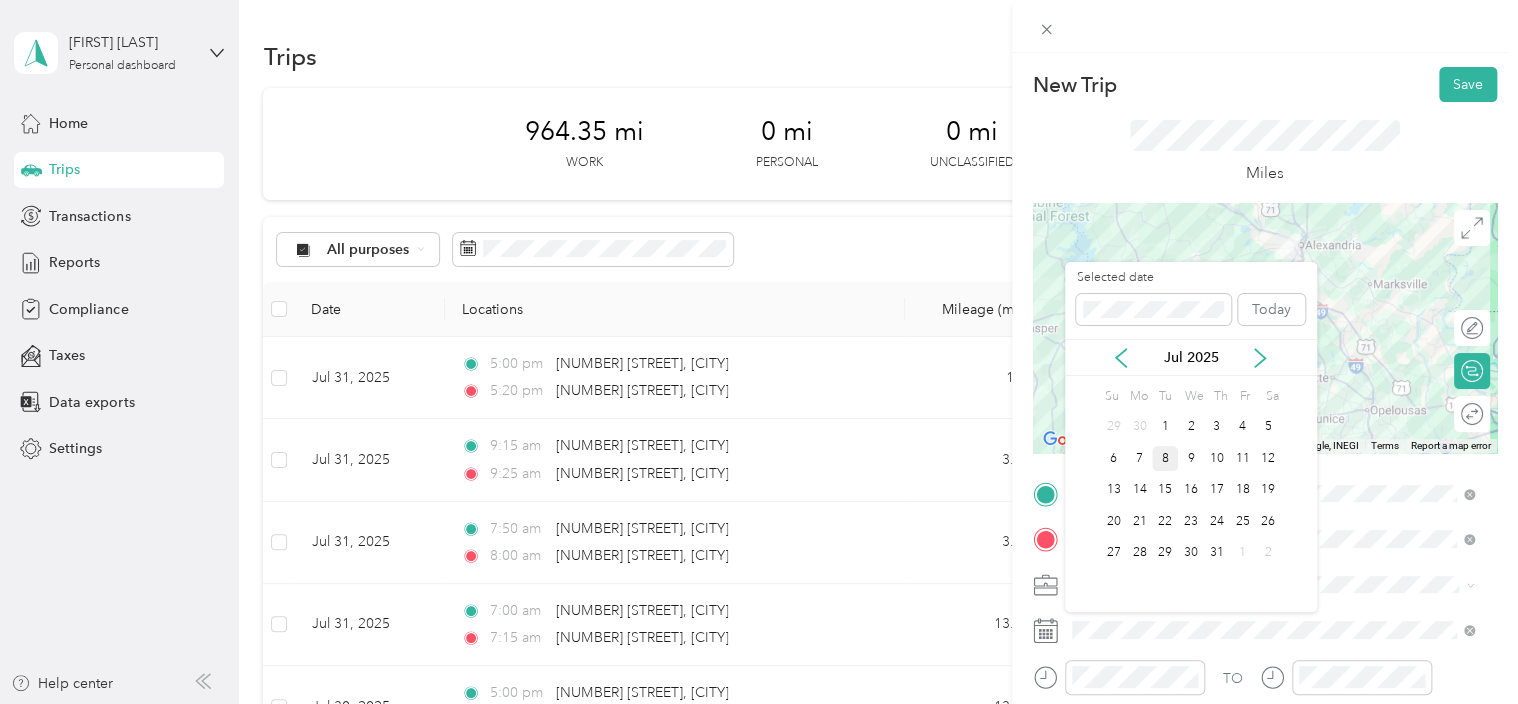 click on "8" at bounding box center [1165, 458] 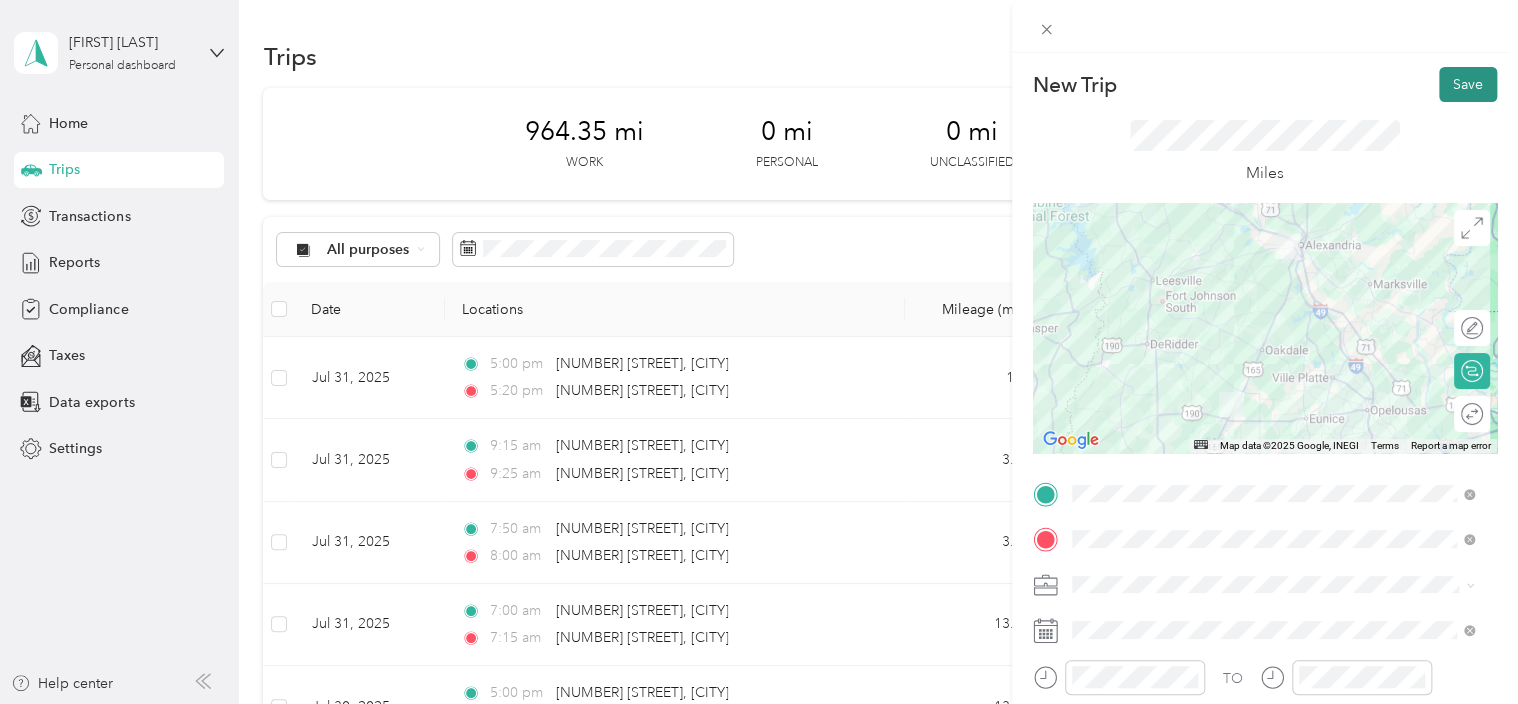 click on "Save" at bounding box center (1468, 84) 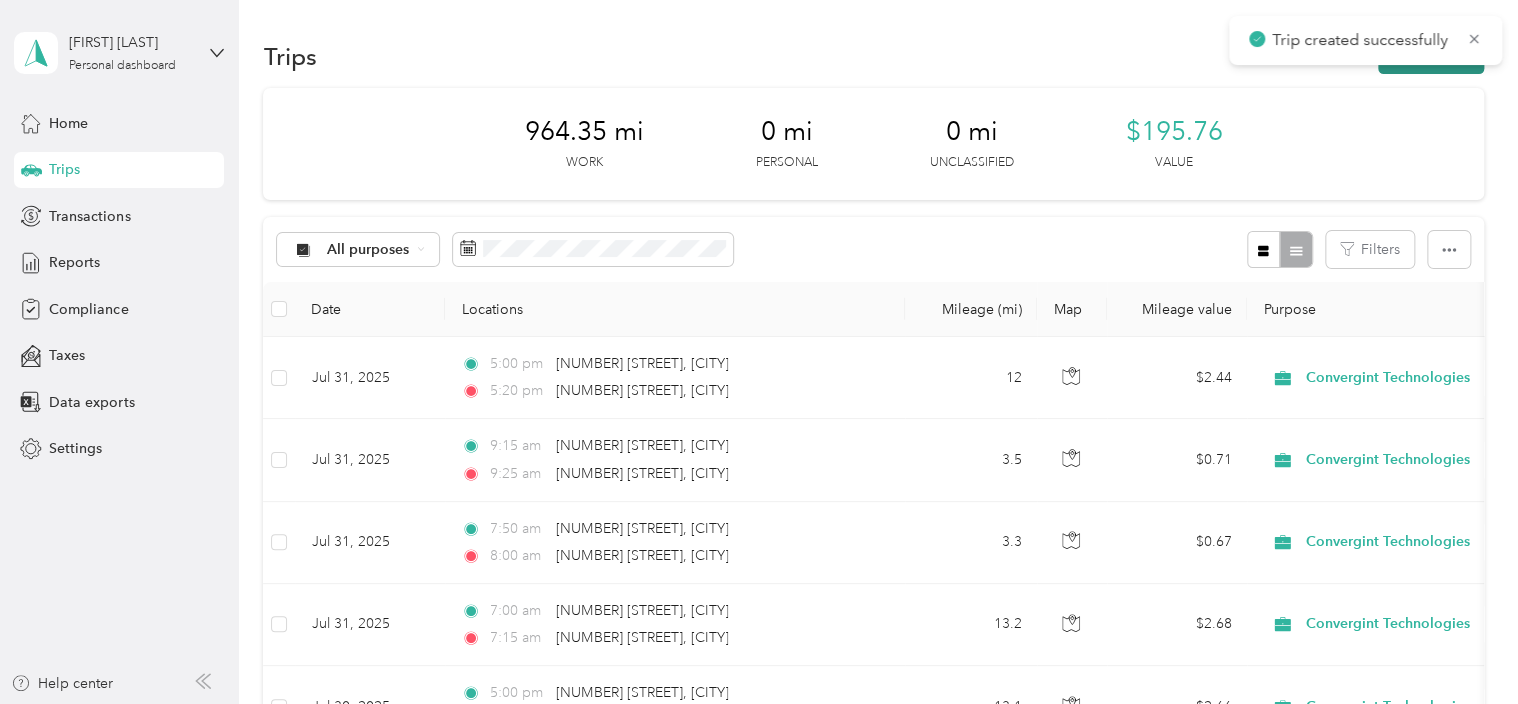 click on "New trip" at bounding box center (1431, 56) 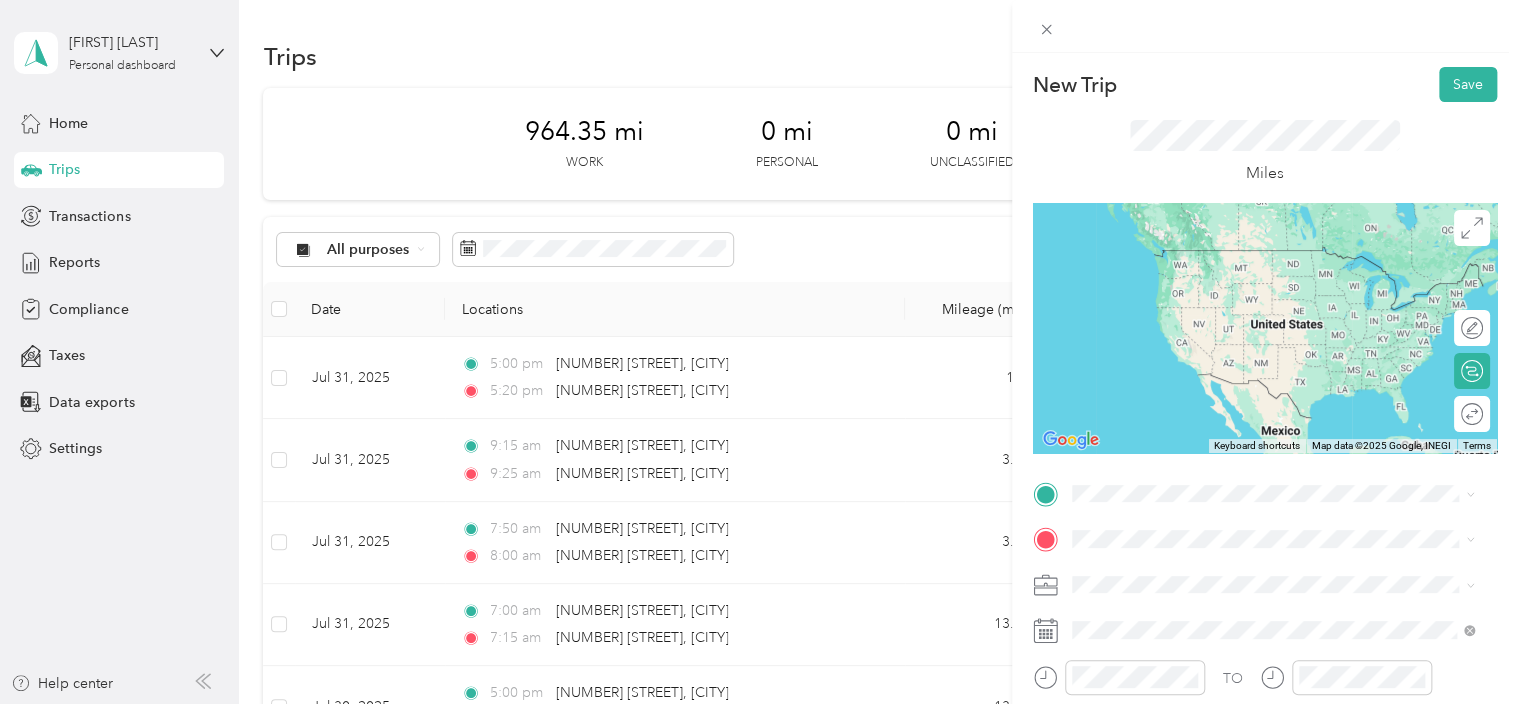 click on "[NUMBER] [STREET]
[CITY], [STATE] [POSTAL_CODE], [COUNTRY]" at bounding box center [1273, 270] 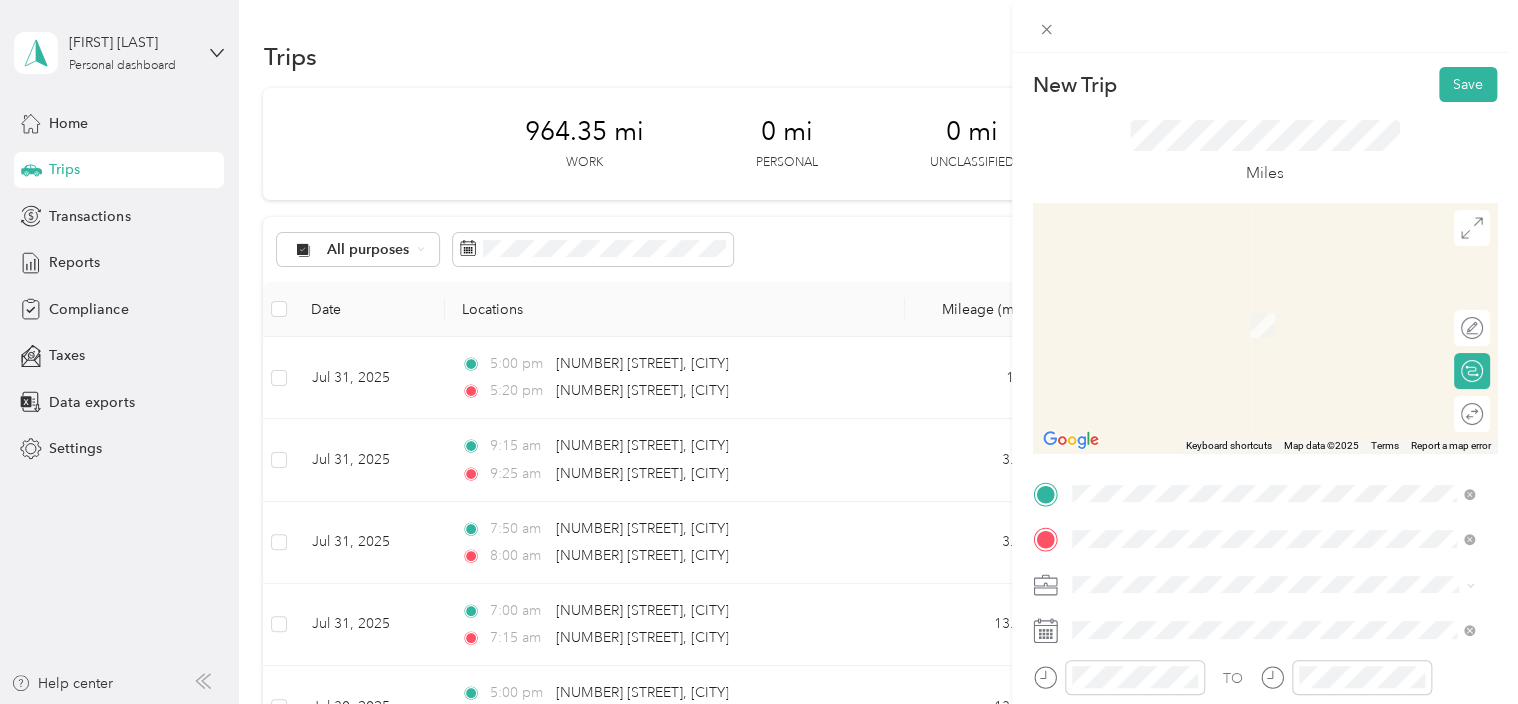 click on "[NUMBER] [STREET]
[CITY], [STATE] [POSTAL_CODE], [COUNTRY]" at bounding box center [1273, 304] 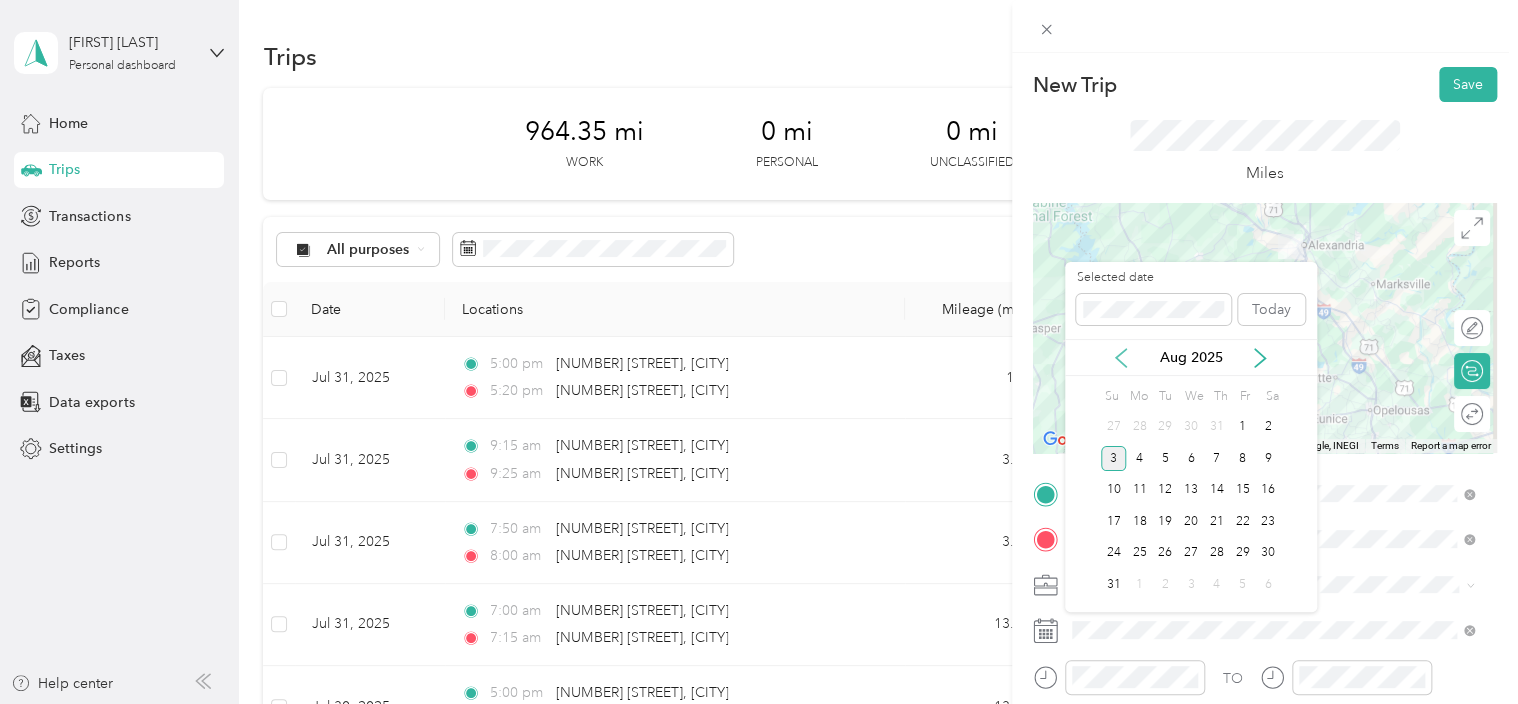 click 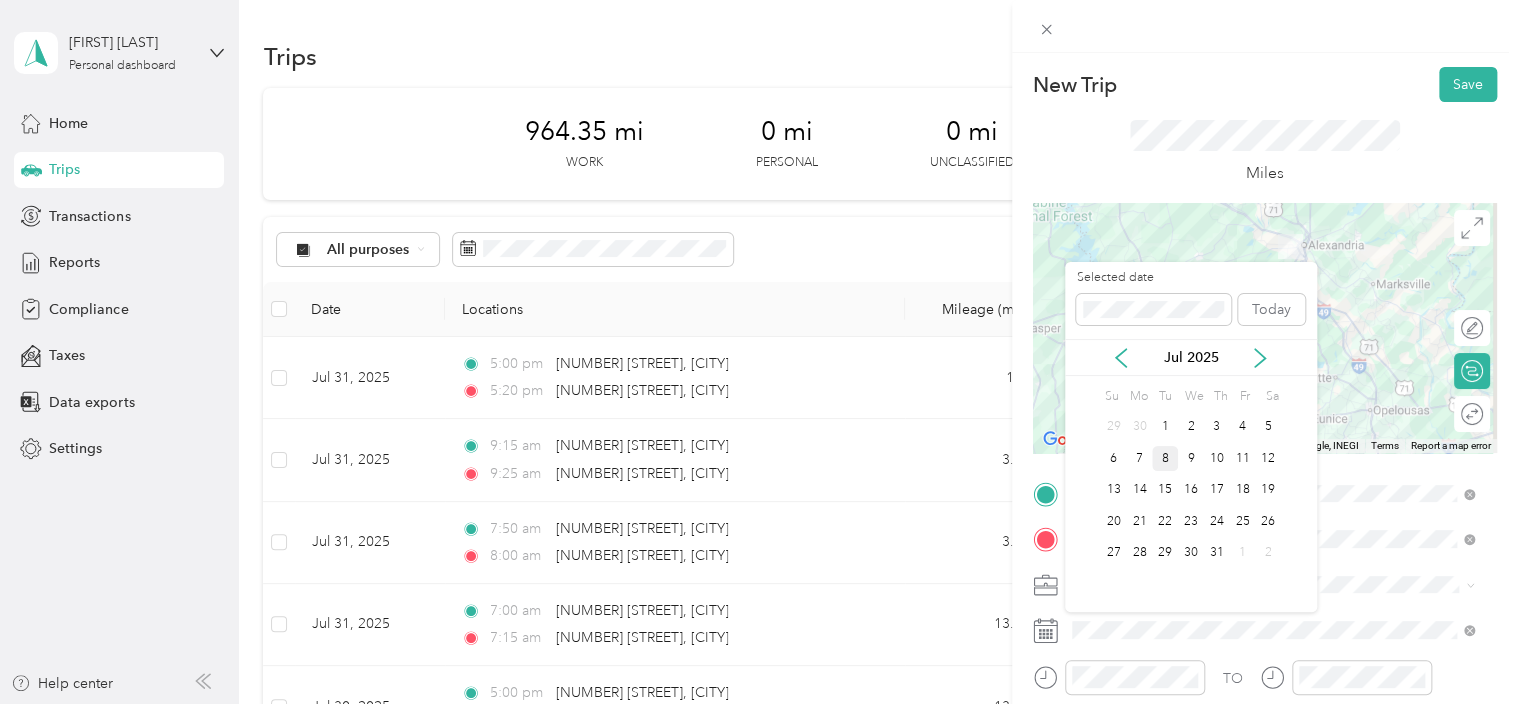 click on "8" at bounding box center [1165, 458] 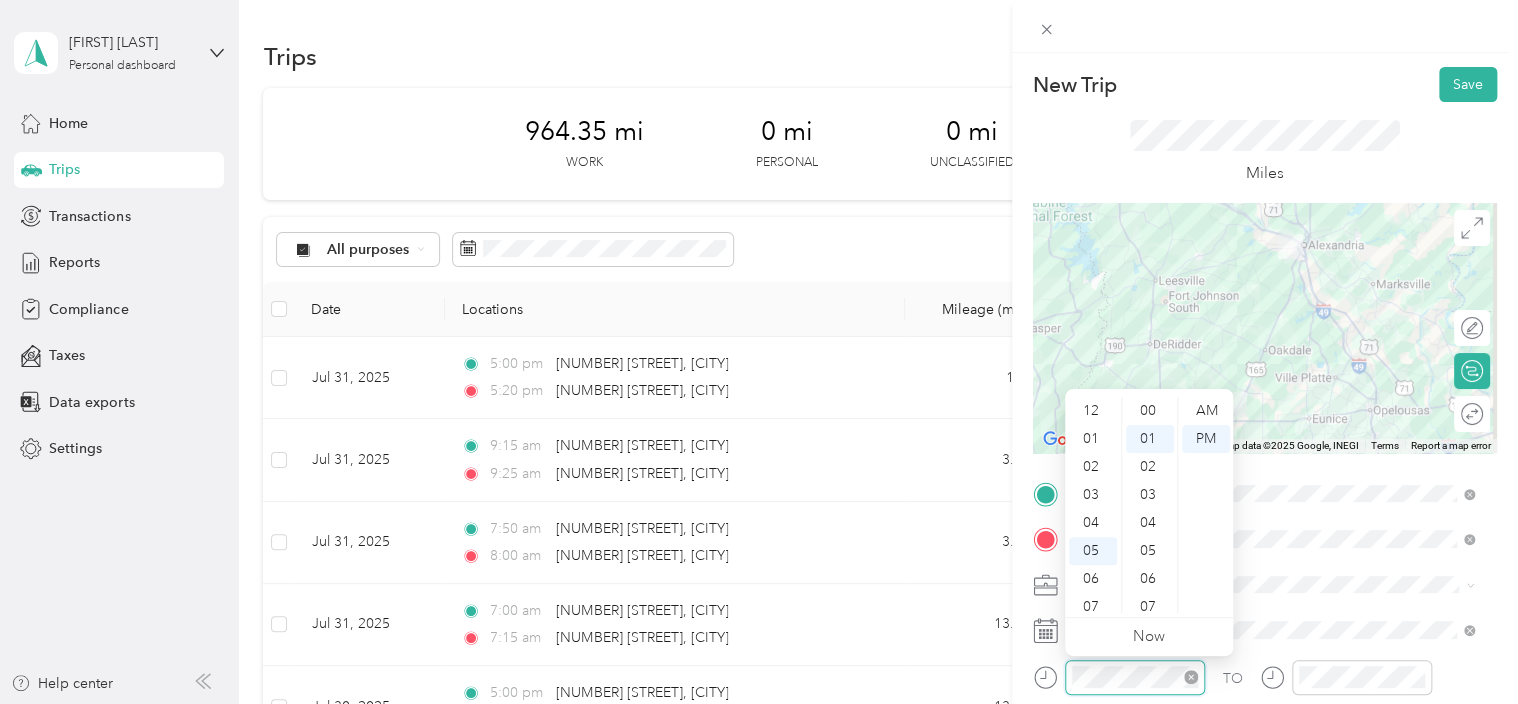 scroll, scrollTop: 120, scrollLeft: 0, axis: vertical 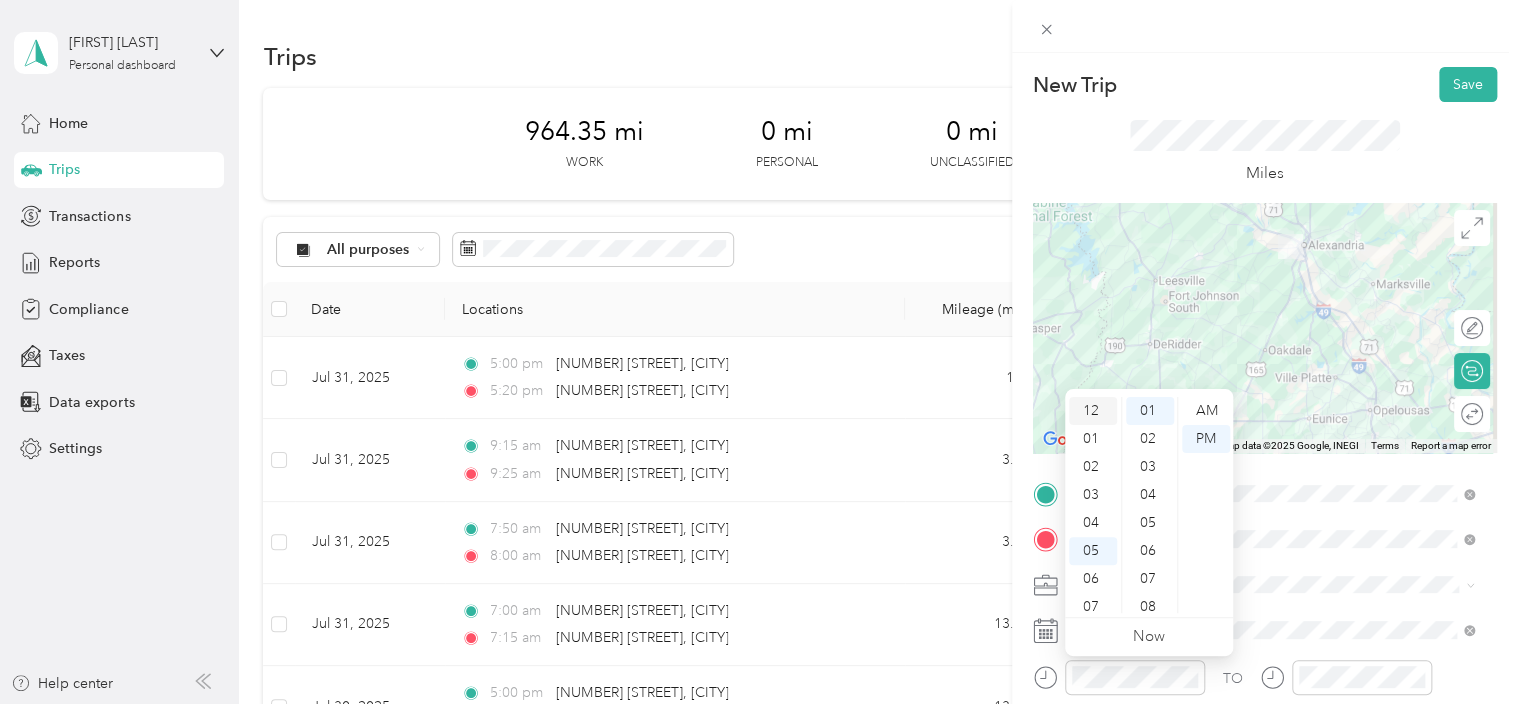 click on "12" at bounding box center (1093, 411) 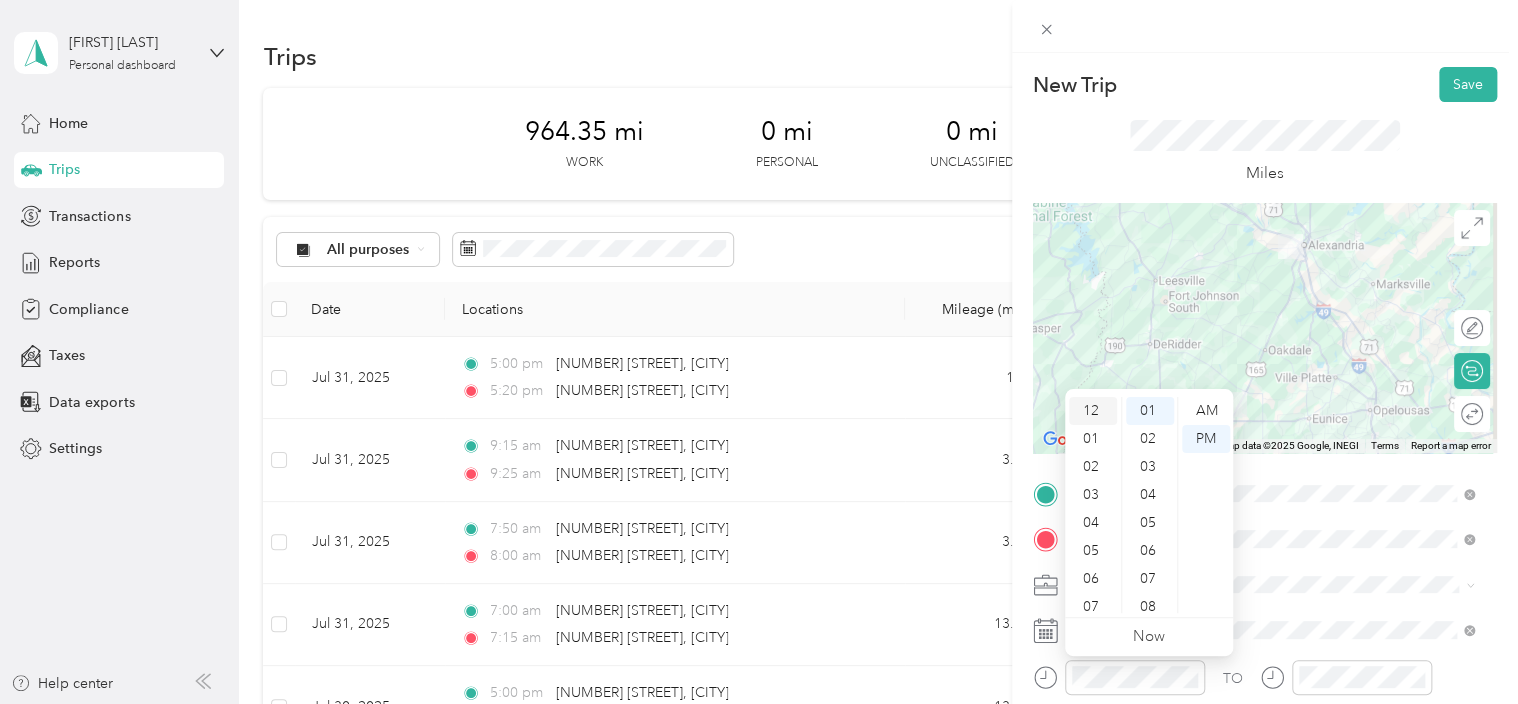 scroll, scrollTop: 120, scrollLeft: 0, axis: vertical 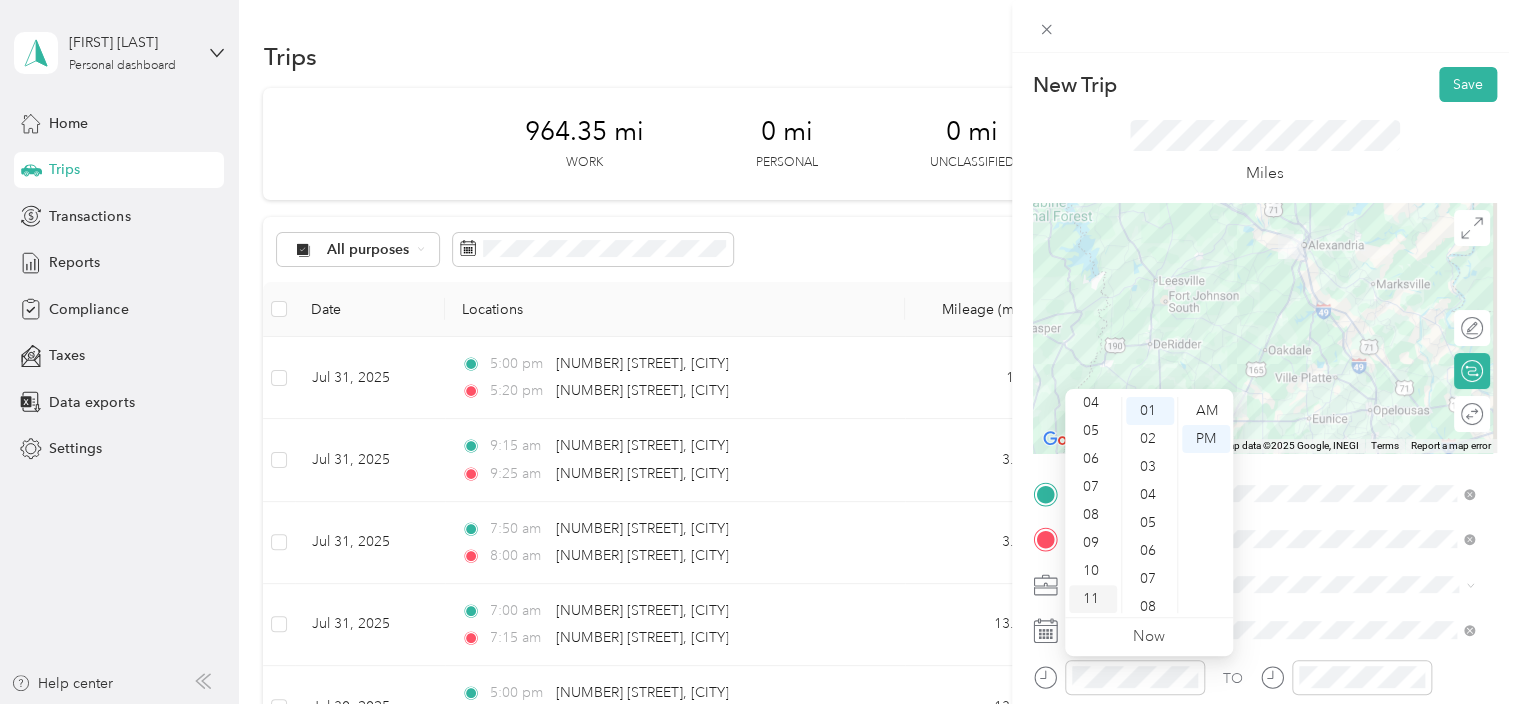 click on "11" at bounding box center (1093, 599) 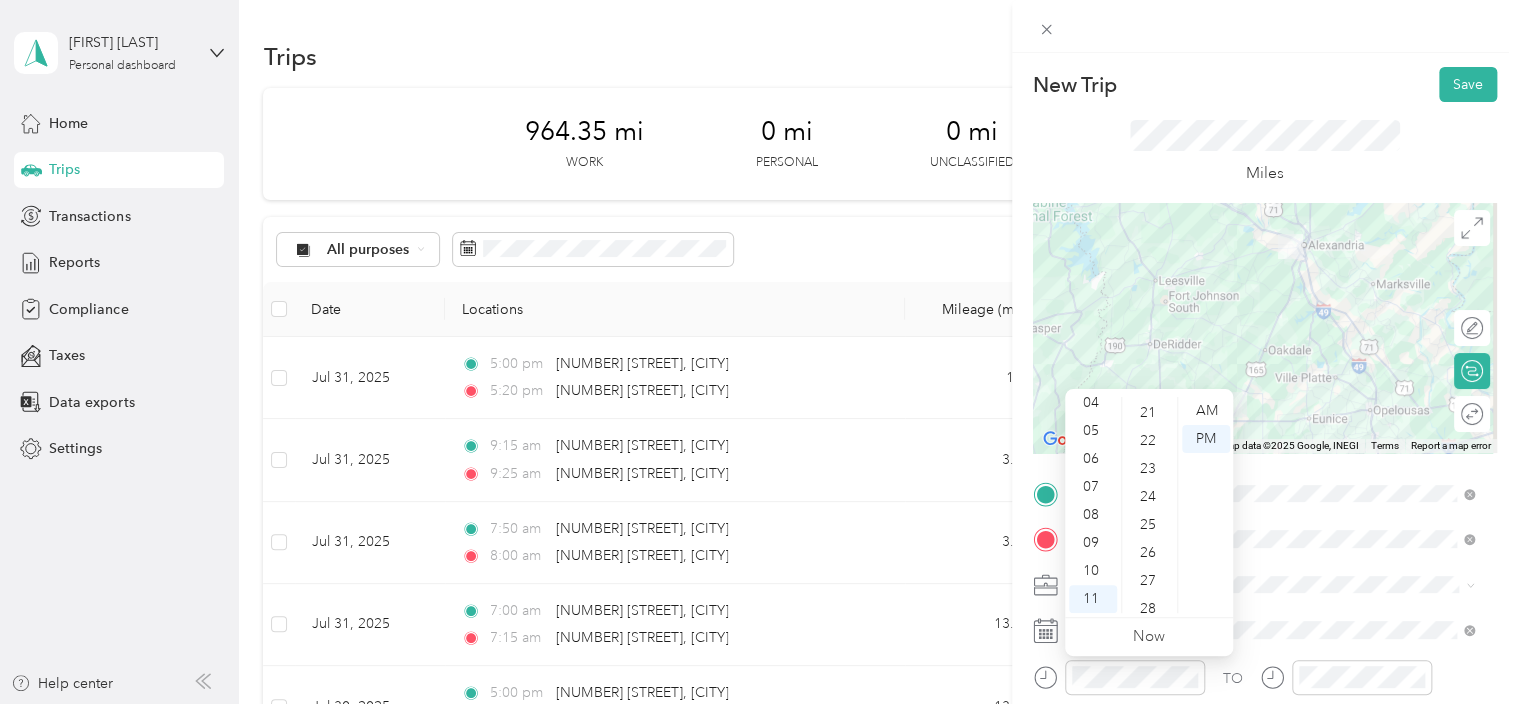 scroll, scrollTop: 654, scrollLeft: 0, axis: vertical 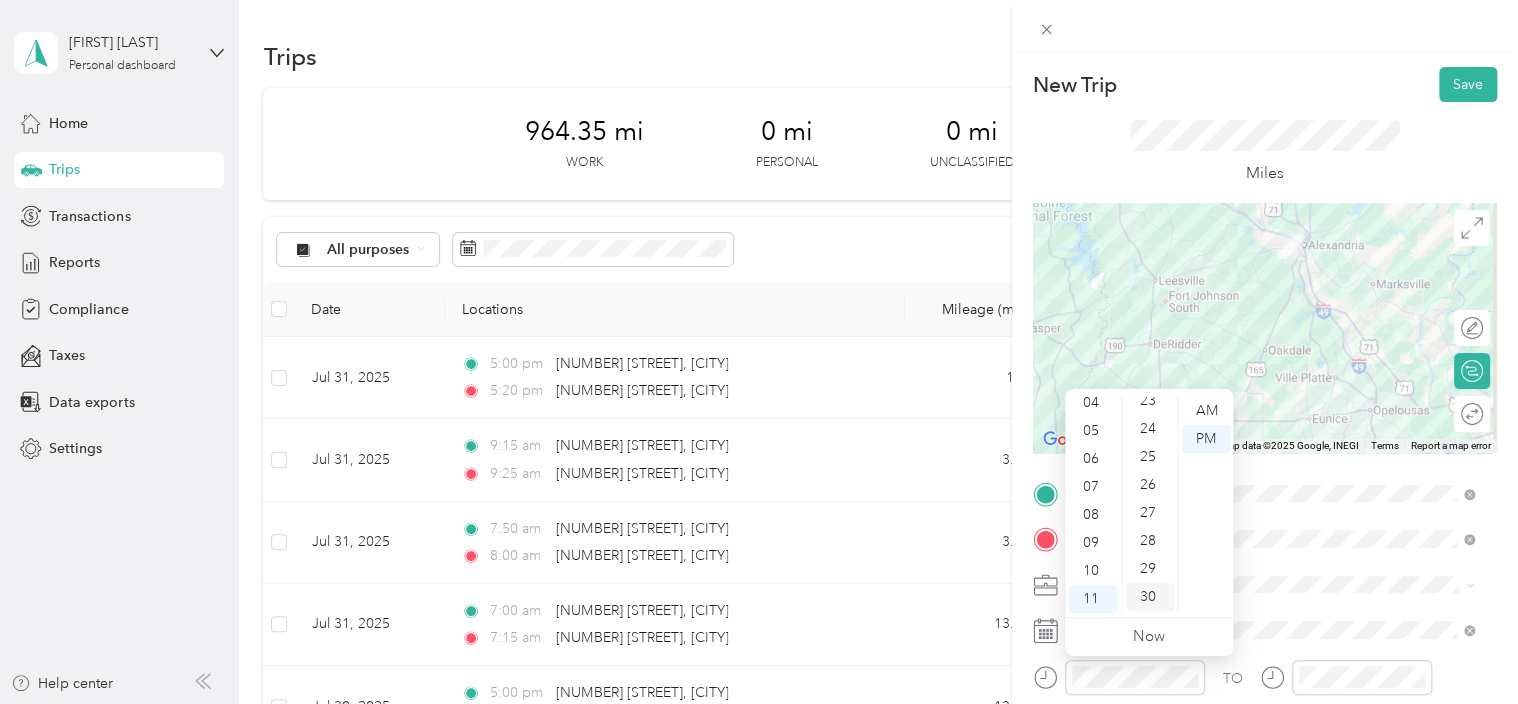 click on "30" at bounding box center [1150, 597] 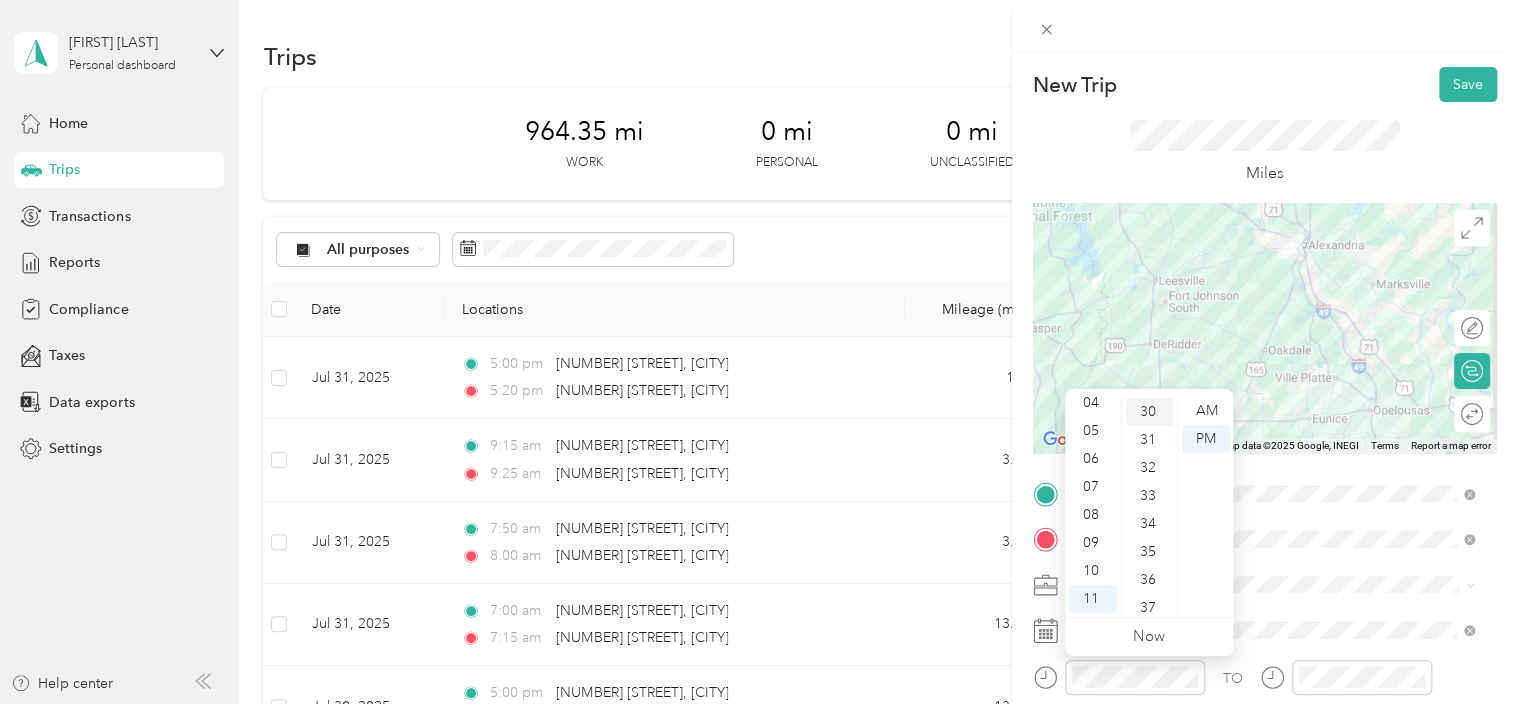 scroll, scrollTop: 840, scrollLeft: 0, axis: vertical 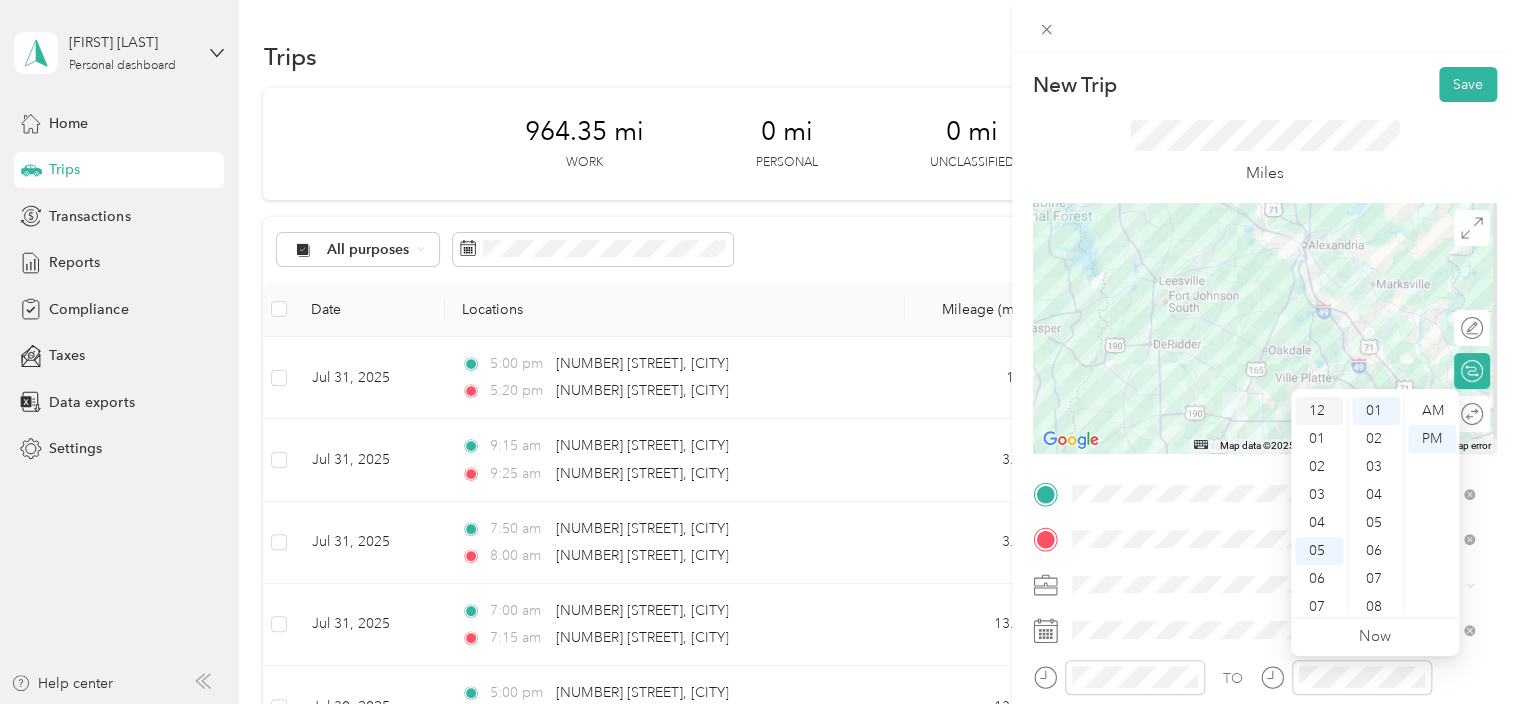 click on "12" at bounding box center [1319, 411] 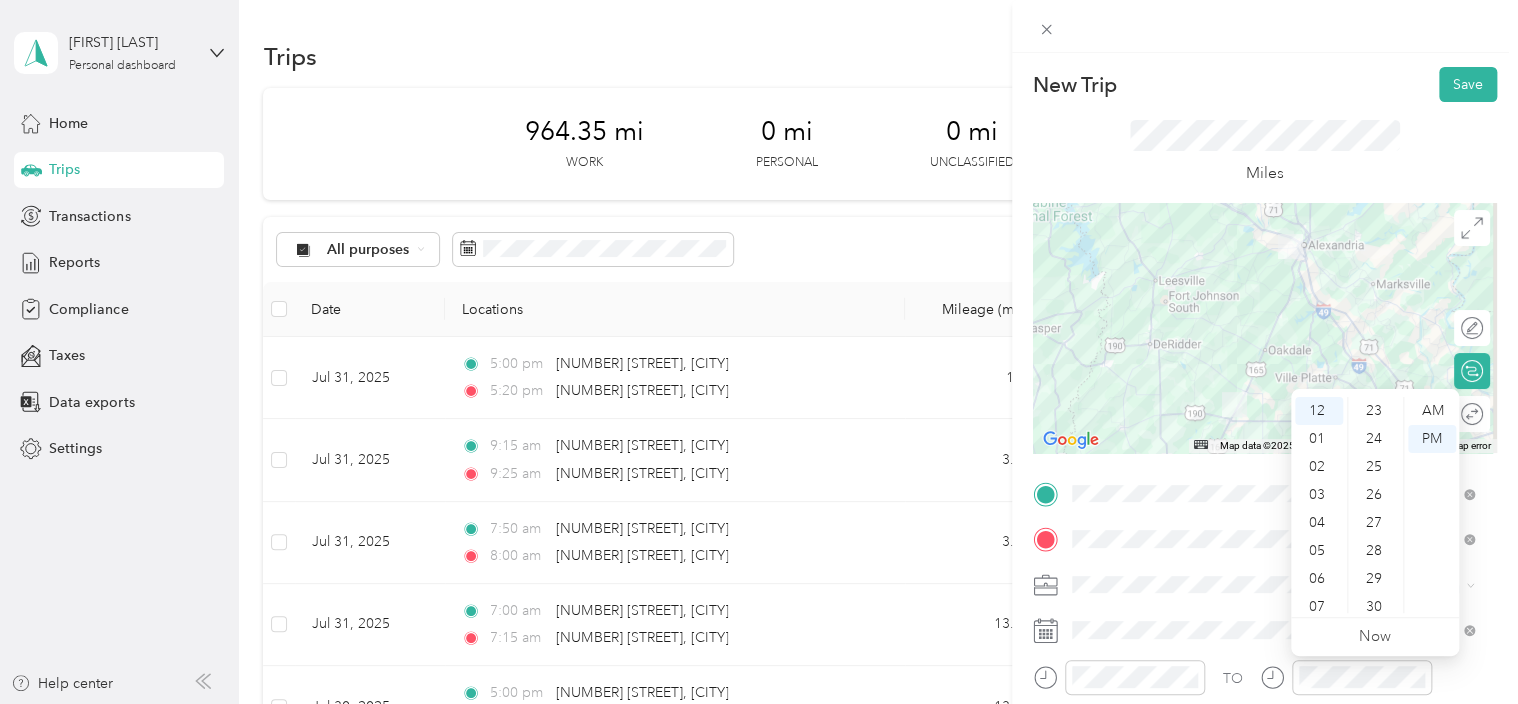 scroll, scrollTop: 652, scrollLeft: 0, axis: vertical 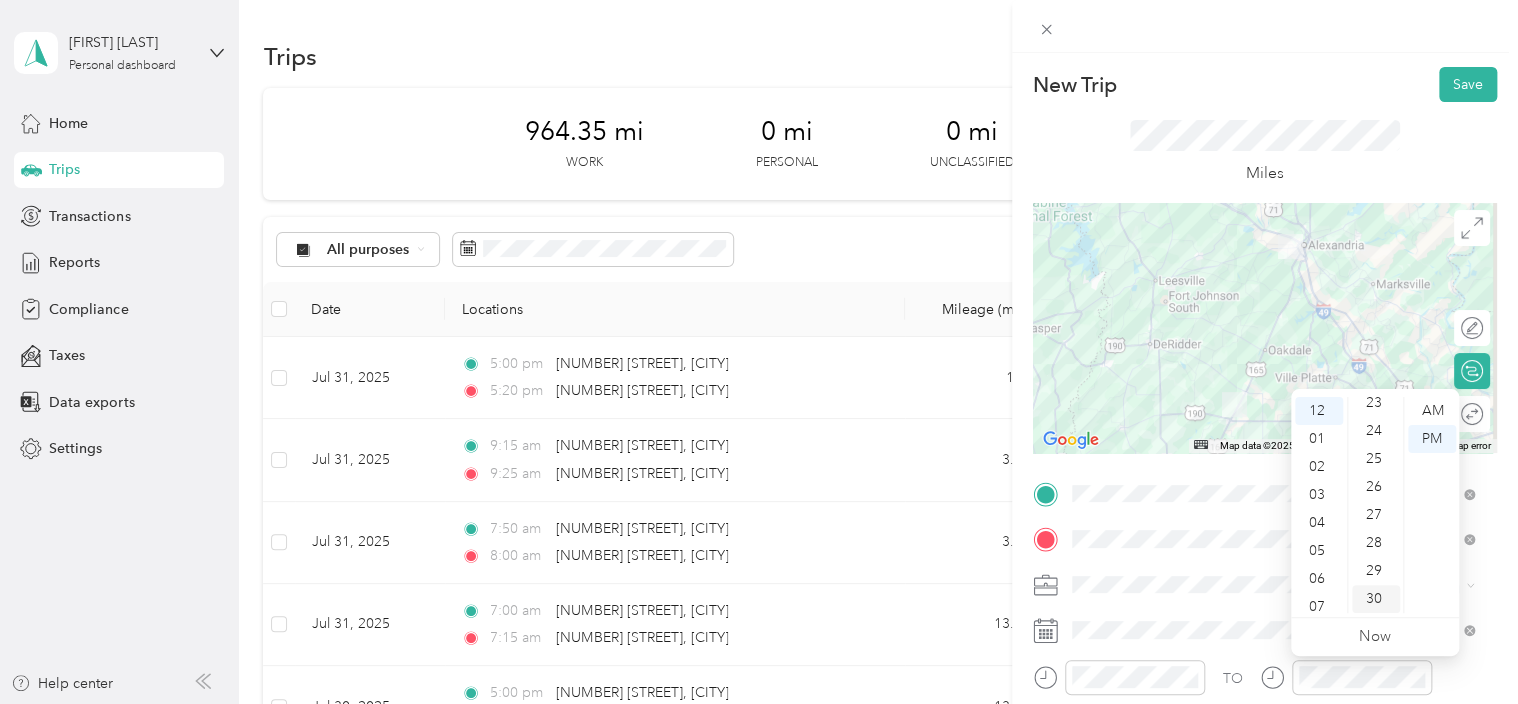 click on "30" at bounding box center (1376, 599) 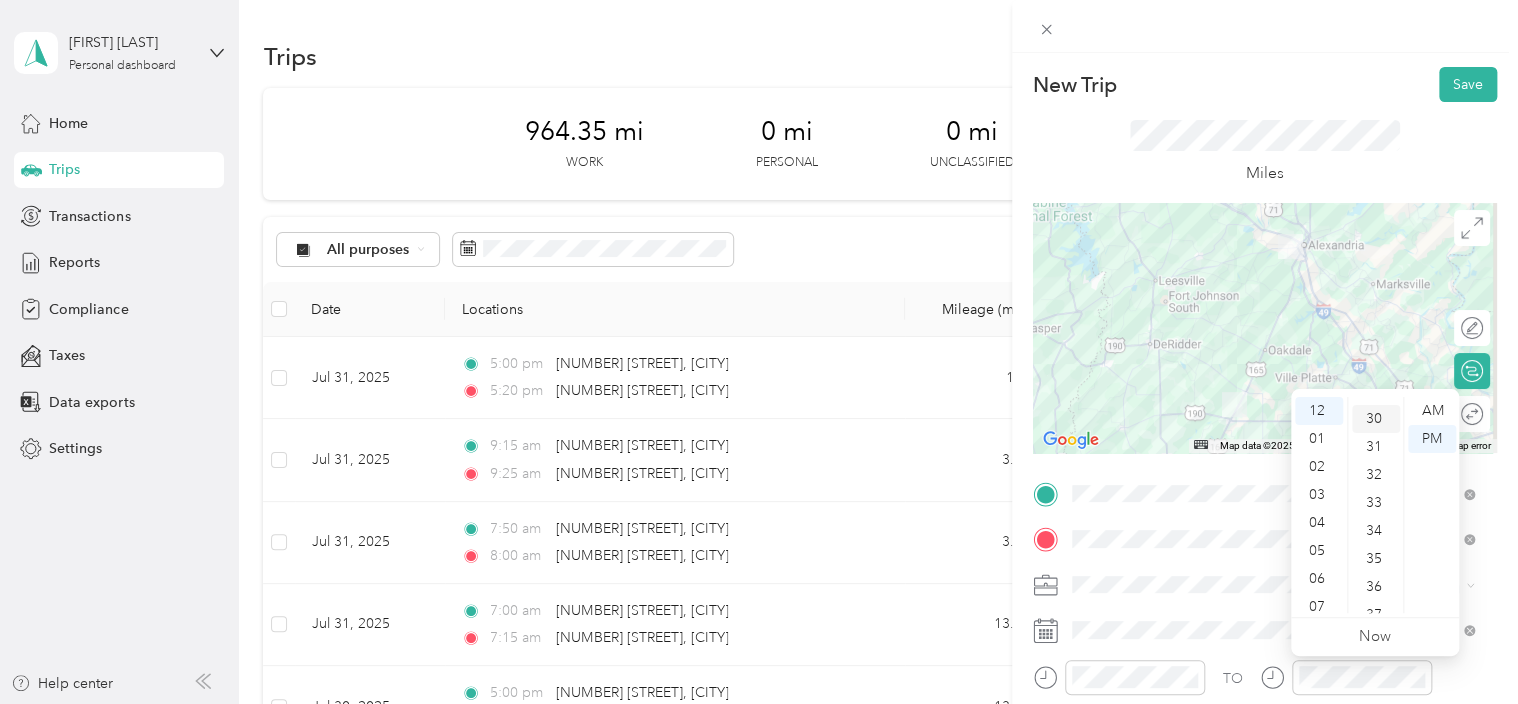 scroll, scrollTop: 840, scrollLeft: 0, axis: vertical 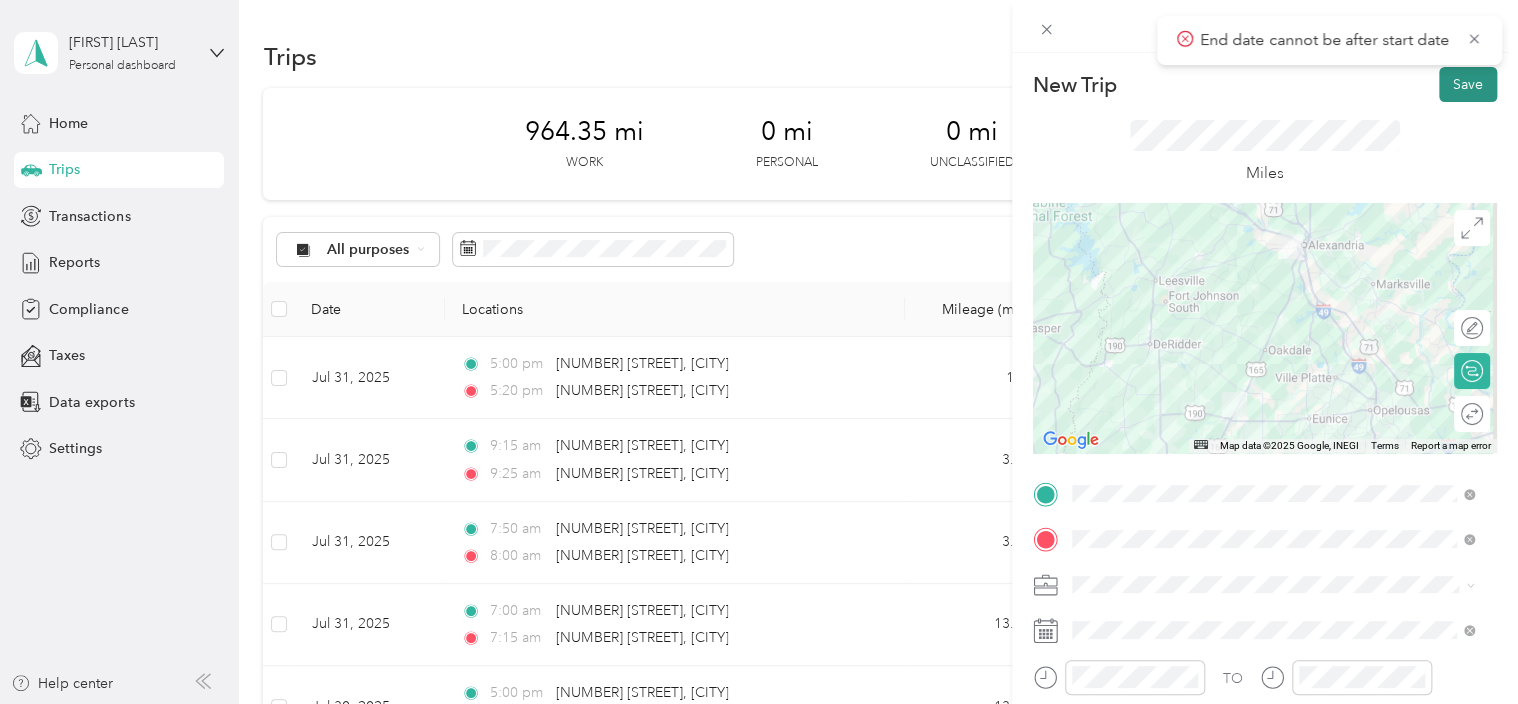 click on "Save" at bounding box center (1468, 84) 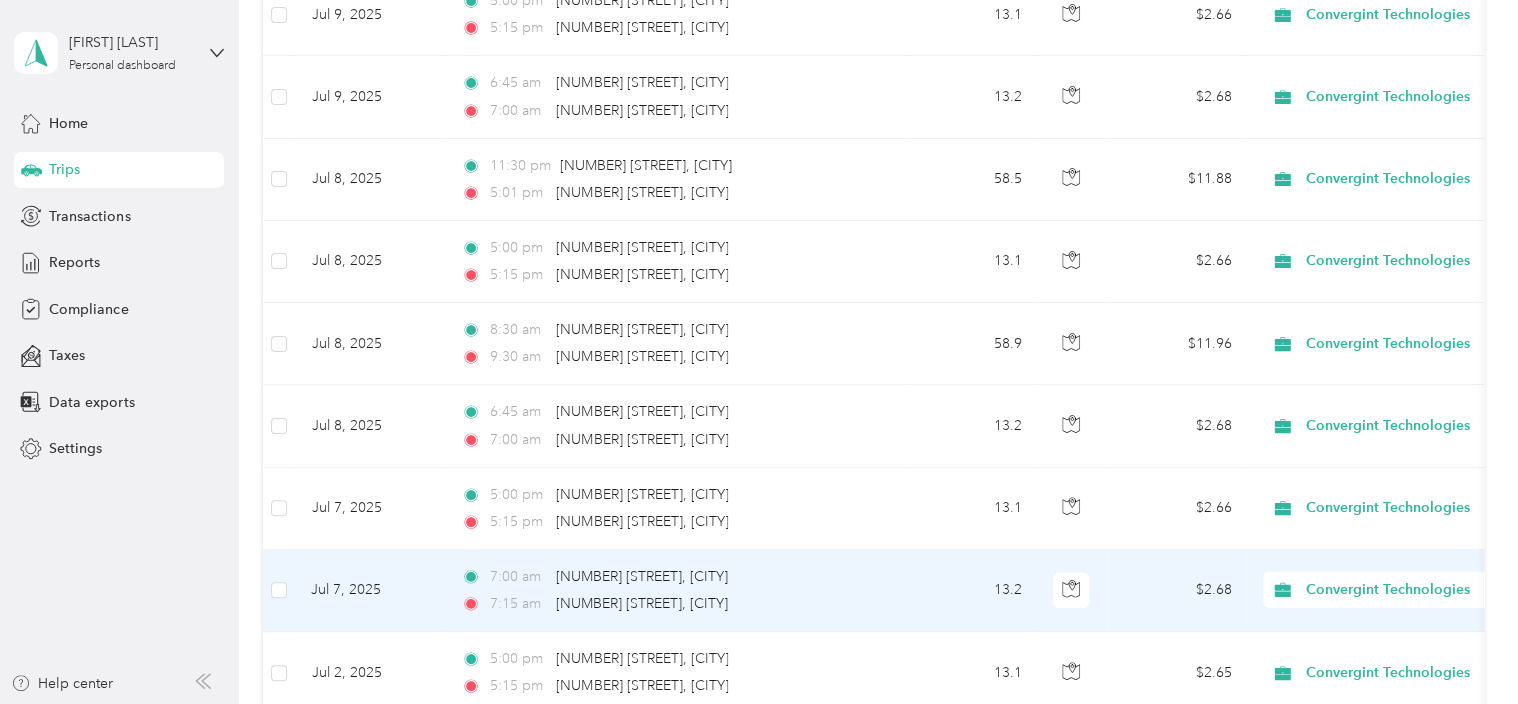 scroll, scrollTop: 2990, scrollLeft: 0, axis: vertical 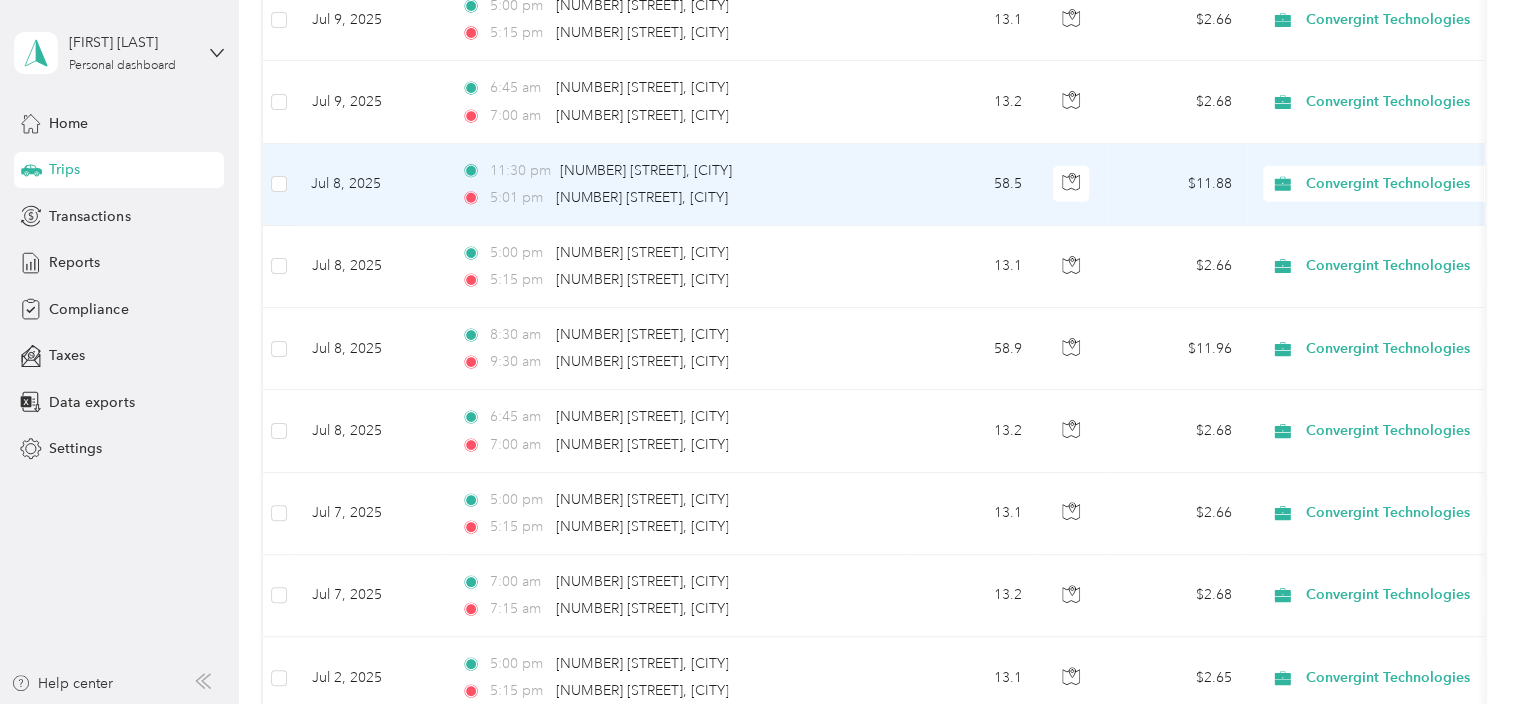 click on "[TIME] [NUMBER] [STREET], [CITY]" at bounding box center (671, 171) 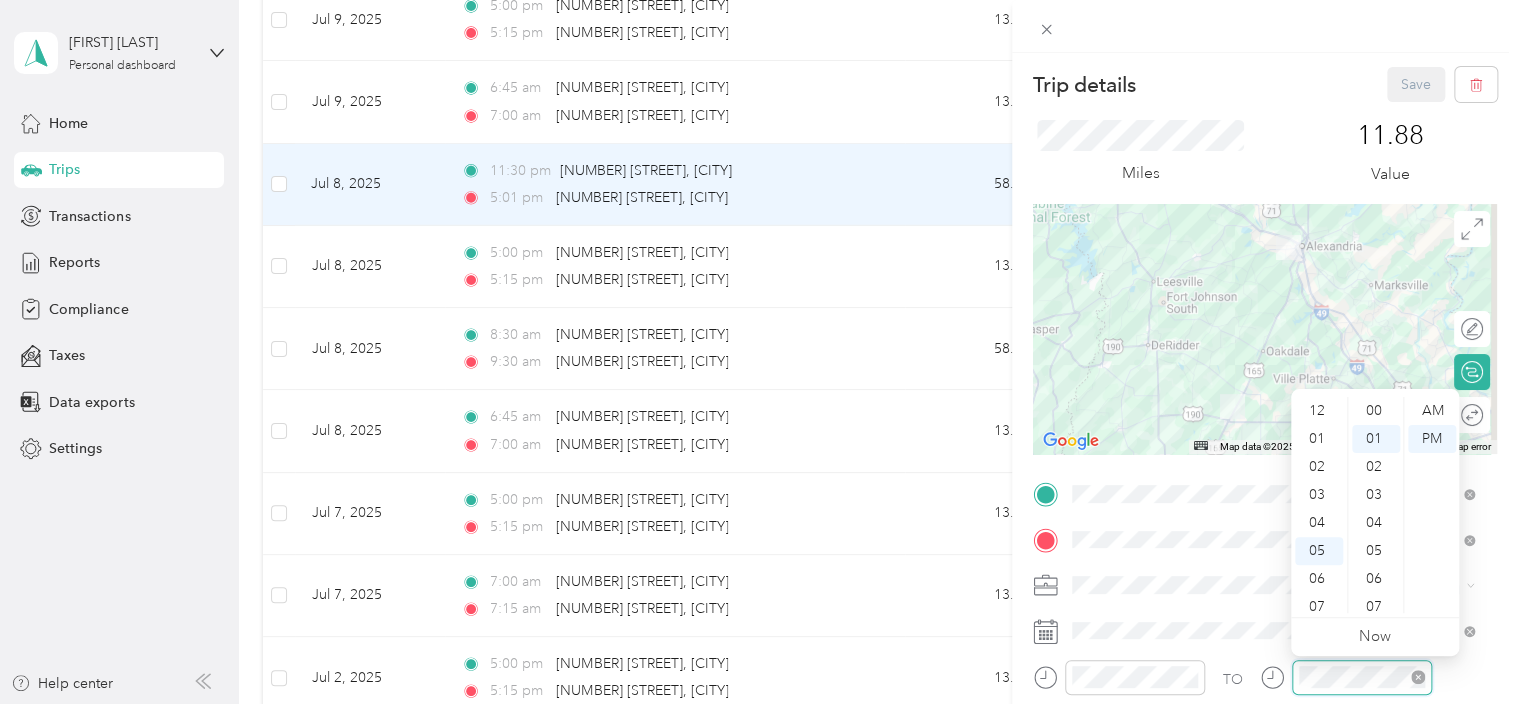 scroll, scrollTop: 120, scrollLeft: 0, axis: vertical 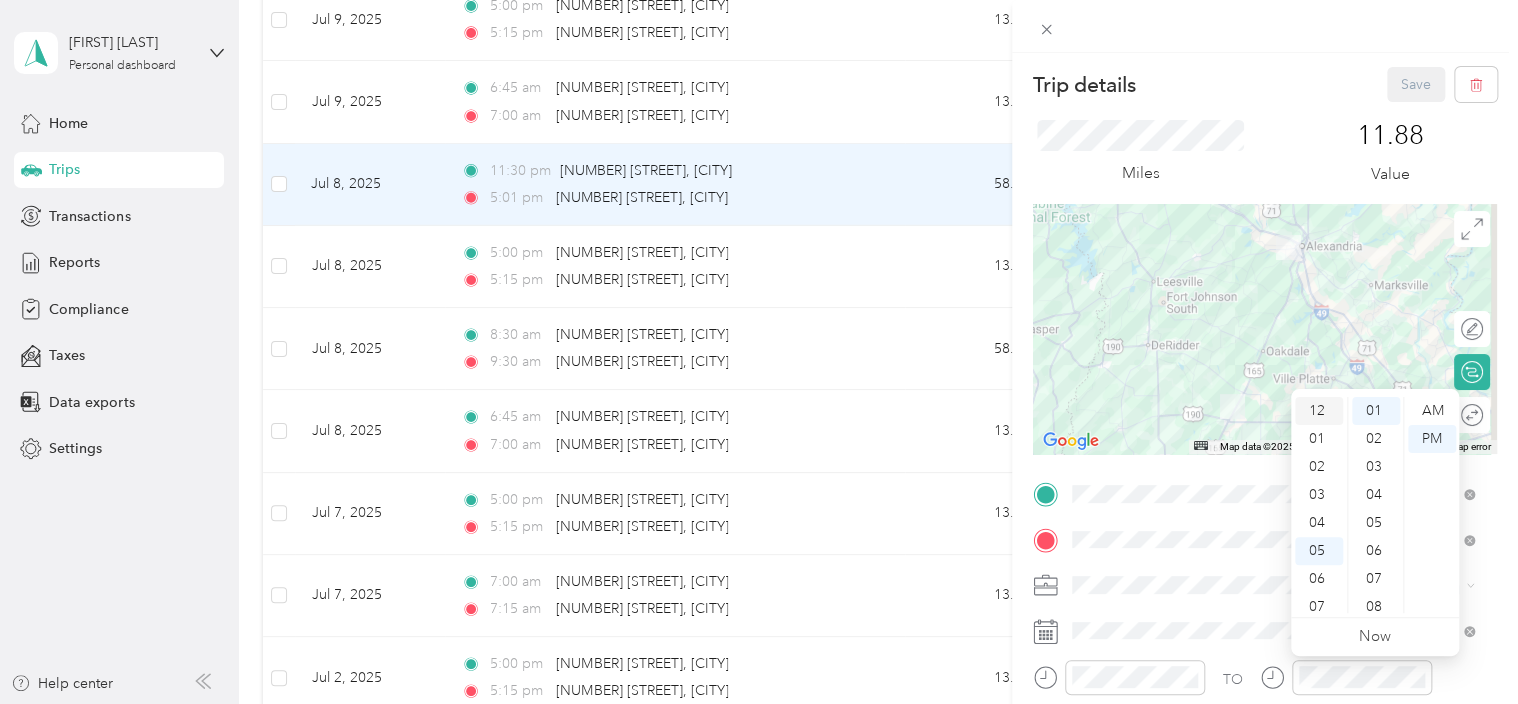 click on "12" at bounding box center (1319, 411) 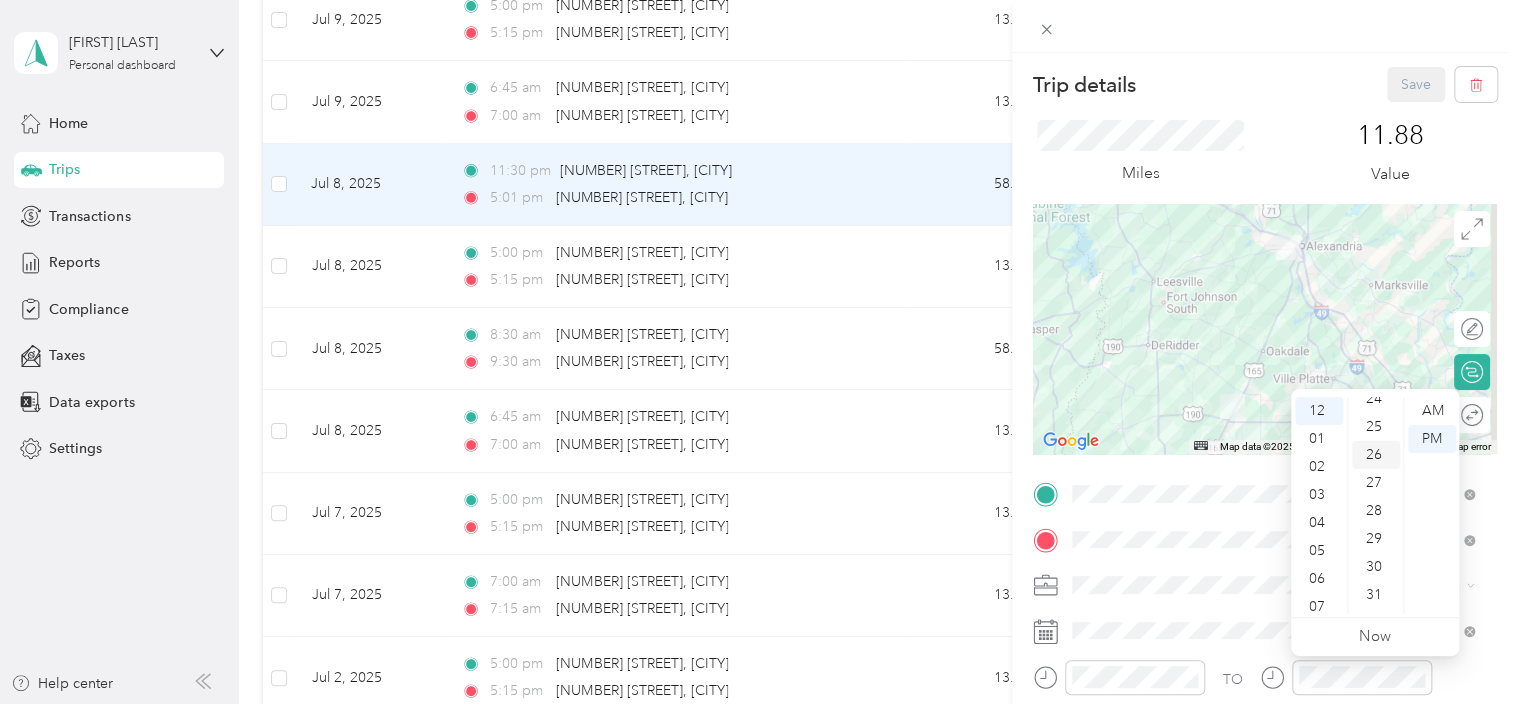 scroll, scrollTop: 692, scrollLeft: 0, axis: vertical 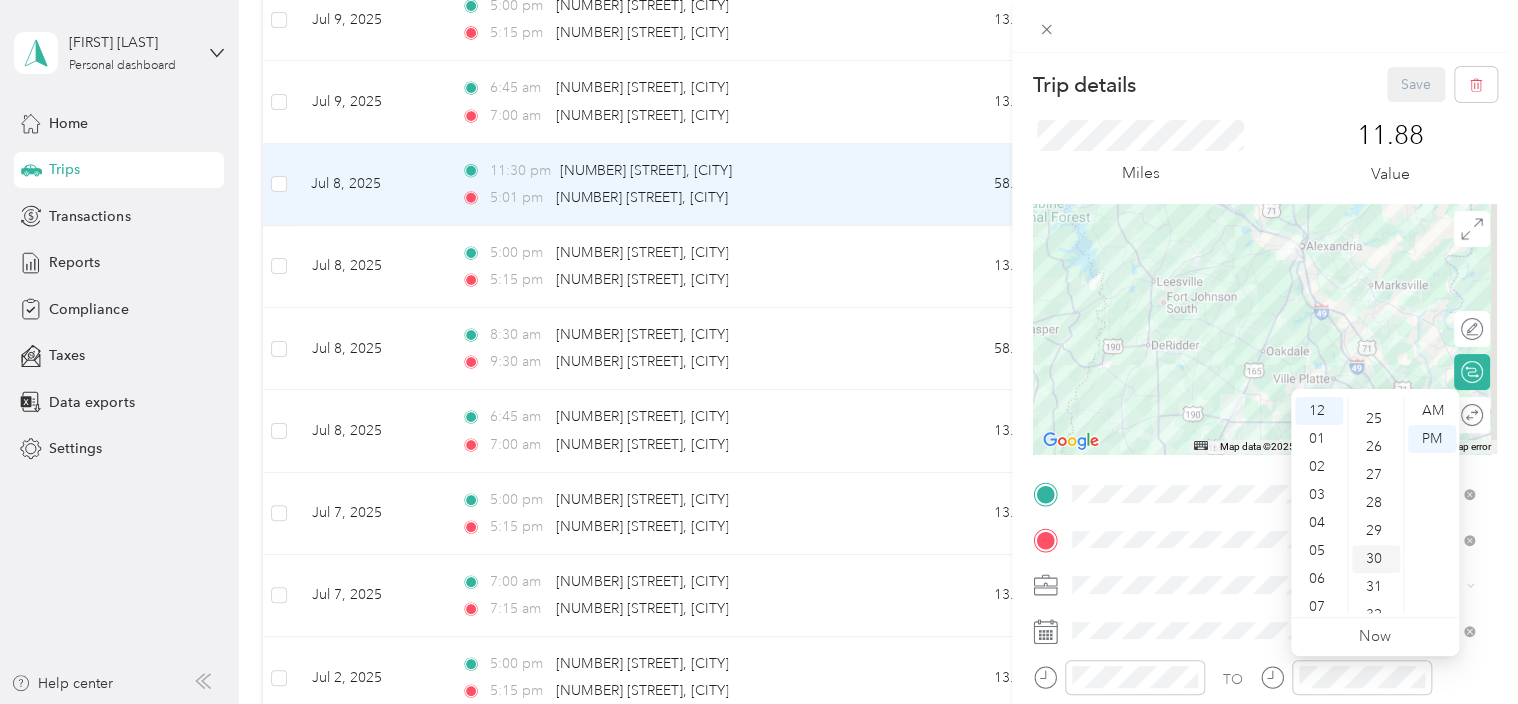 click on "30" at bounding box center (1376, 559) 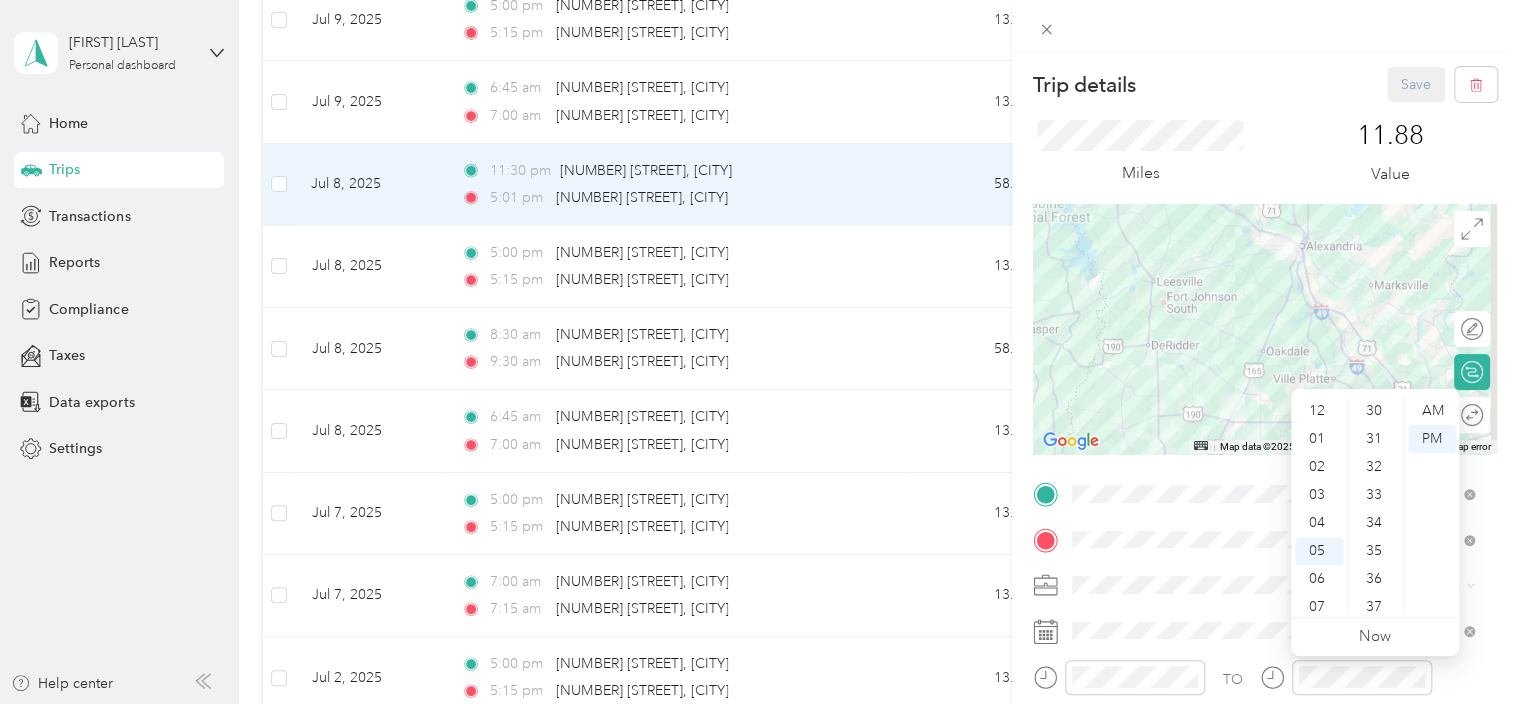 scroll, scrollTop: 120, scrollLeft: 0, axis: vertical 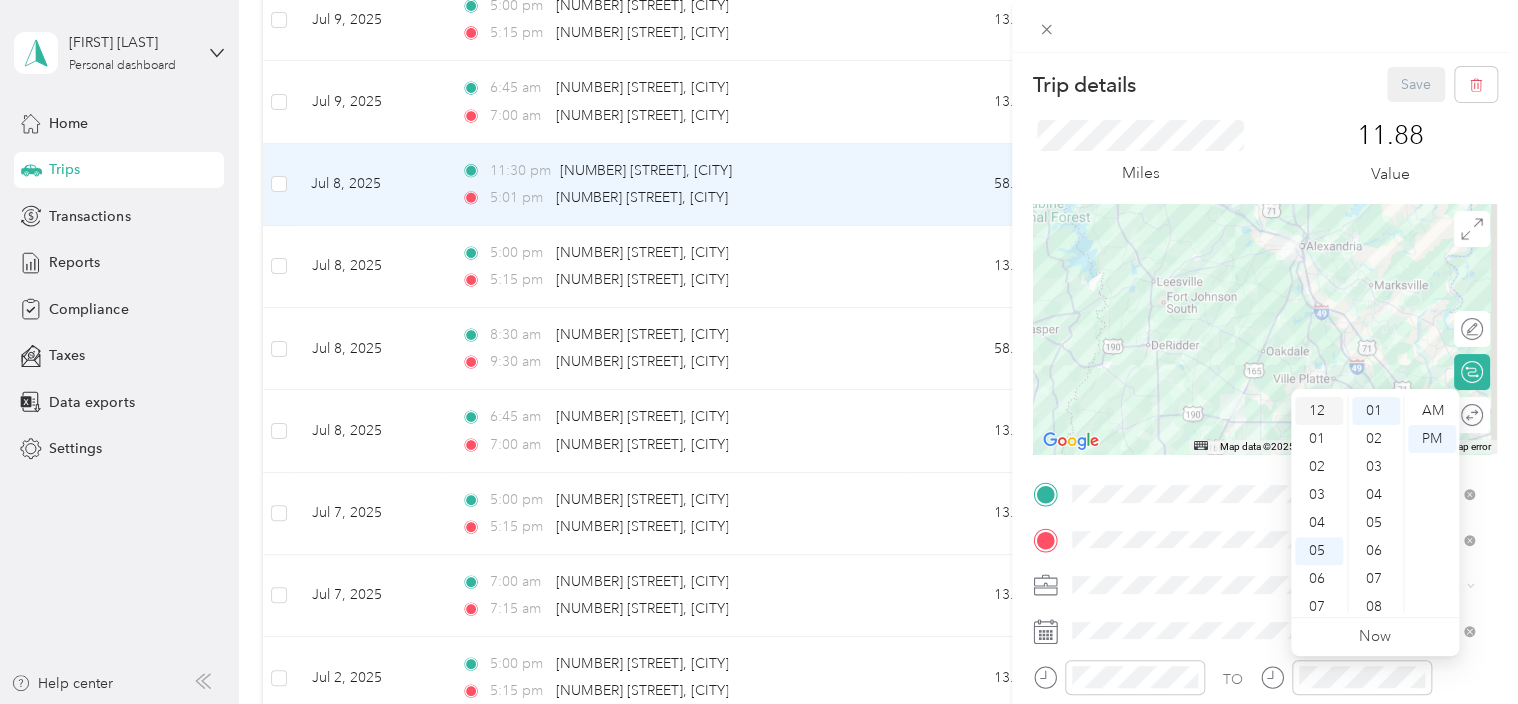 click on "12" at bounding box center [1319, 411] 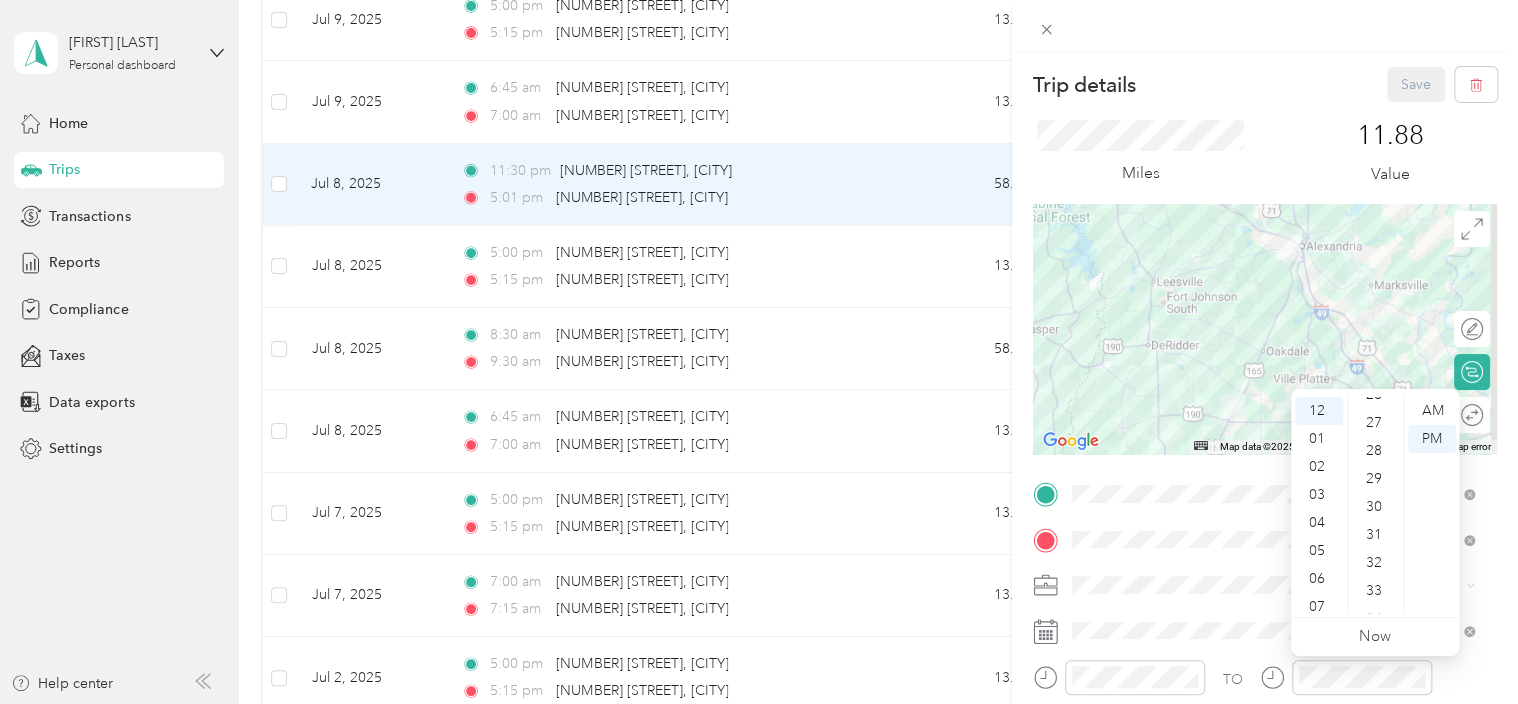 scroll, scrollTop: 748, scrollLeft: 0, axis: vertical 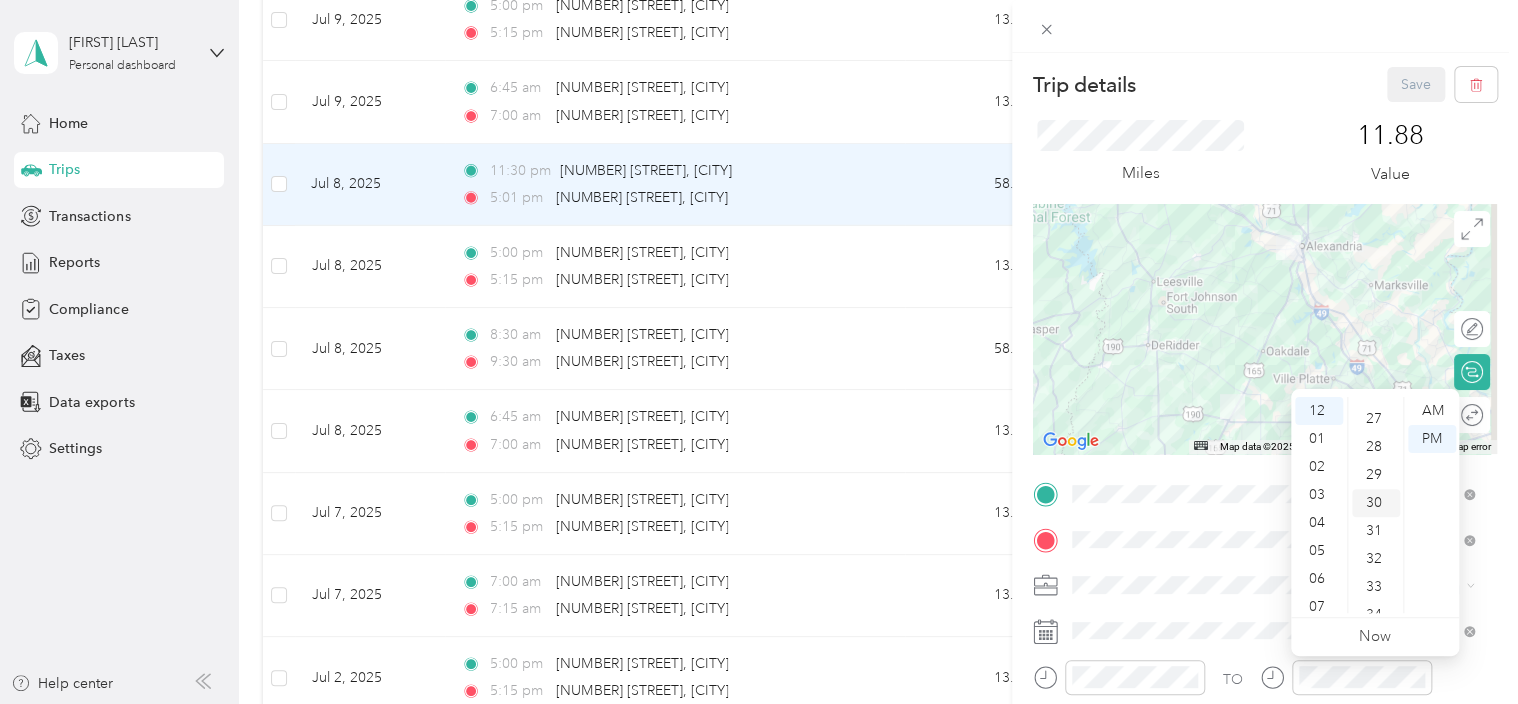 click on "30" at bounding box center (1376, 503) 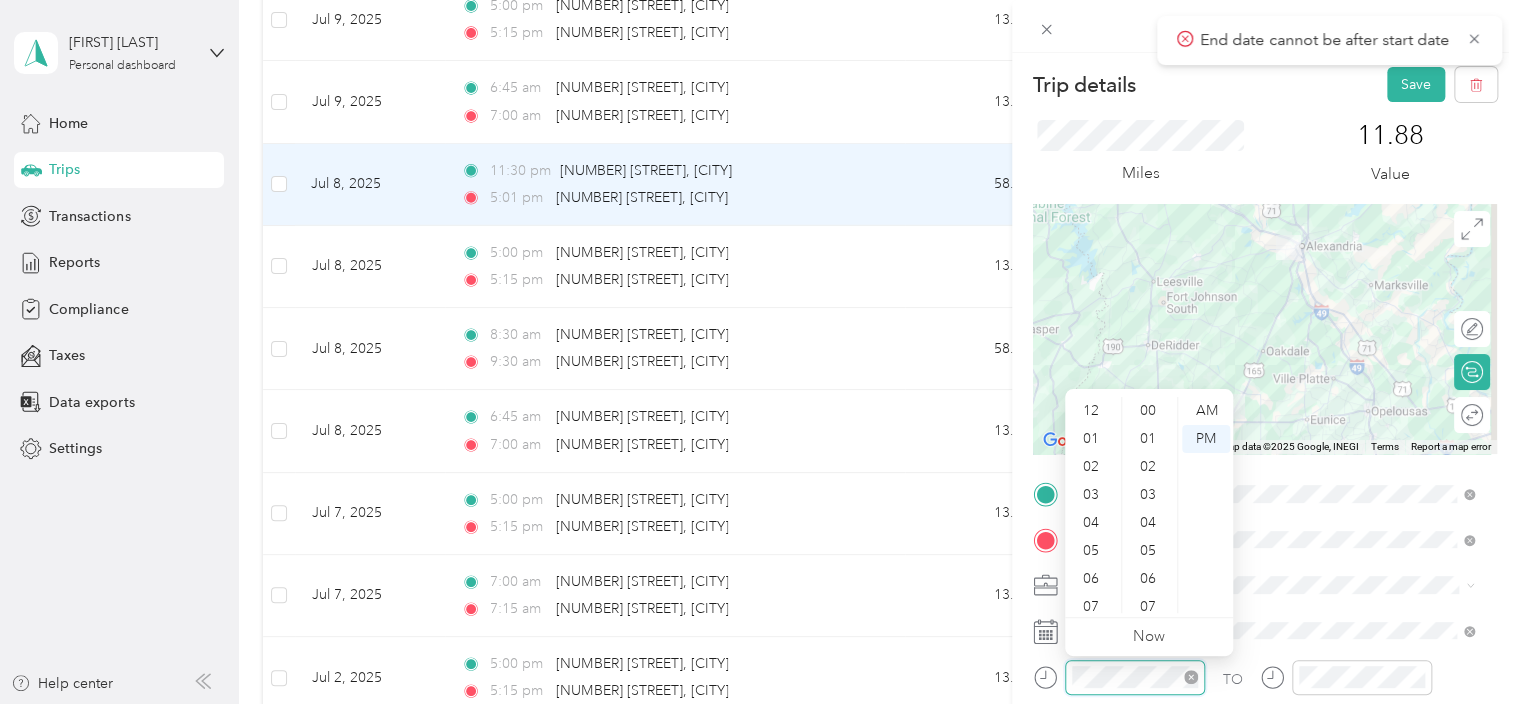 scroll, scrollTop: 840, scrollLeft: 0, axis: vertical 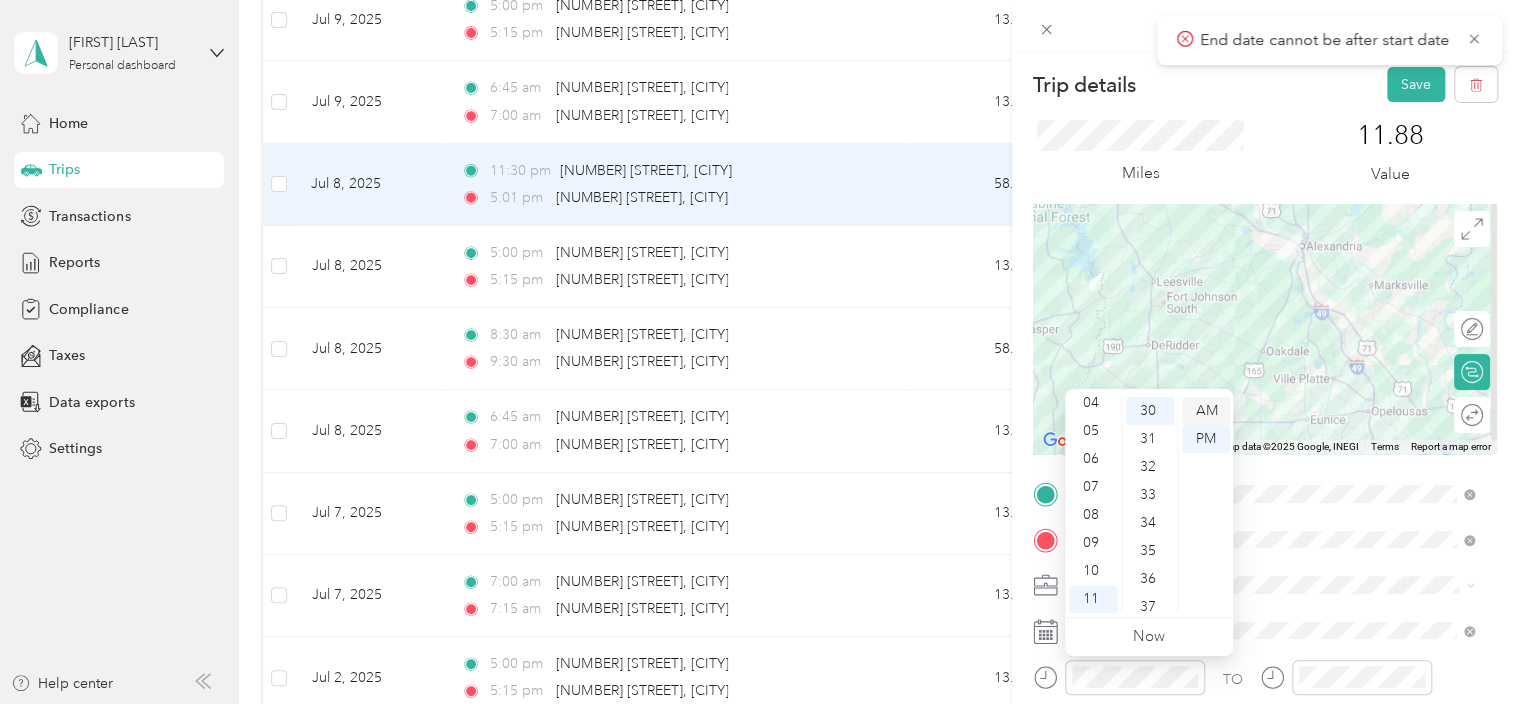 click on "AM" at bounding box center (1206, 411) 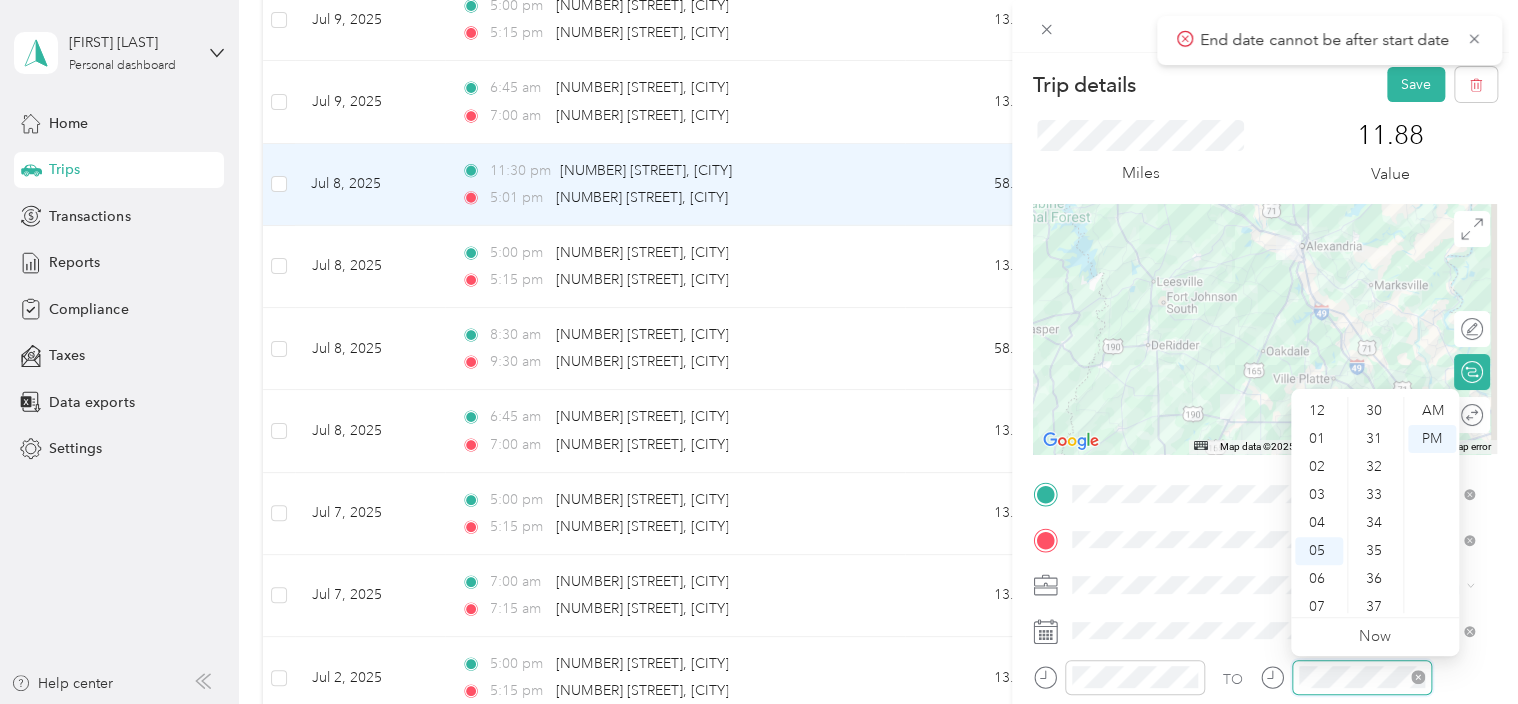 scroll, scrollTop: 120, scrollLeft: 0, axis: vertical 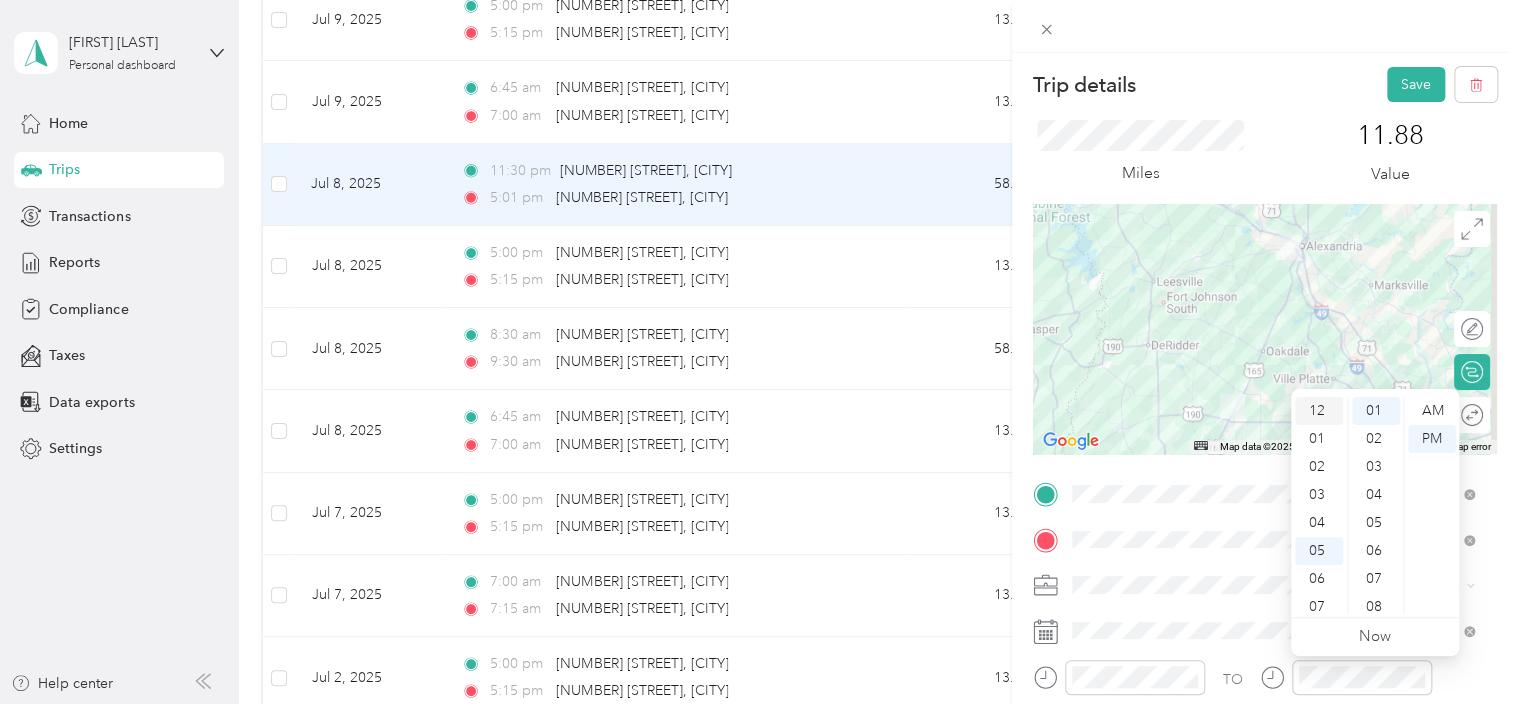 click on "12" at bounding box center [1319, 411] 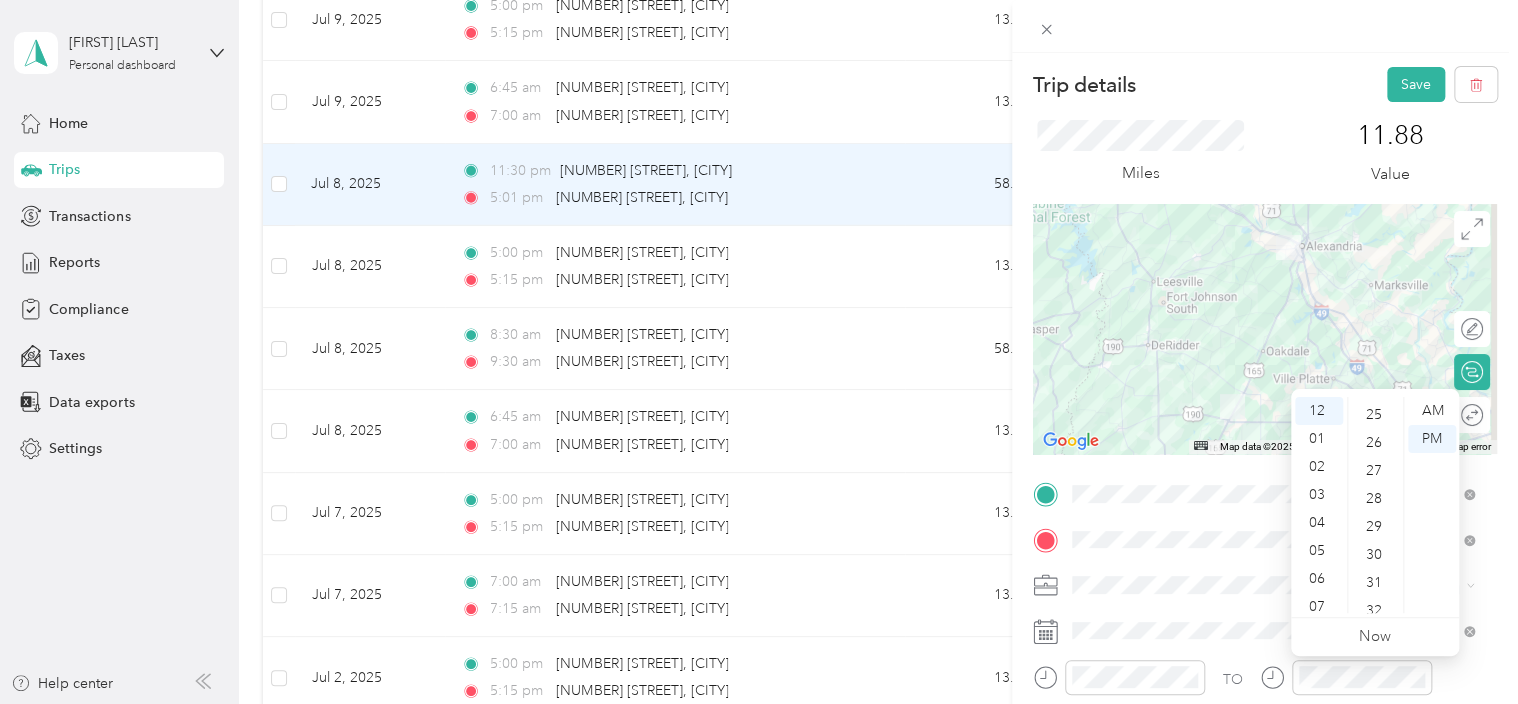 scroll, scrollTop: 704, scrollLeft: 0, axis: vertical 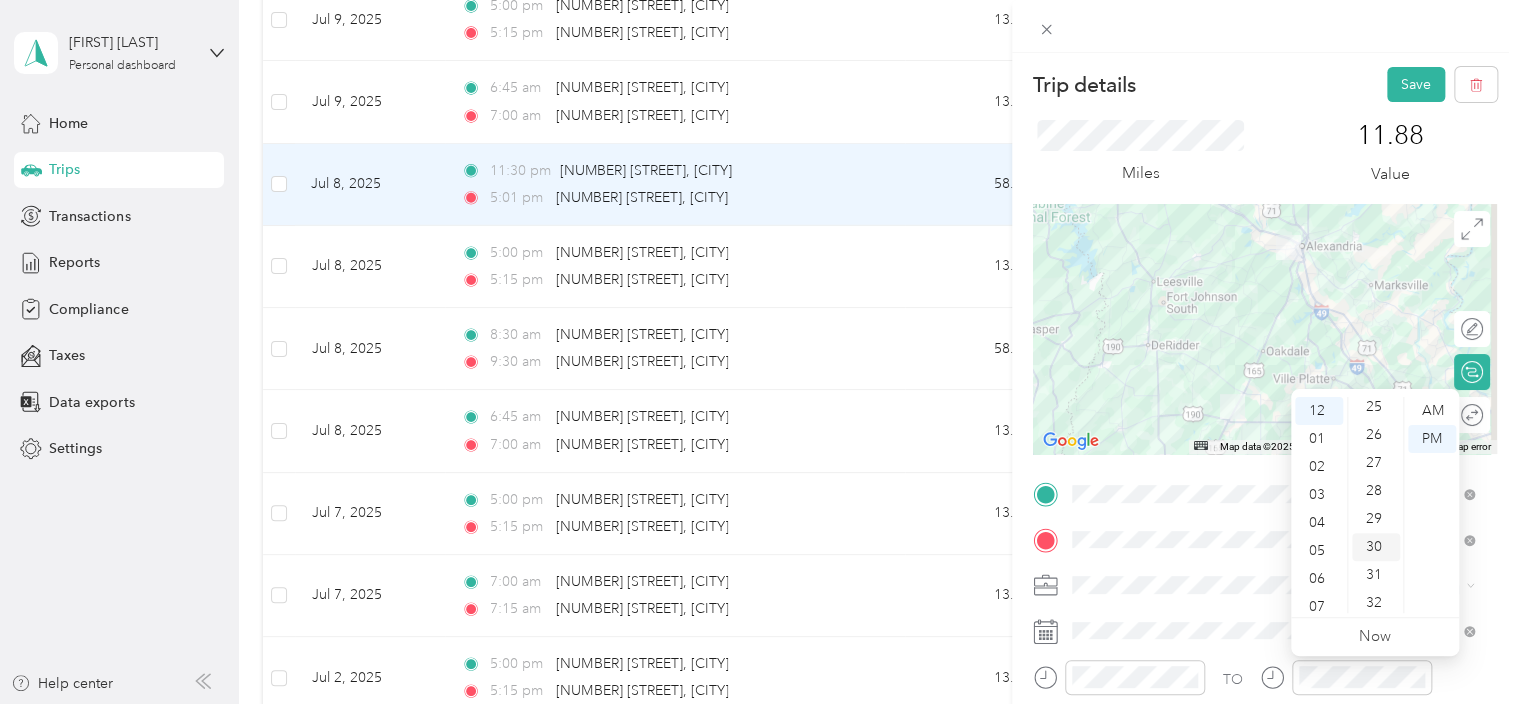 click on "30" at bounding box center (1376, 547) 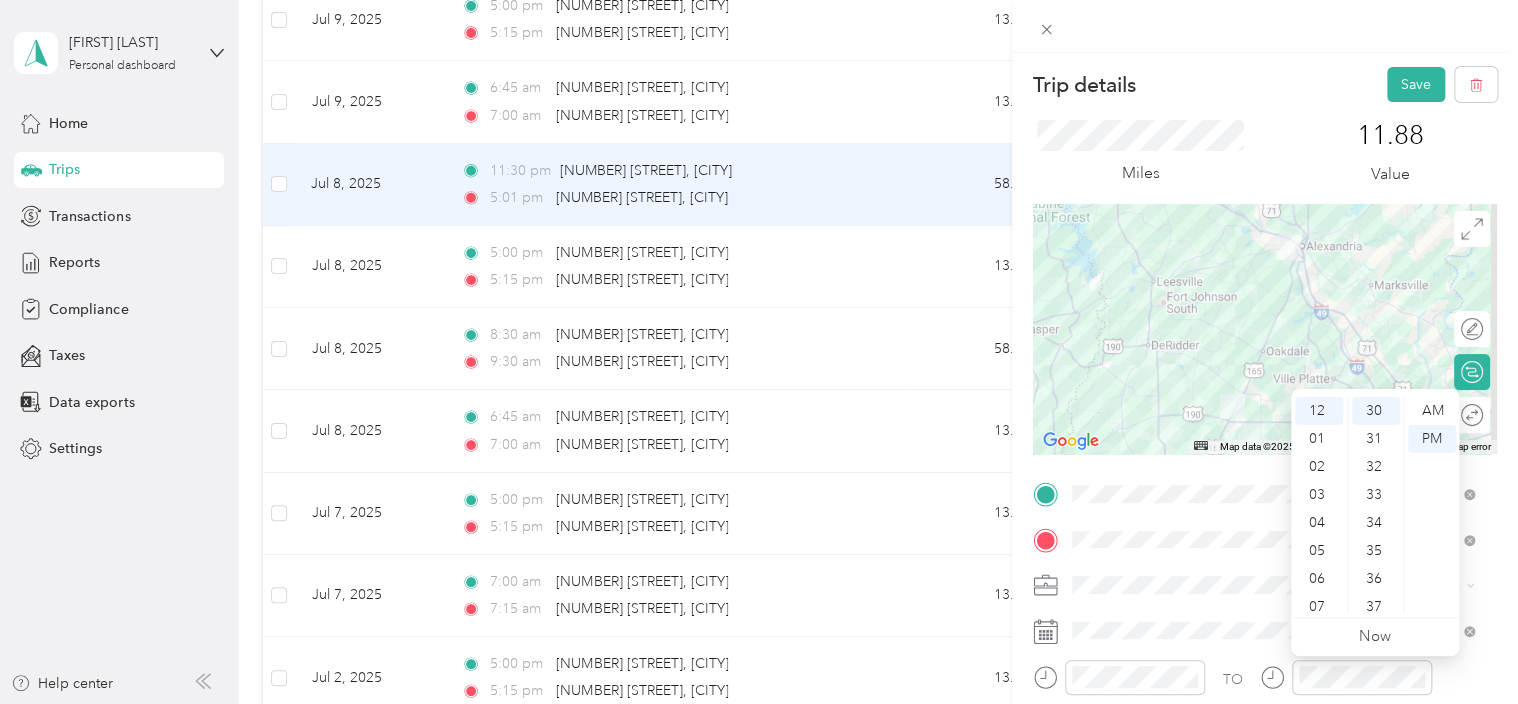 click on "TO" at bounding box center [1265, 684] 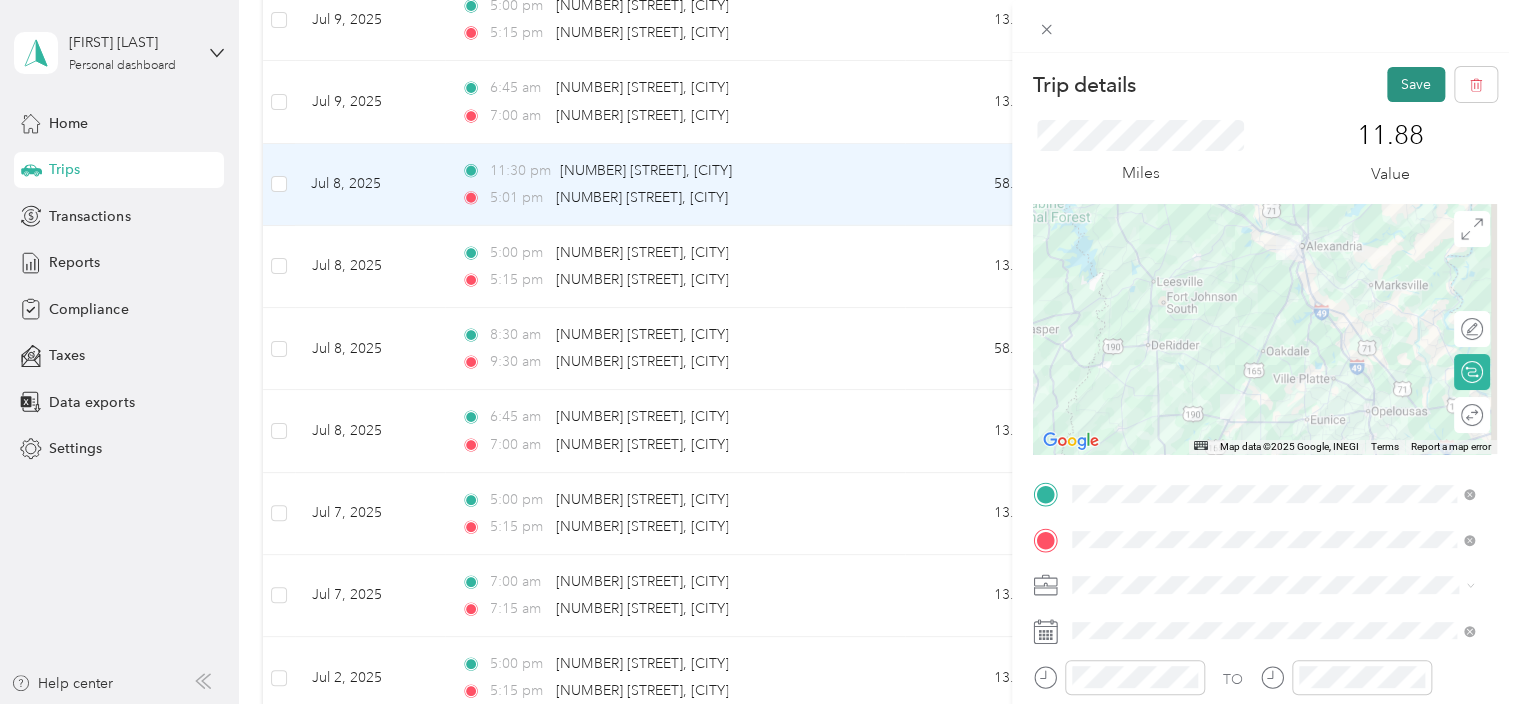click on "Save" at bounding box center [1416, 84] 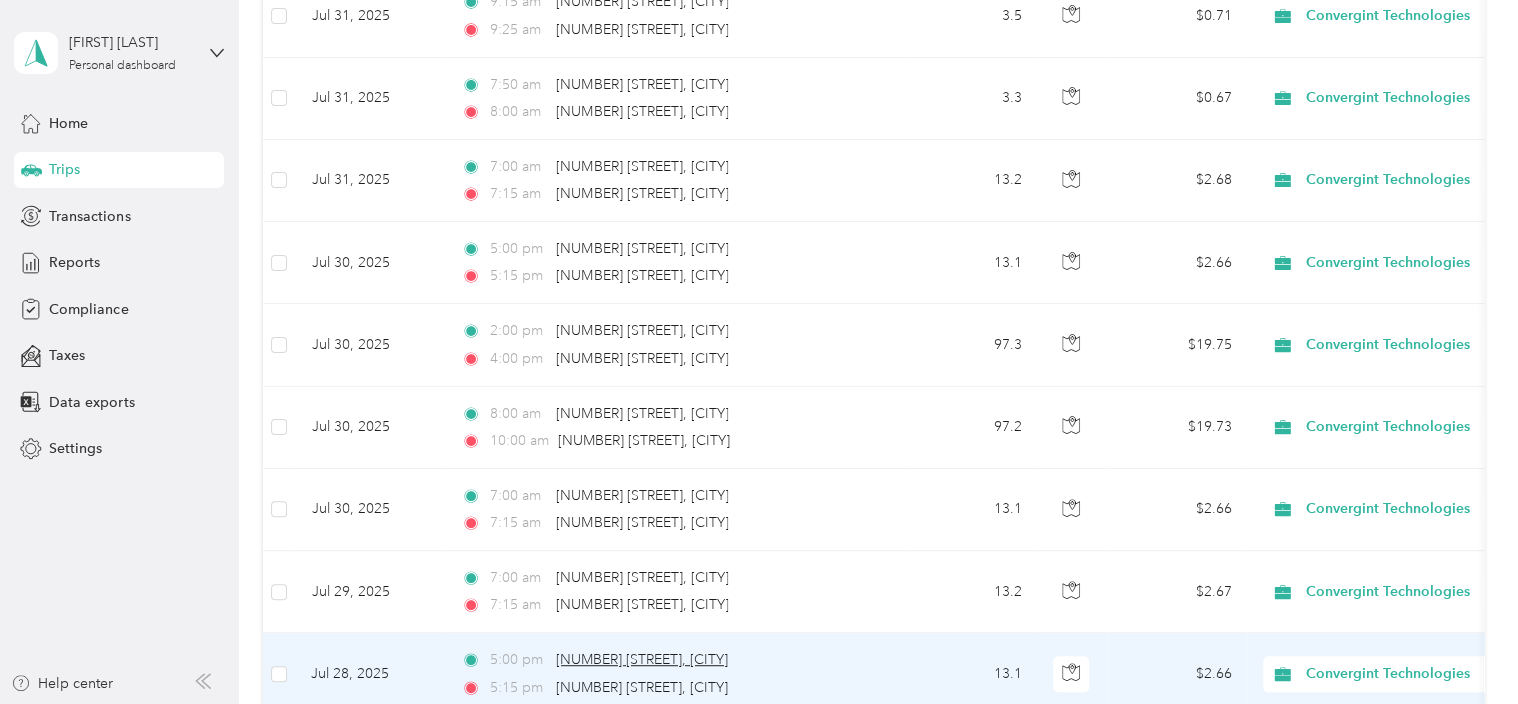 scroll, scrollTop: 0, scrollLeft: 0, axis: both 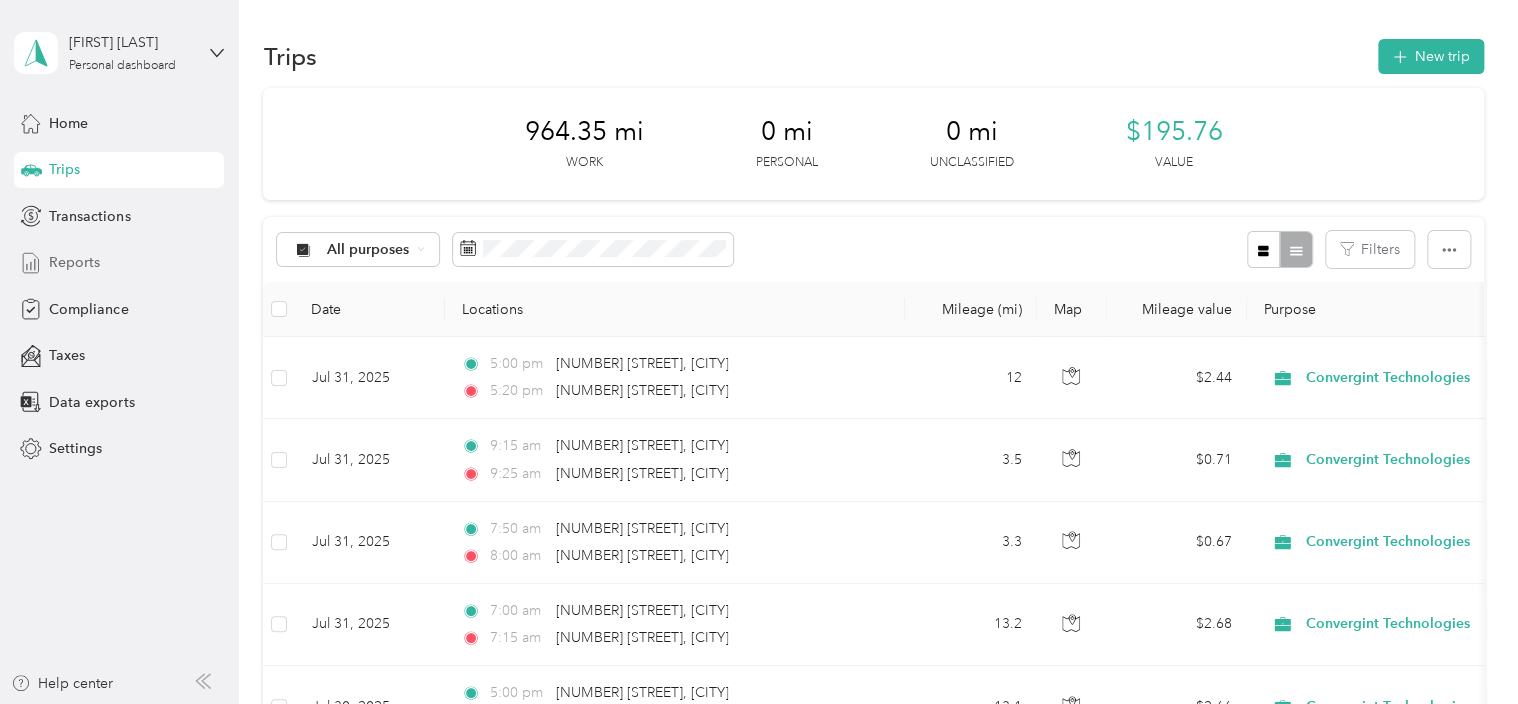 click on "Reports" at bounding box center (119, 263) 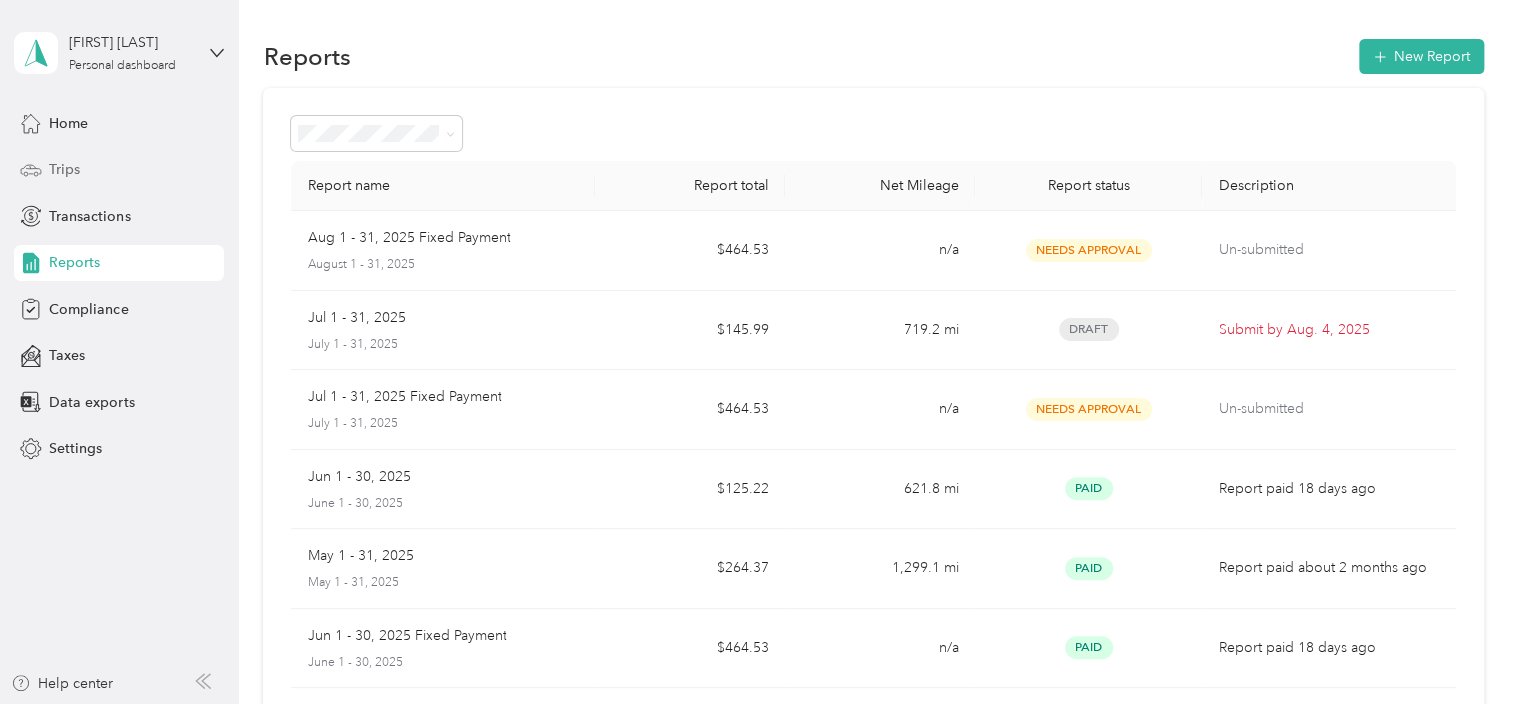 click on "Trips" at bounding box center [119, 170] 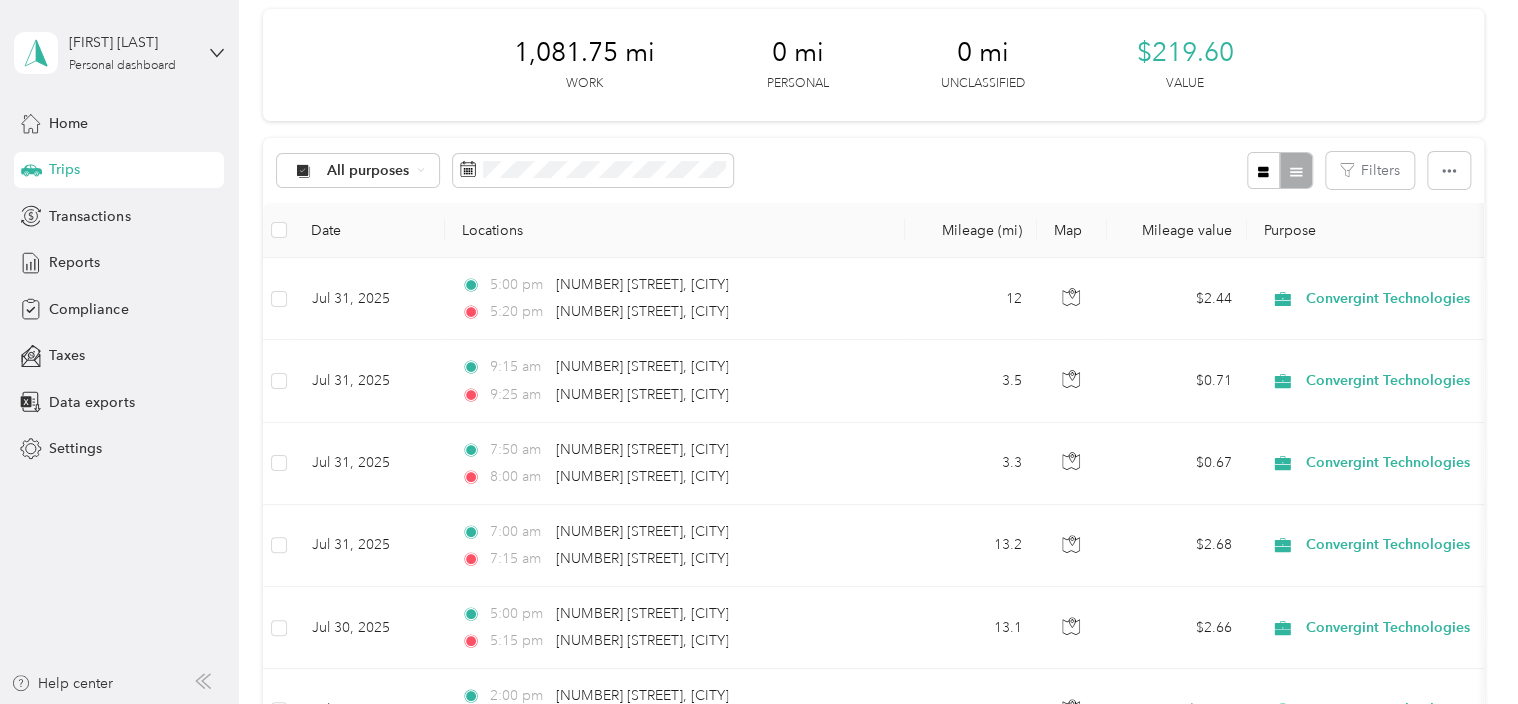 scroll, scrollTop: 78, scrollLeft: 0, axis: vertical 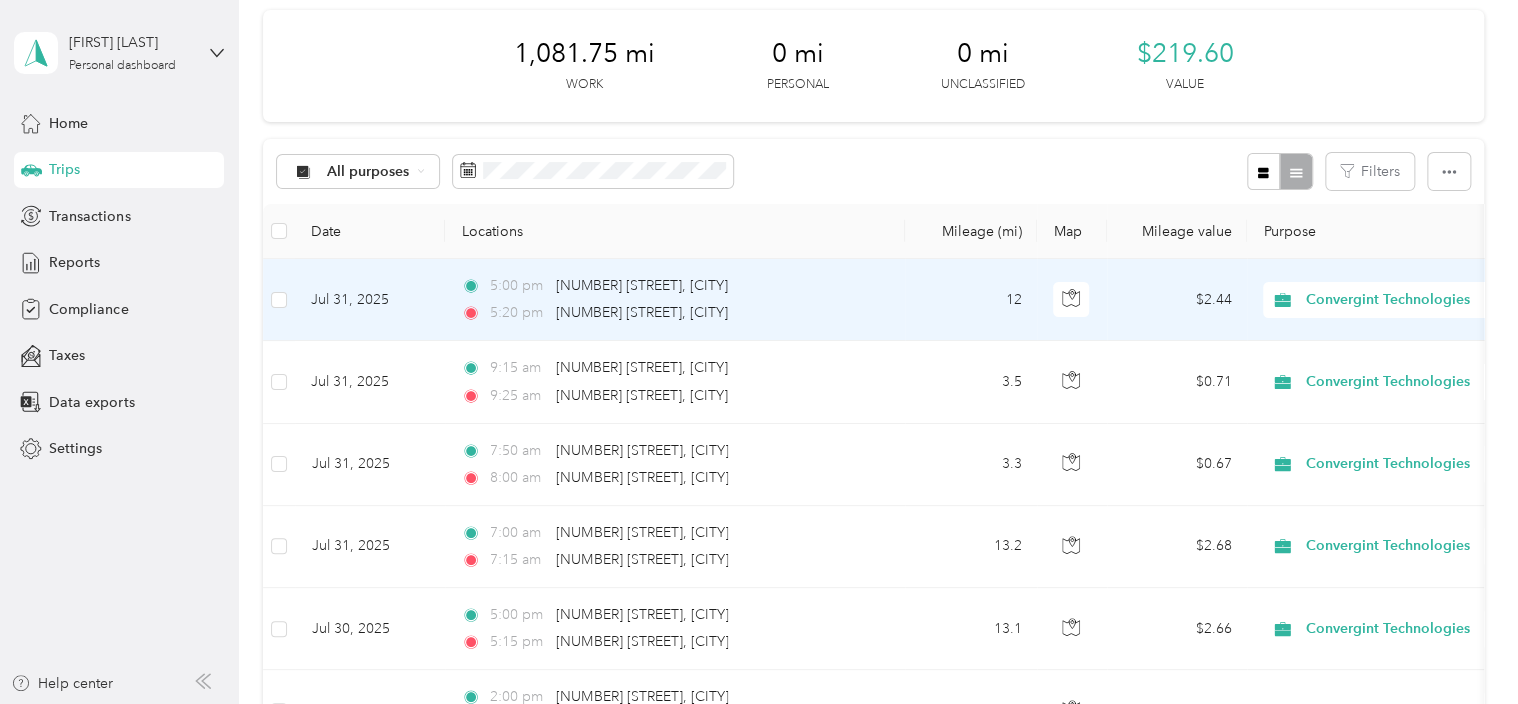 click on "[TIME] [NUMBER] [STREET], [CITY]" at bounding box center (671, 313) 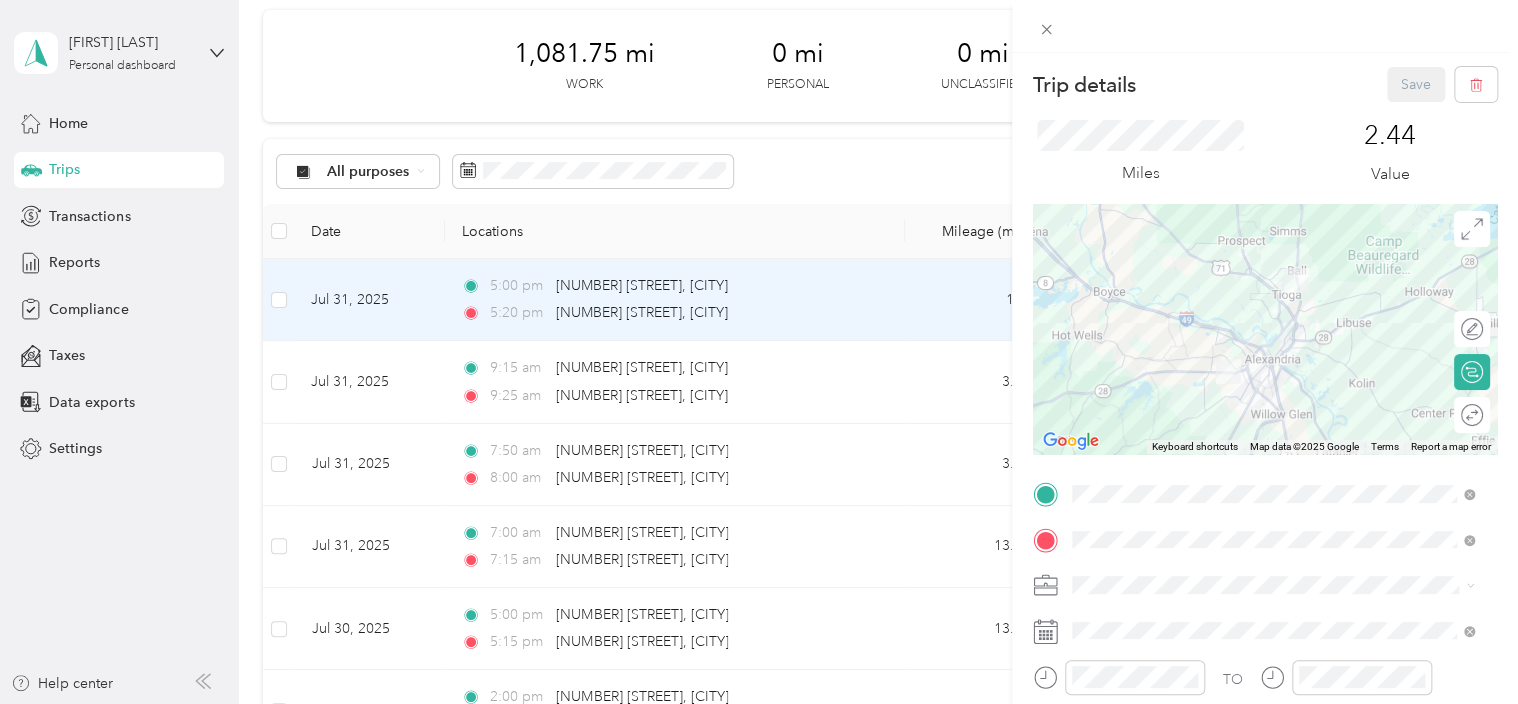 click at bounding box center (1265, 329) 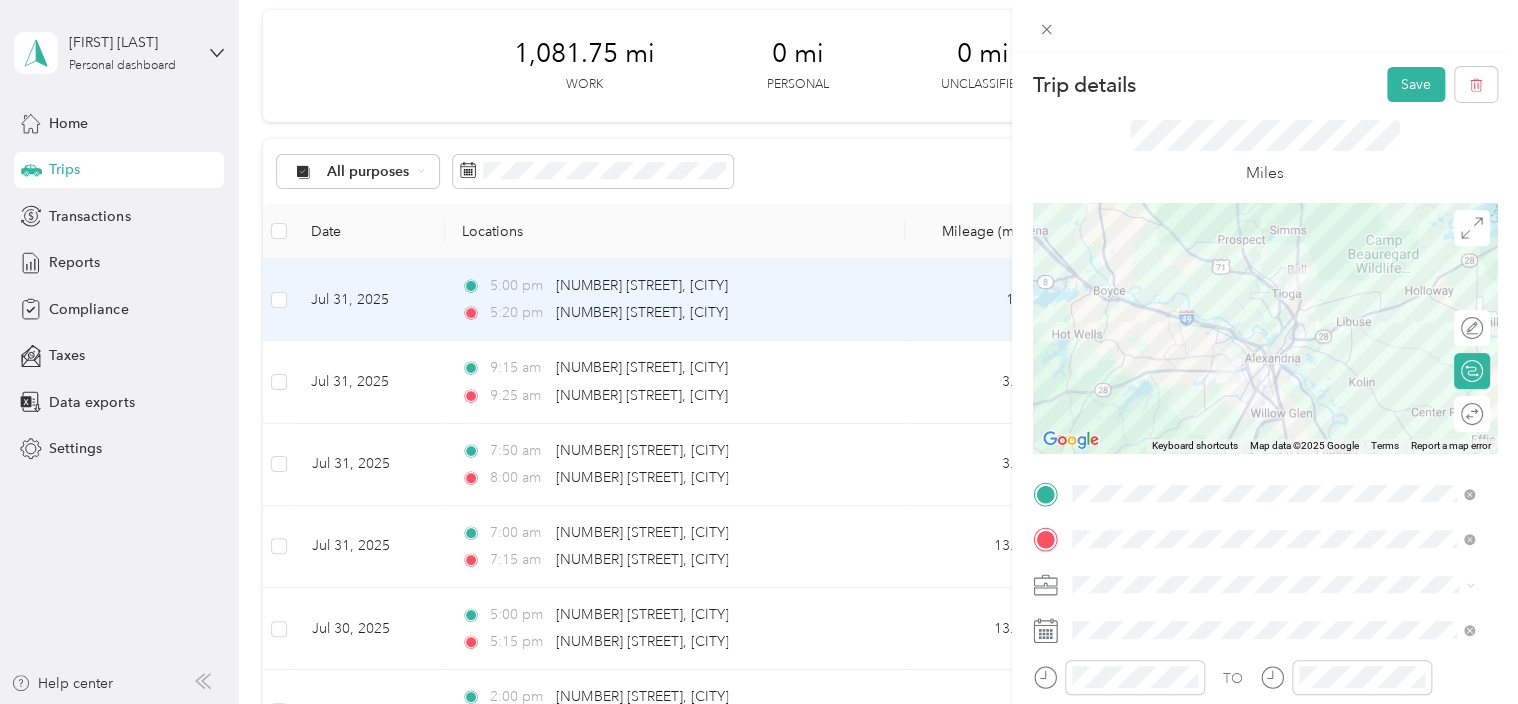 click at bounding box center (1265, 328) 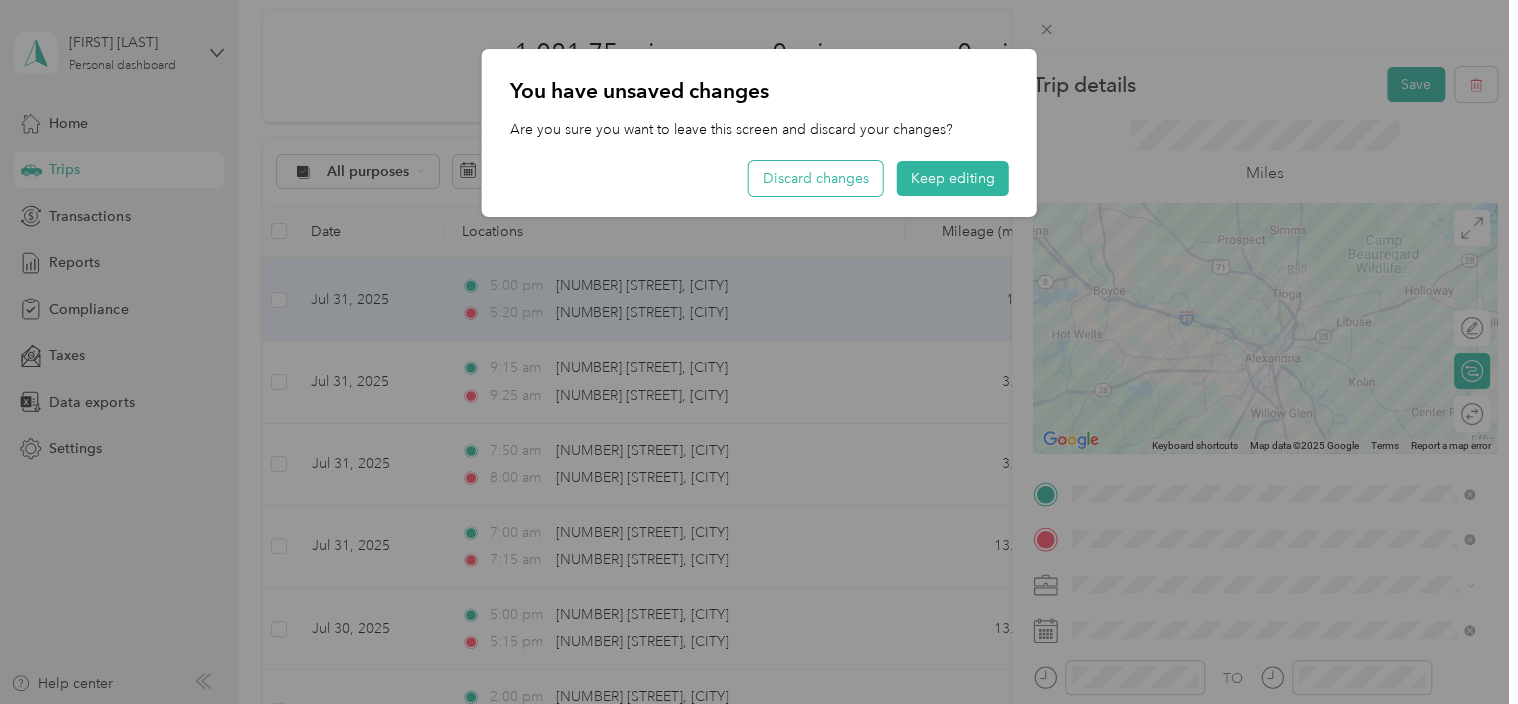 click on "Discard changes" at bounding box center [816, 178] 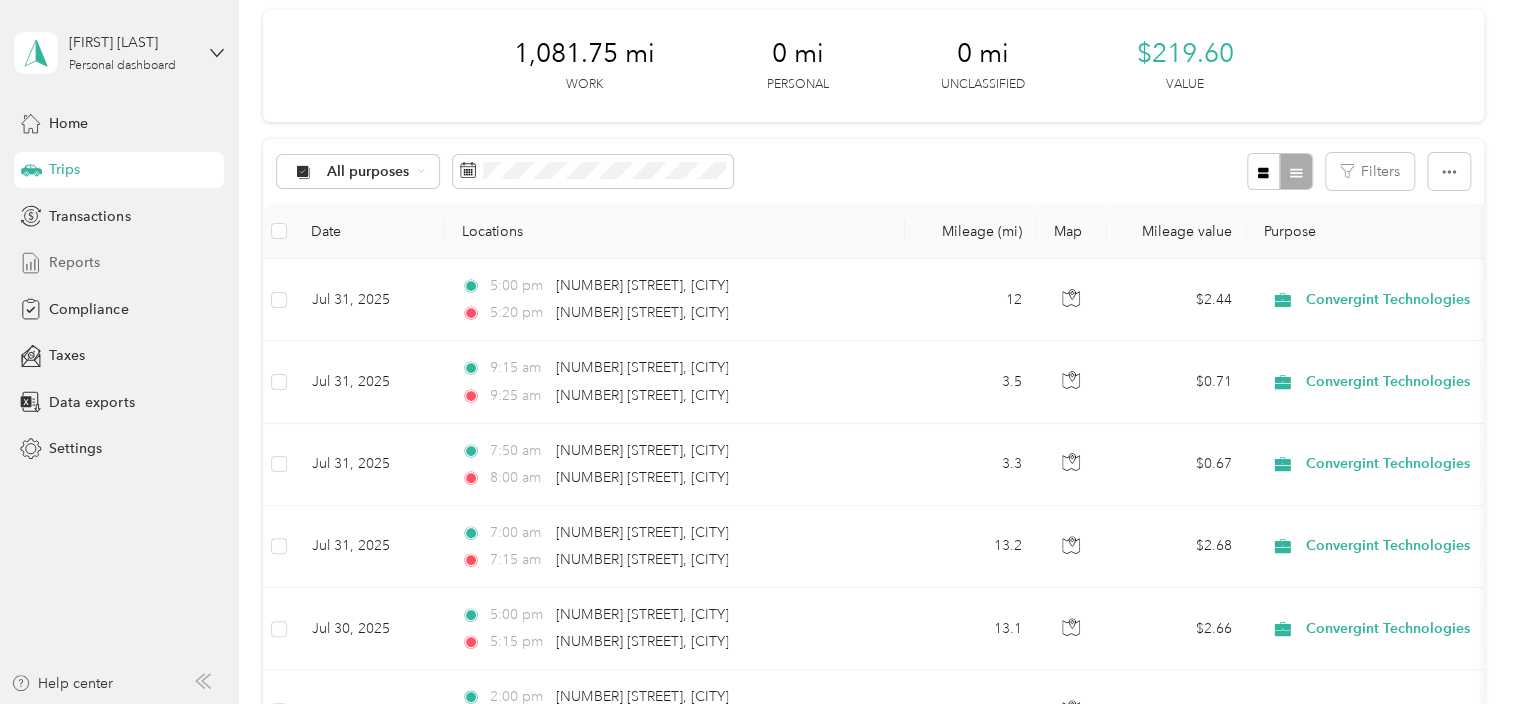 click on "Reports" at bounding box center [74, 262] 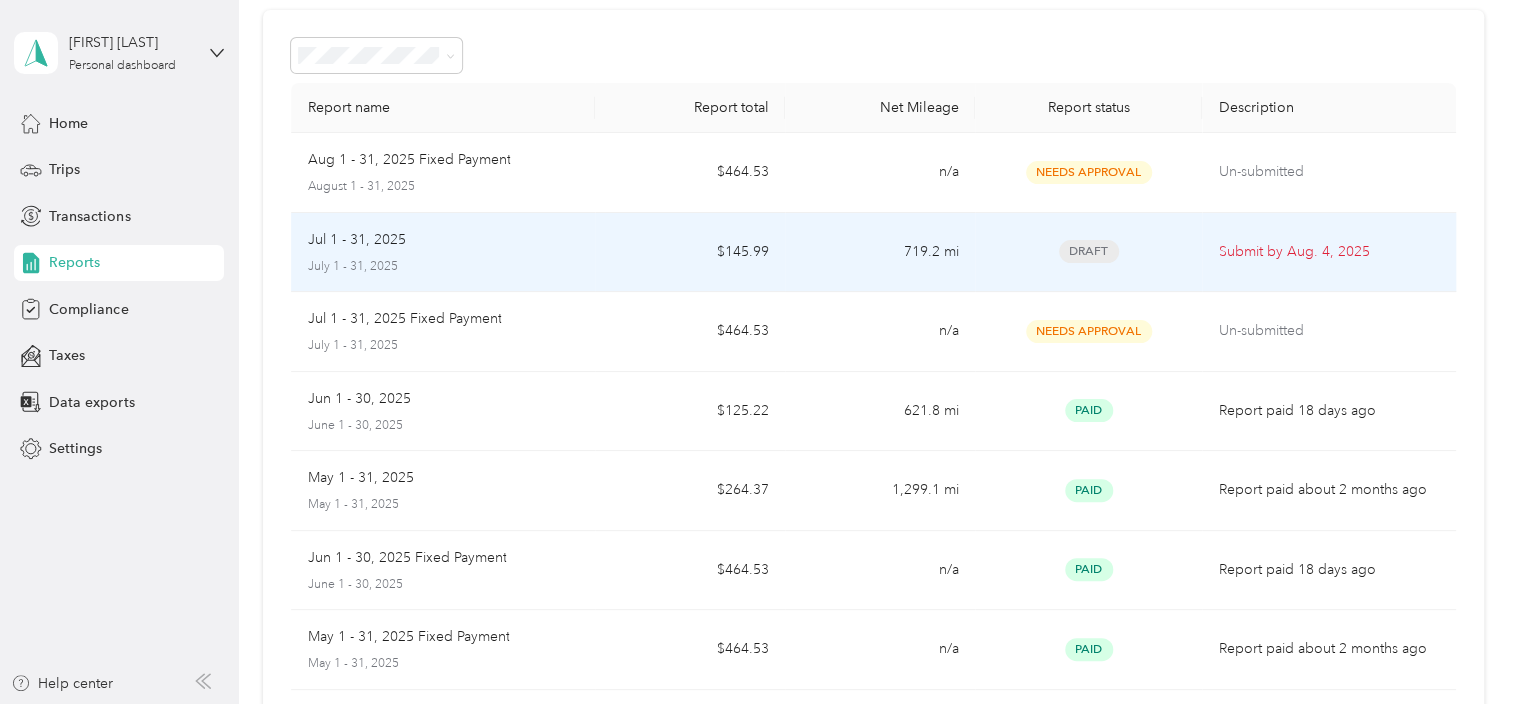 click on "Submit  by   Aug. 4, 2025" at bounding box center (1328, 252) 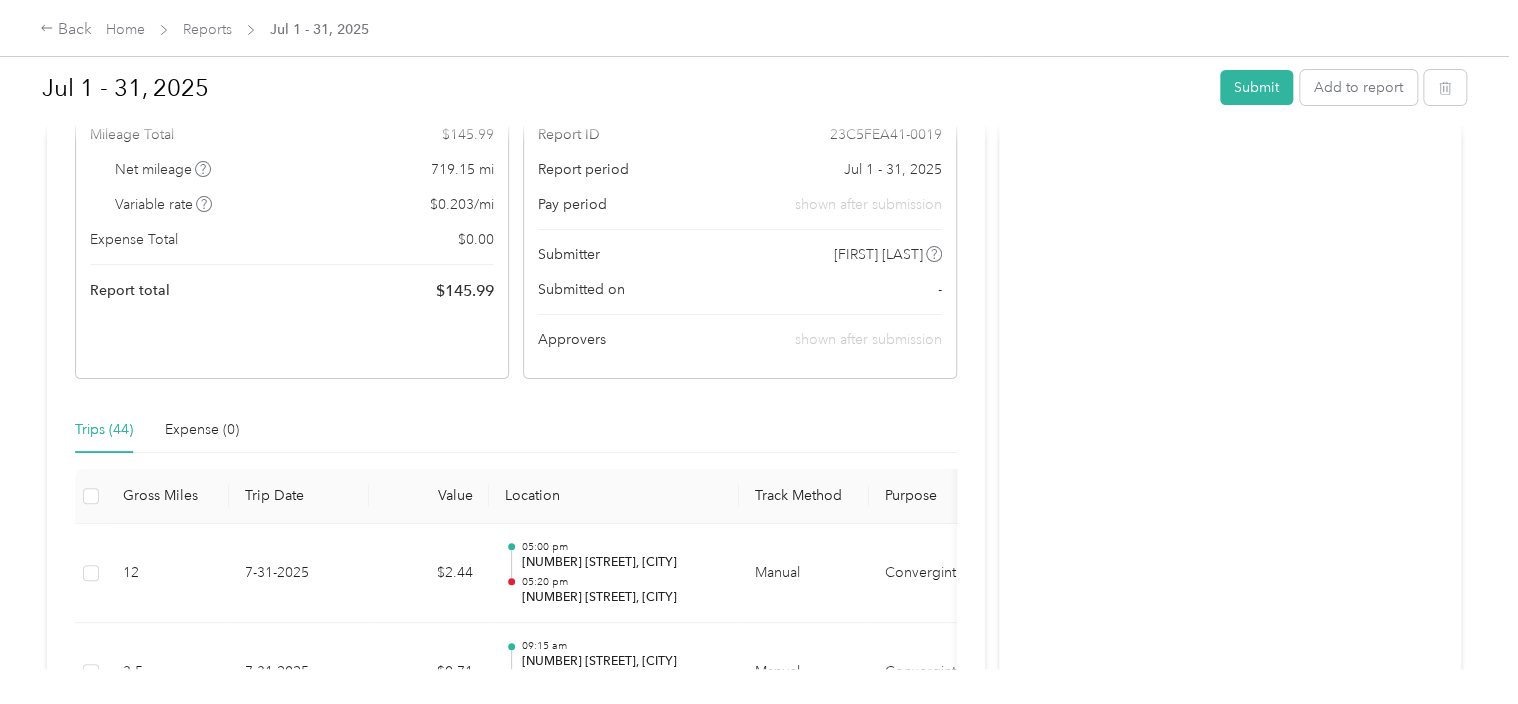 scroll, scrollTop: 0, scrollLeft: 0, axis: both 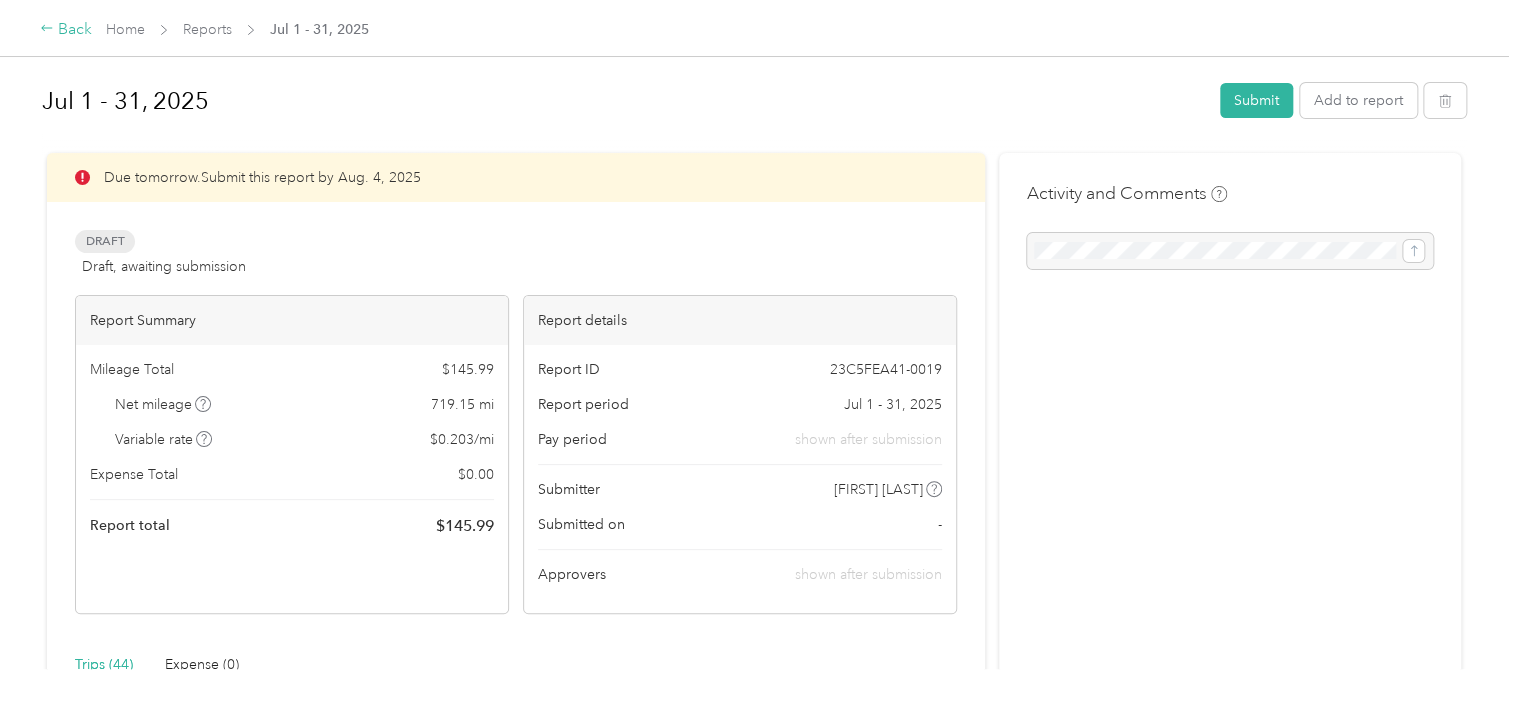 click on "Back" at bounding box center (66, 30) 